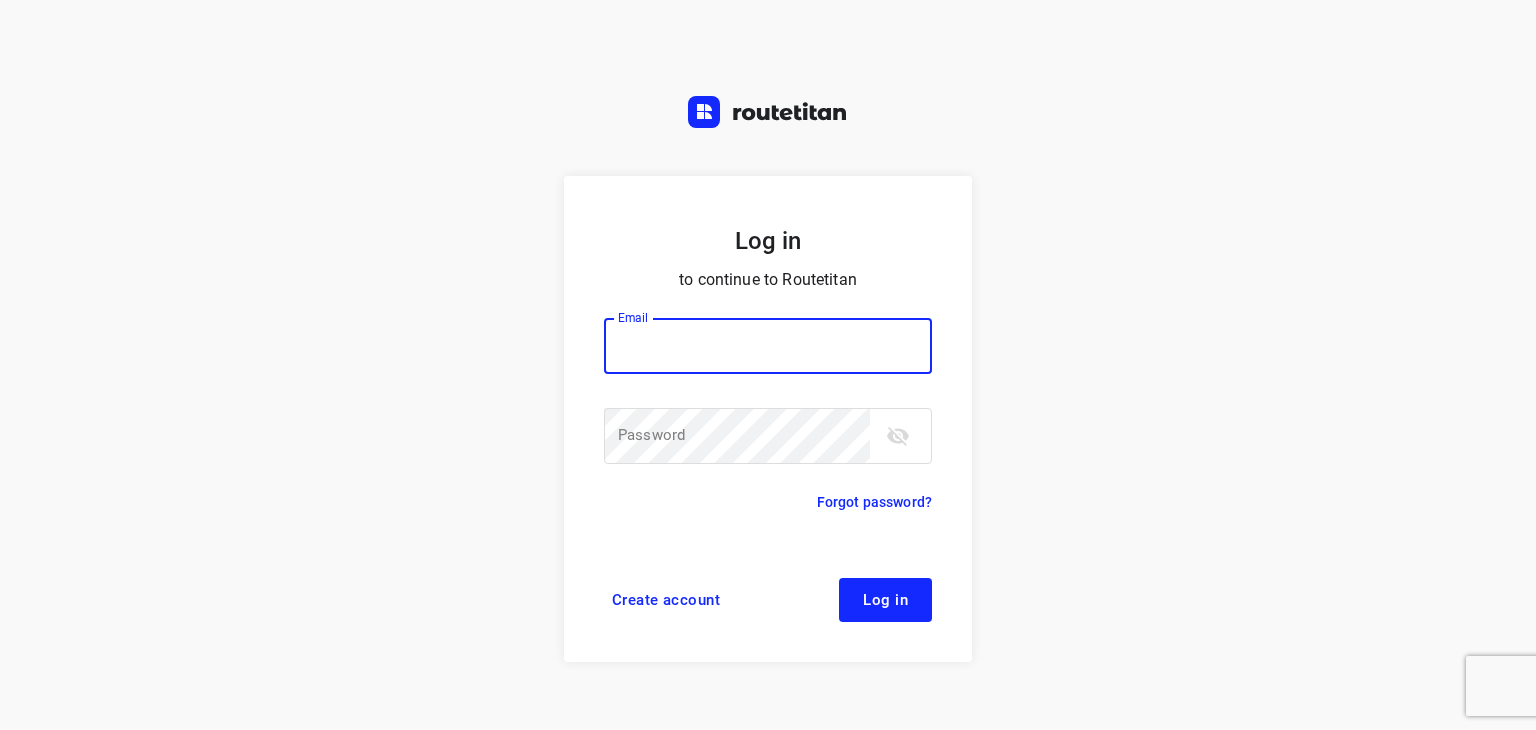 scroll, scrollTop: 0, scrollLeft: 0, axis: both 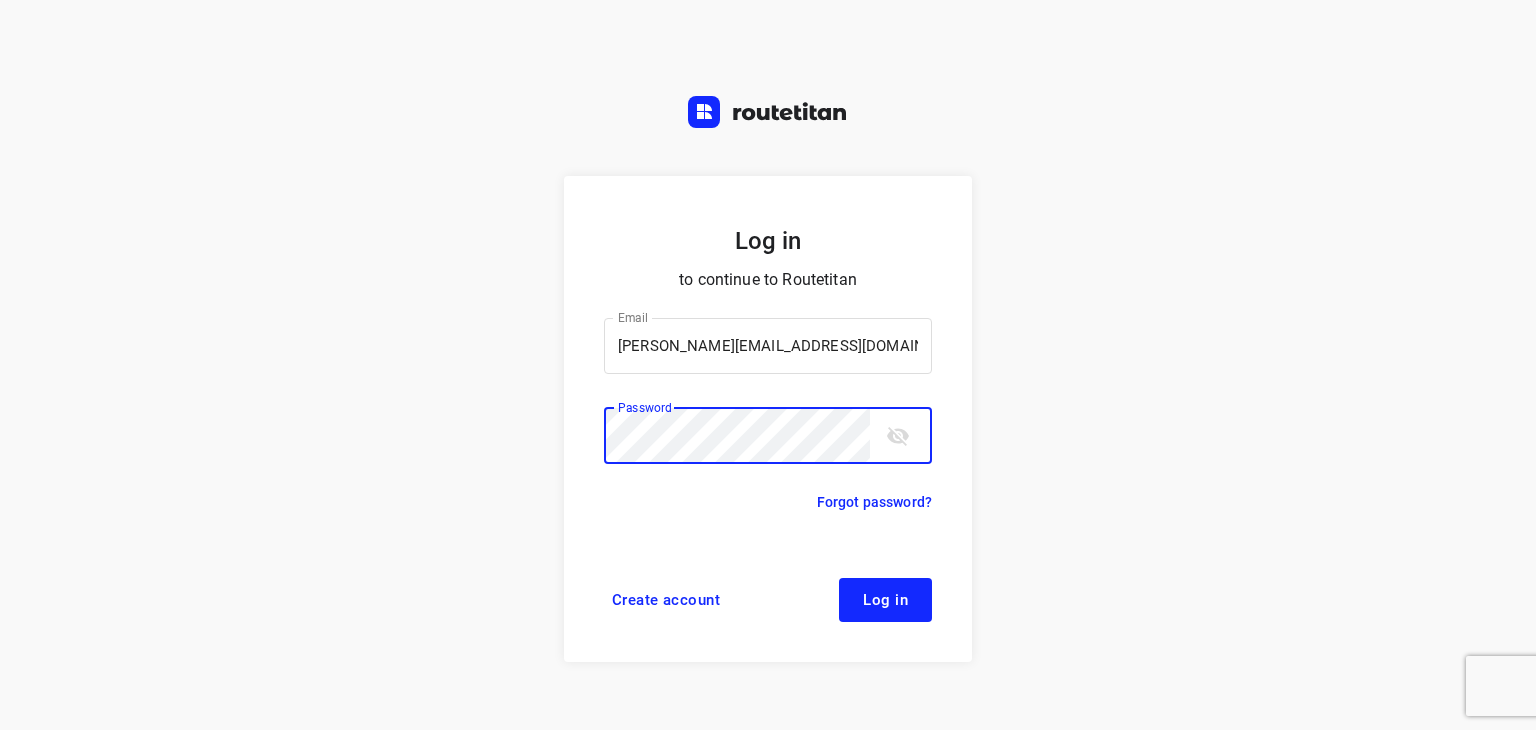 click on "Log in" at bounding box center [885, 600] 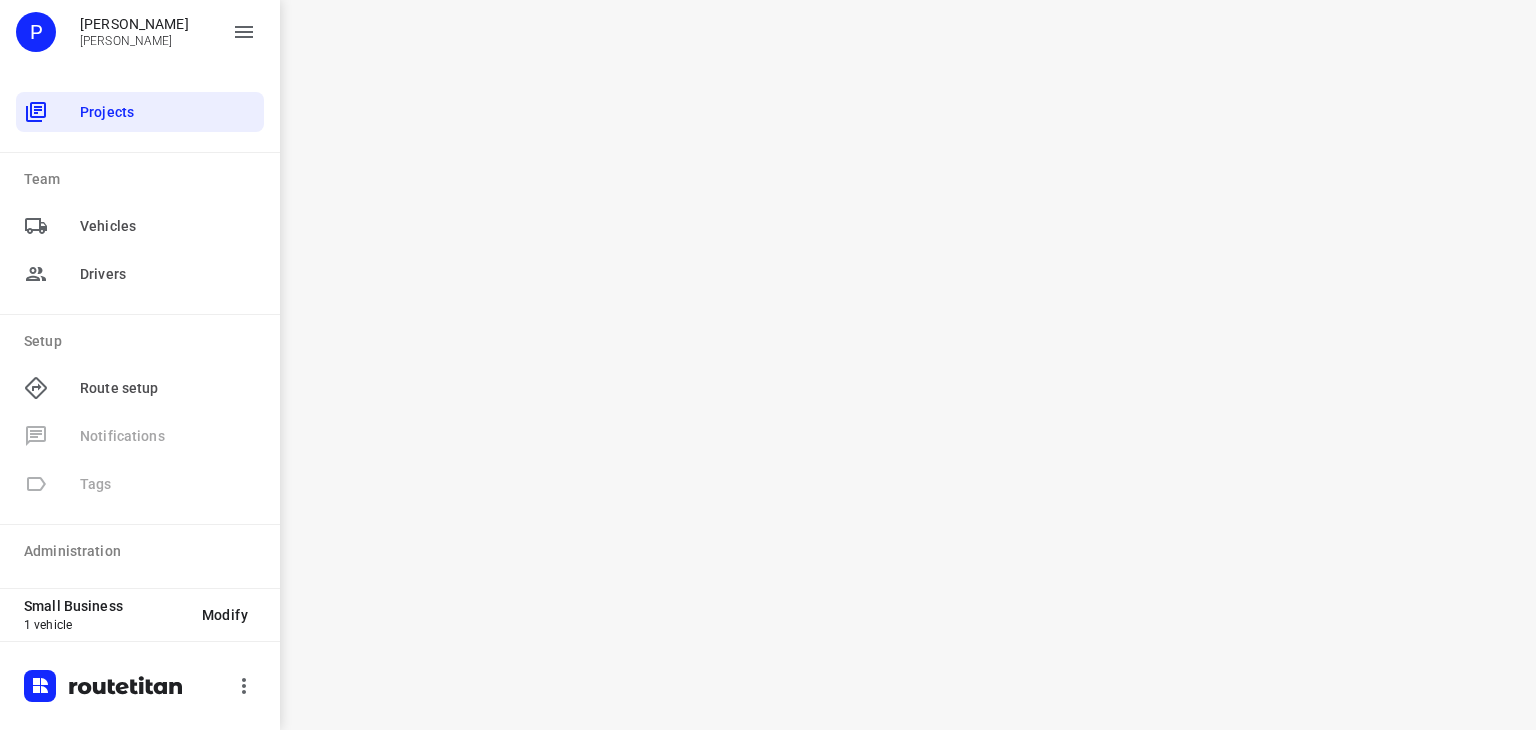 scroll, scrollTop: 0, scrollLeft: 0, axis: both 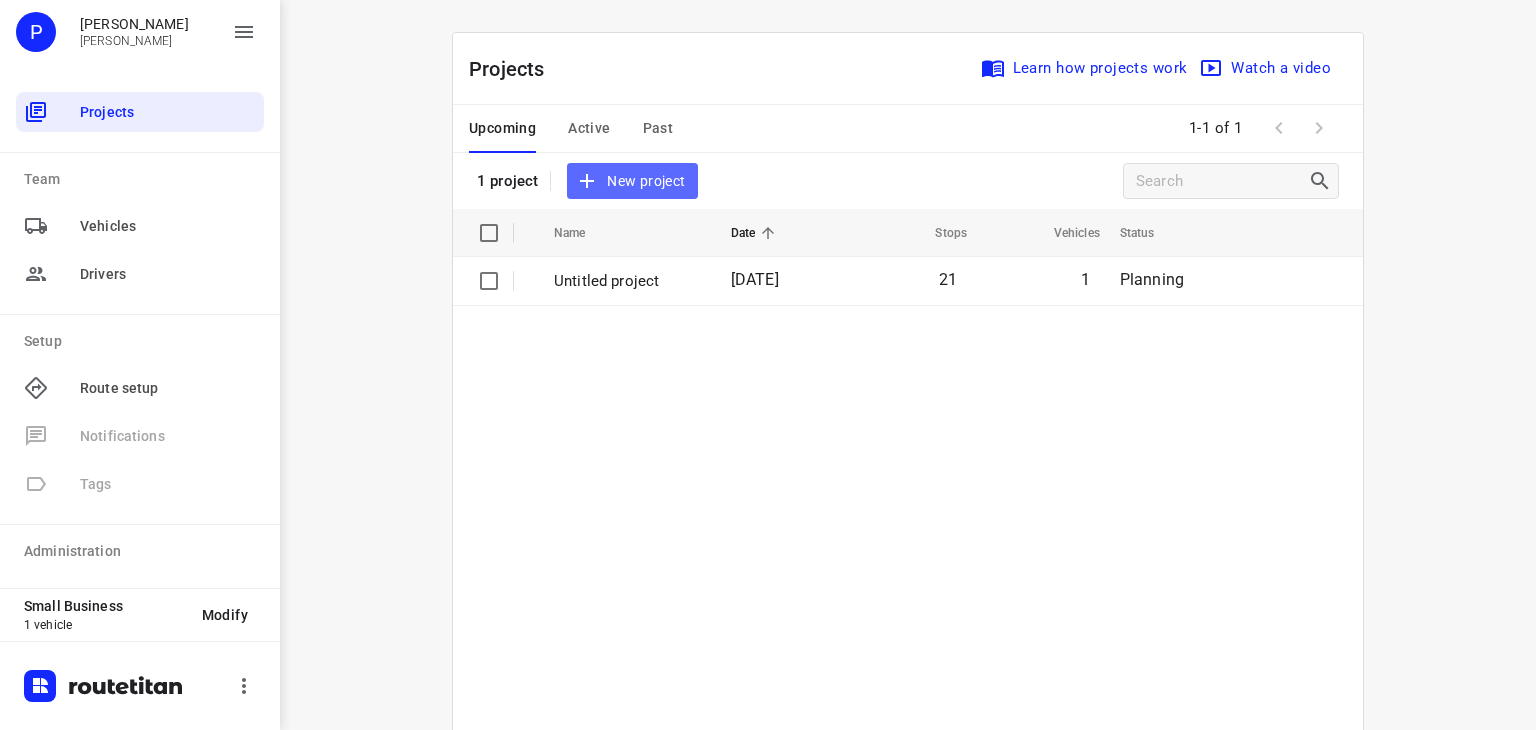 click on "New project" at bounding box center (632, 181) 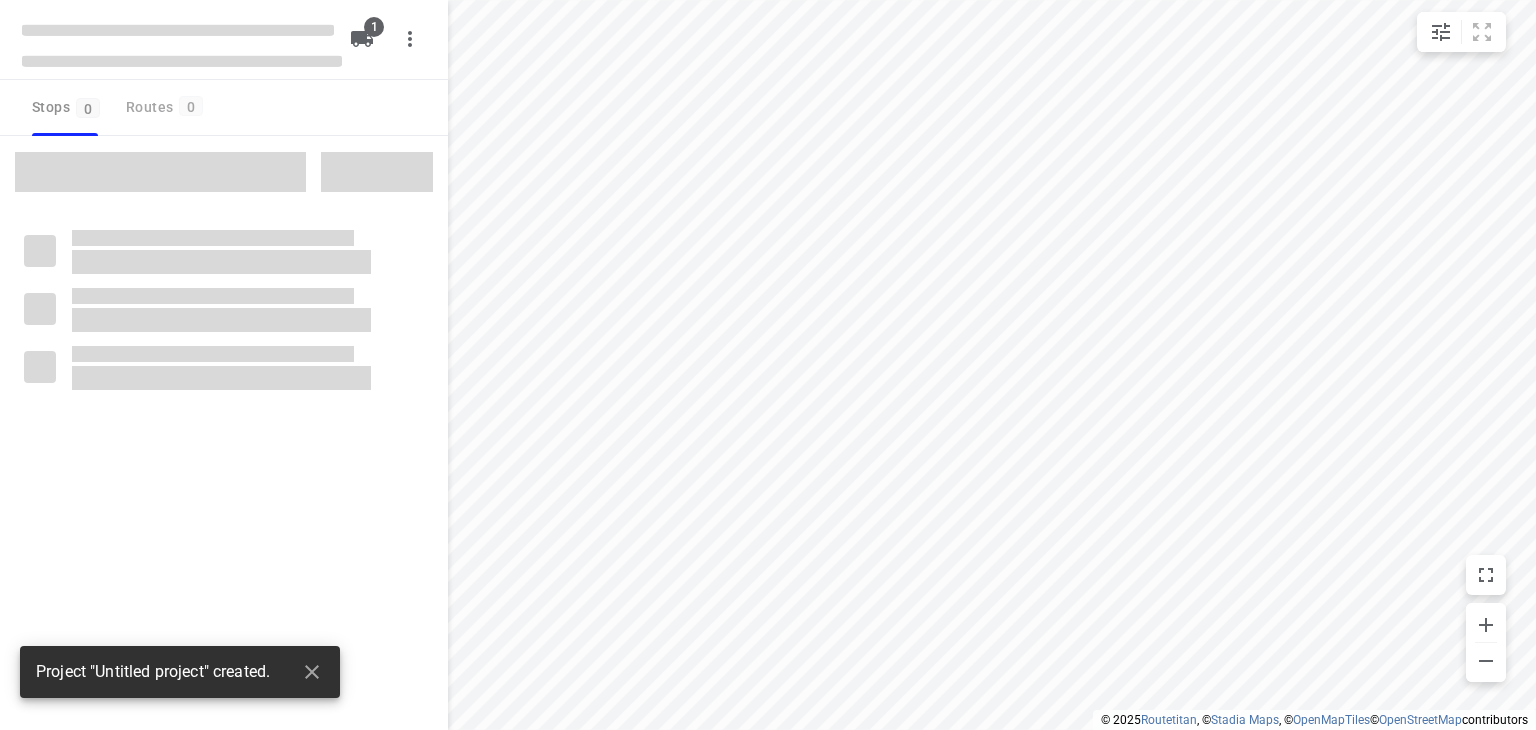 type on "distance" 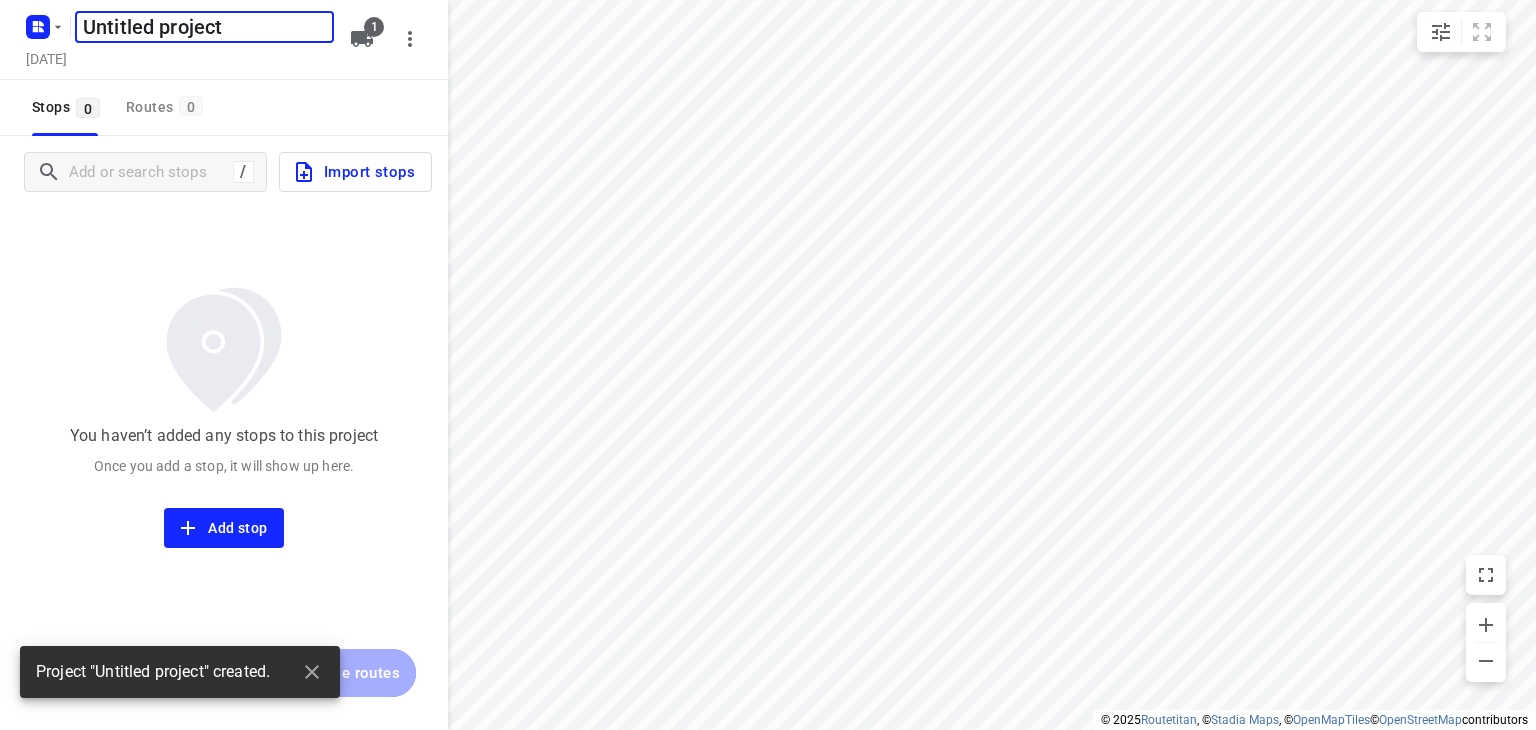 click on "Untitled project" at bounding box center [204, 27] 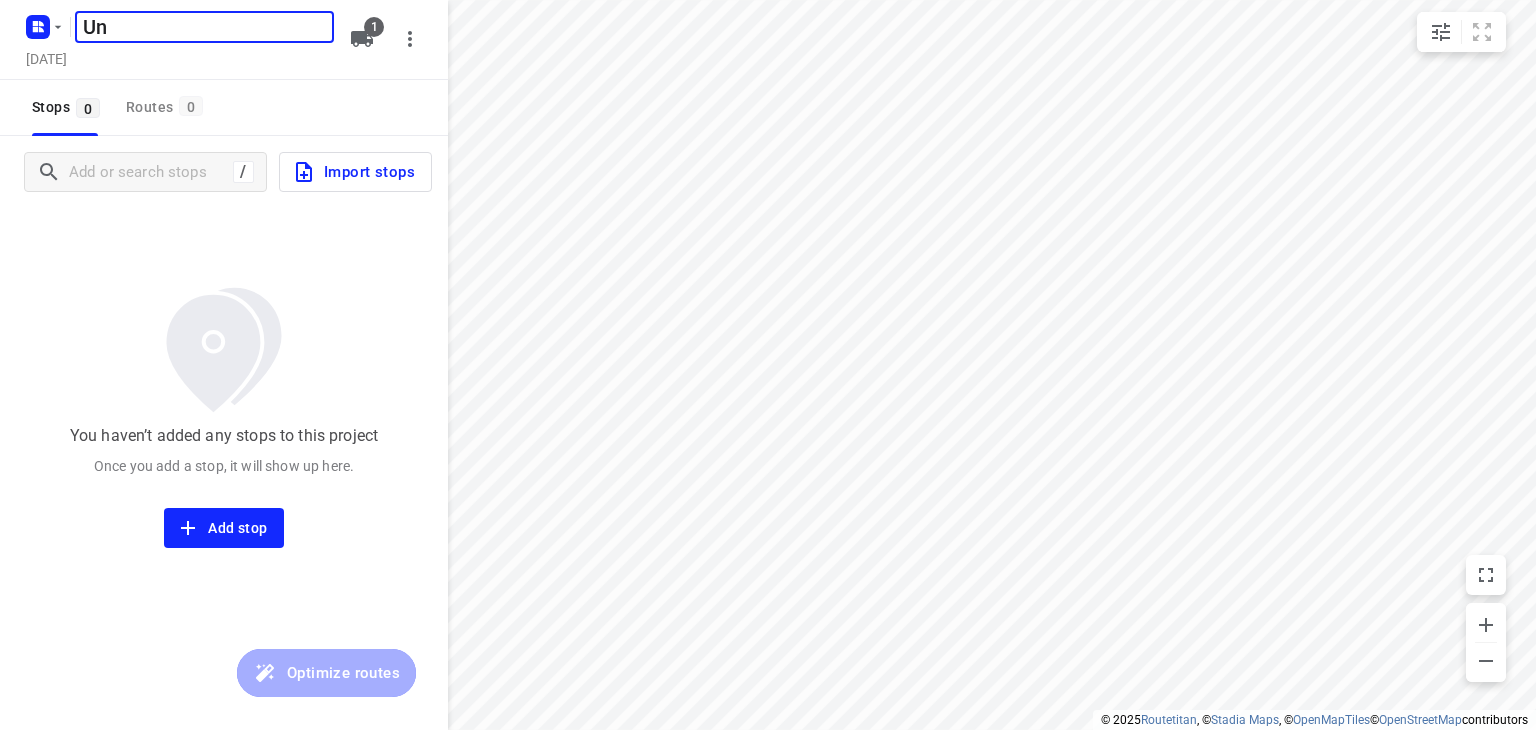 type on "U" 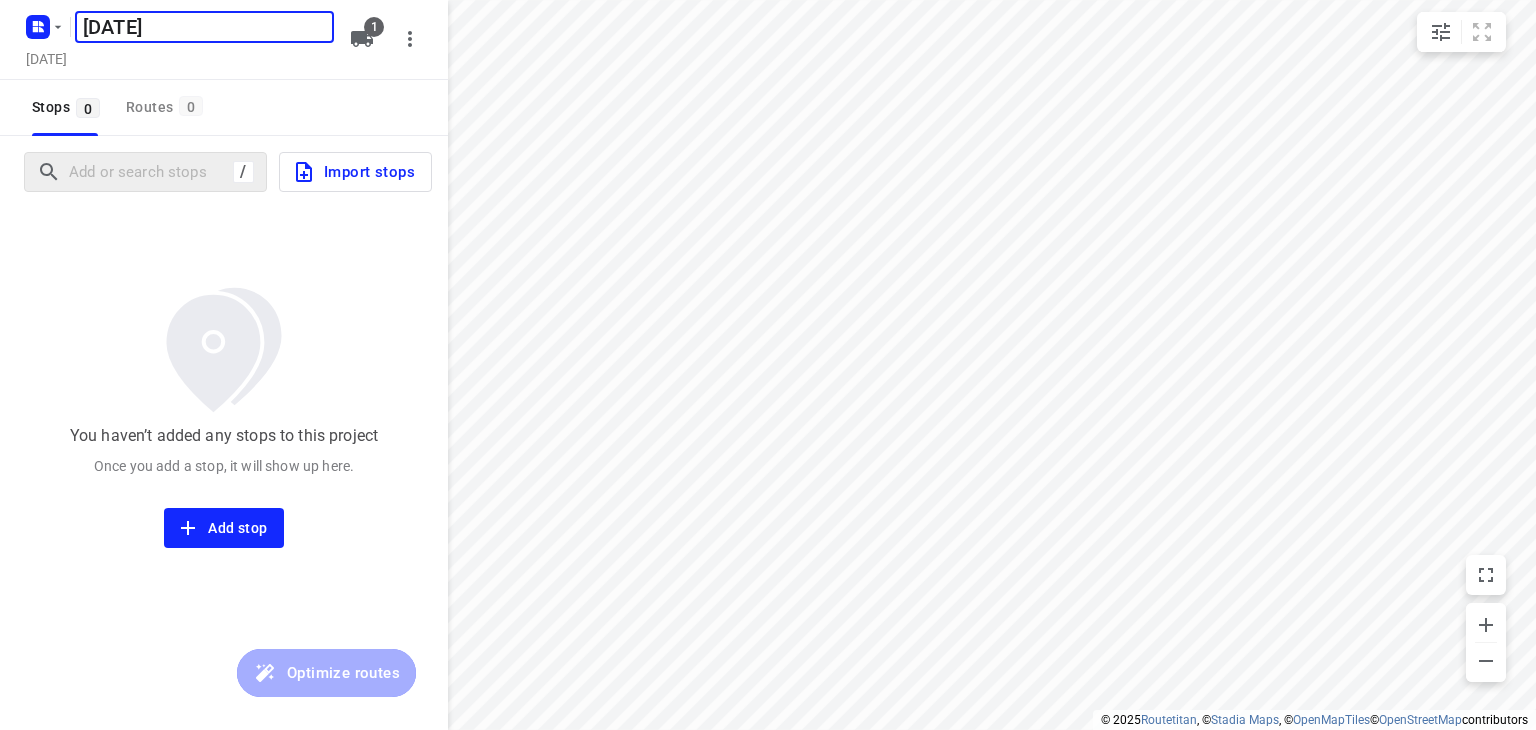 type on "[DATE]" 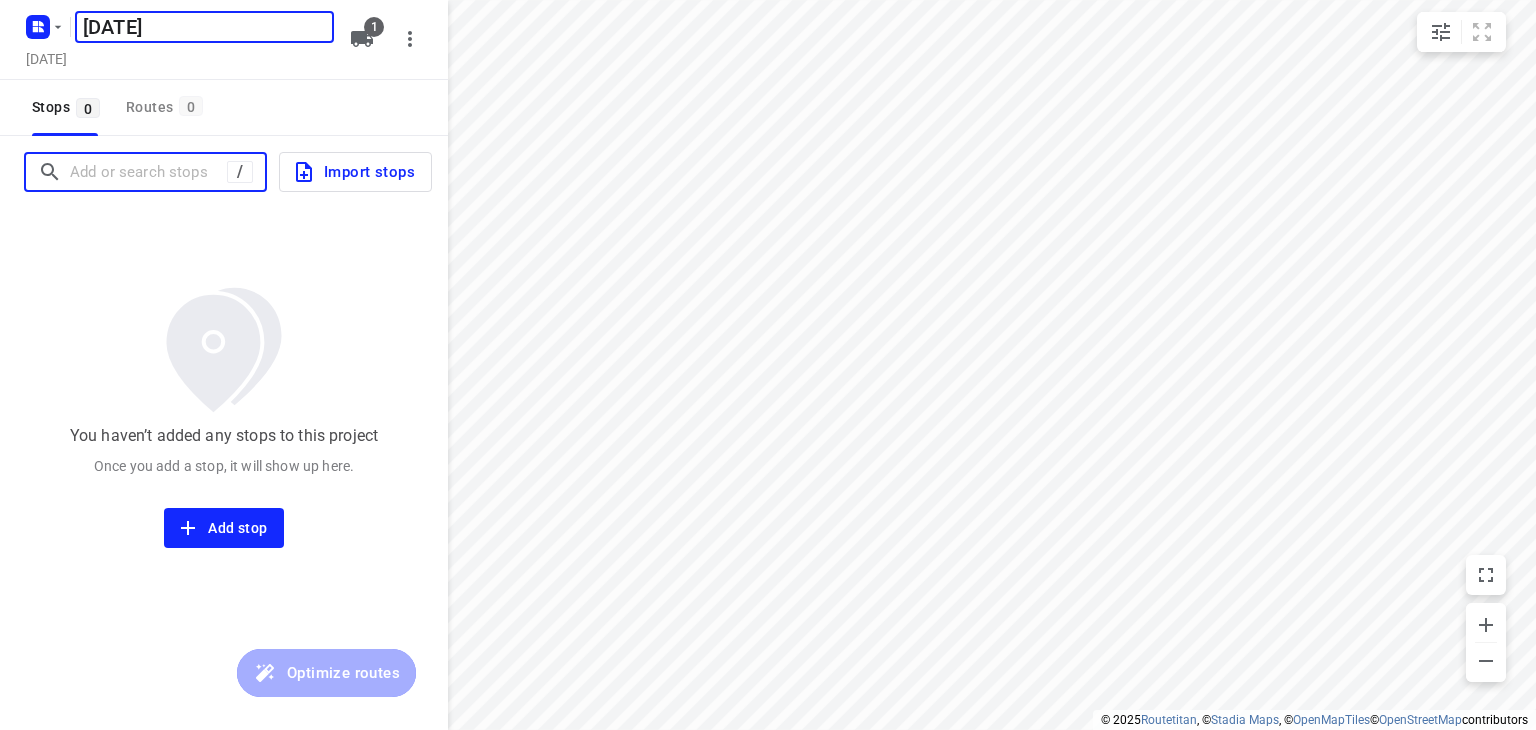 click at bounding box center [148, 172] 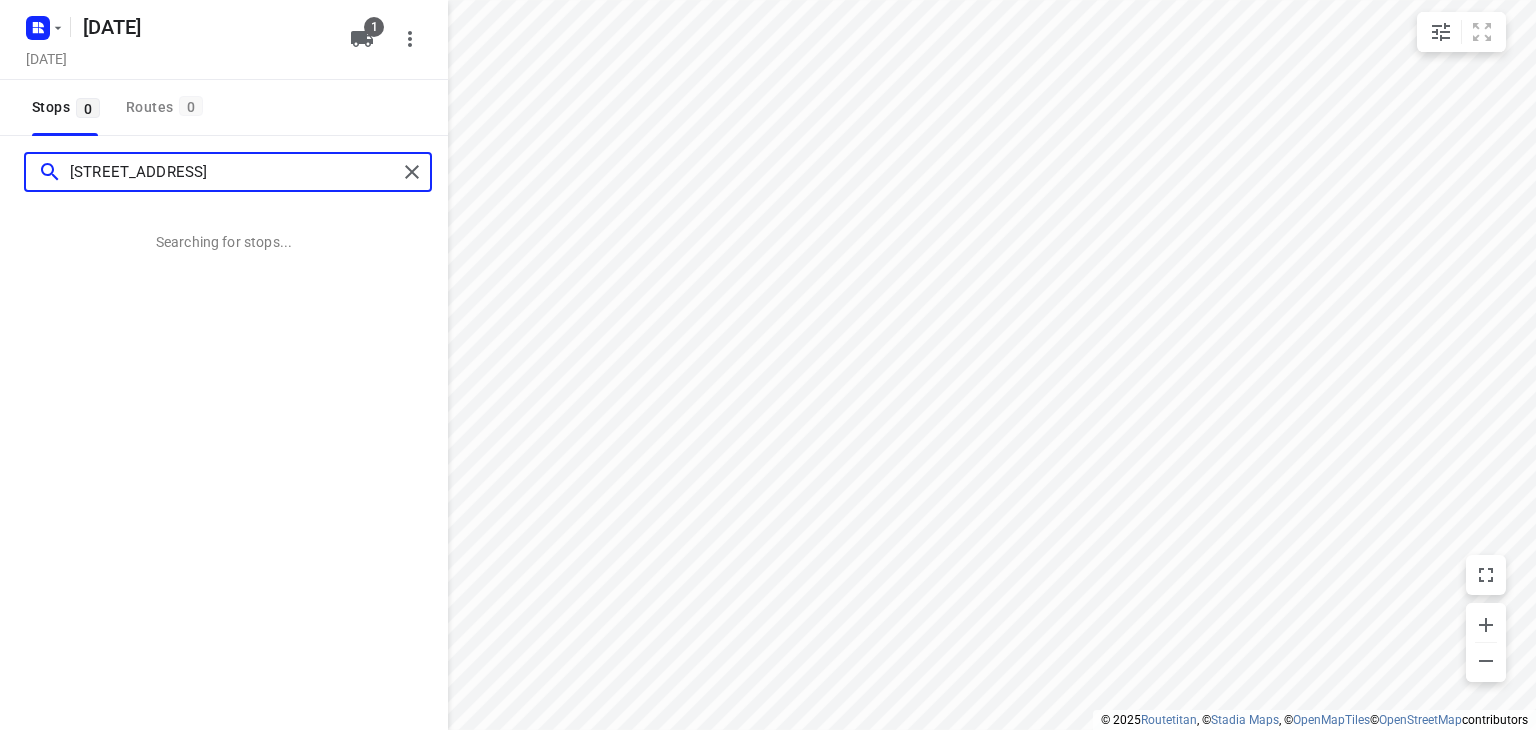 type on "[STREET_ADDRESS]" 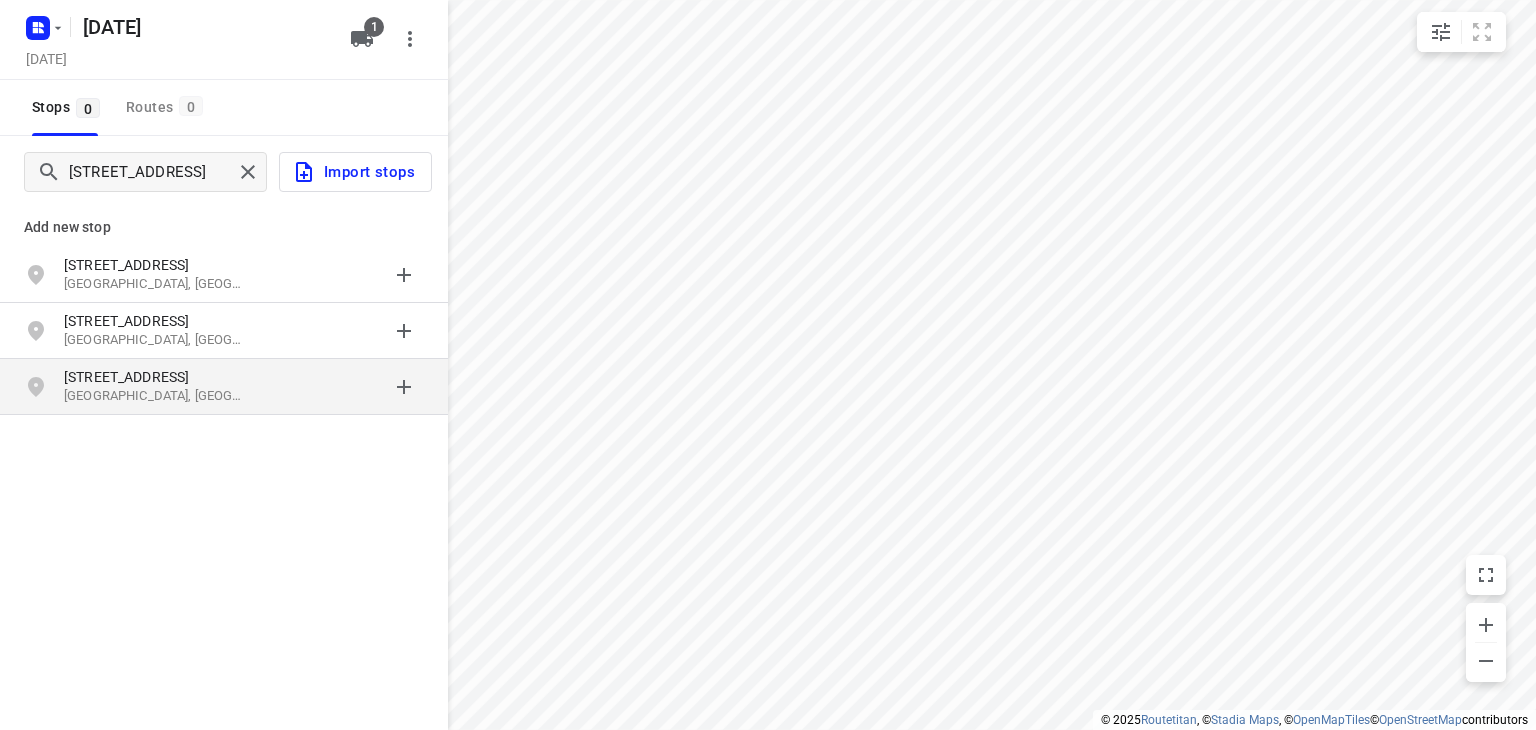 click on "[STREET_ADDRESS]" at bounding box center (156, 377) 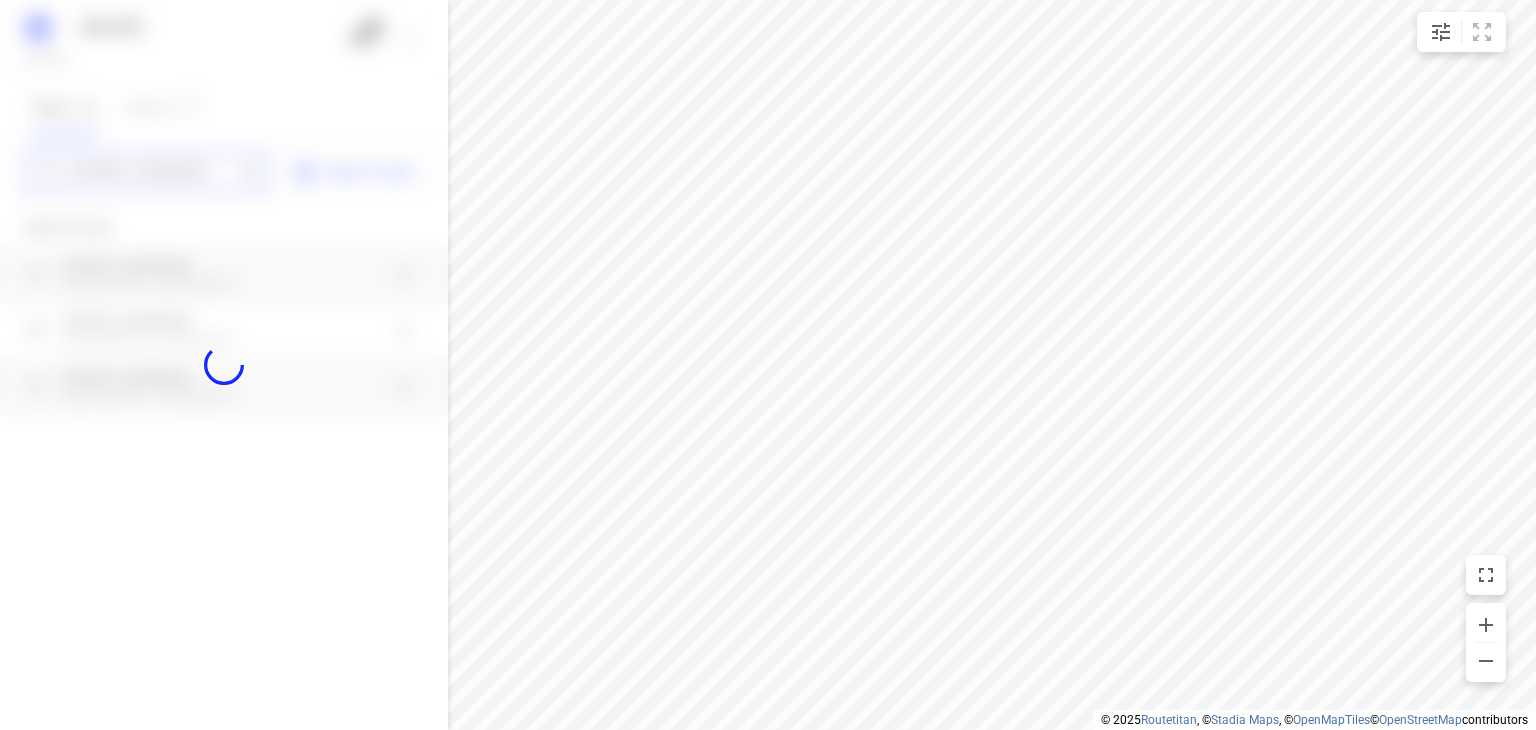 type 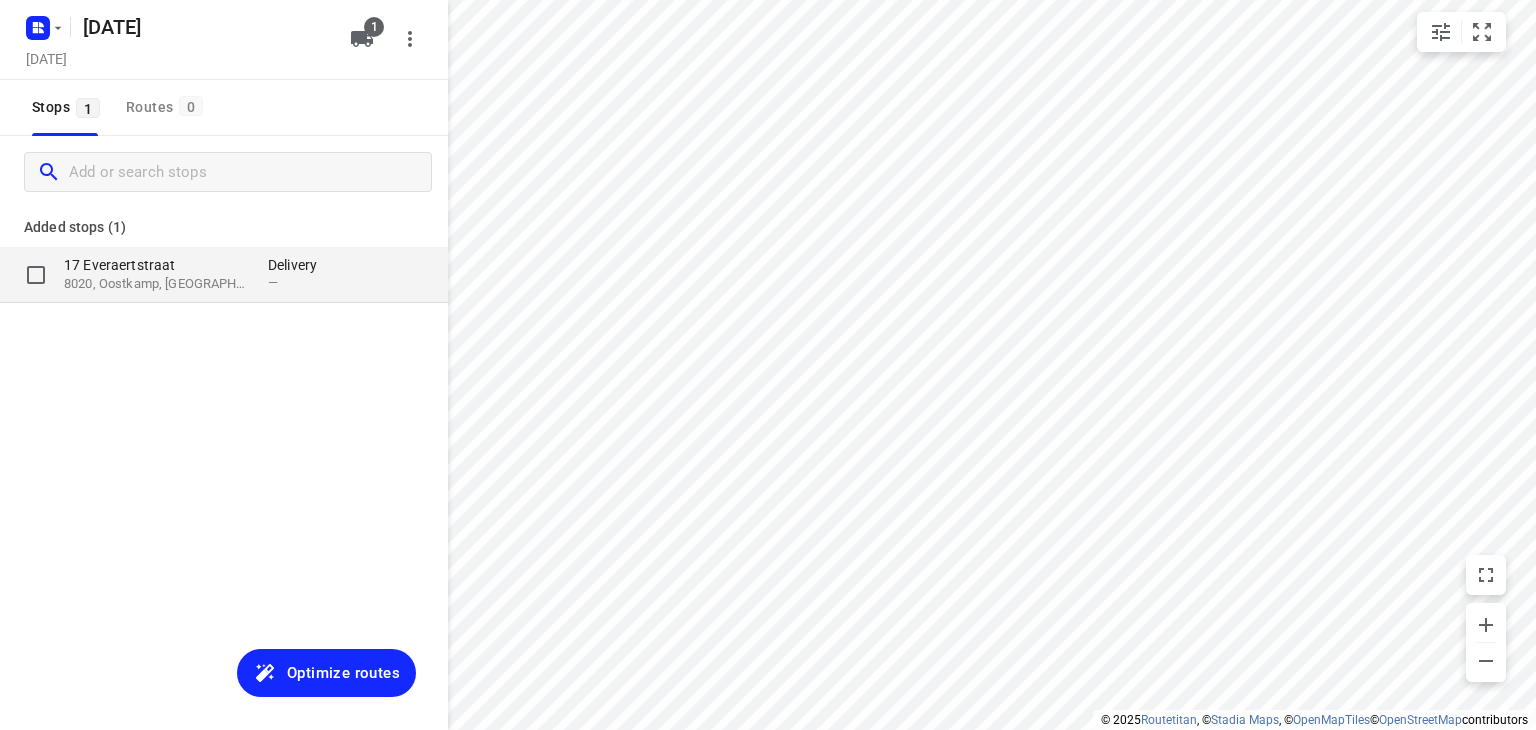 click on "8020, Oostkamp, [GEOGRAPHIC_DATA]" at bounding box center (156, 284) 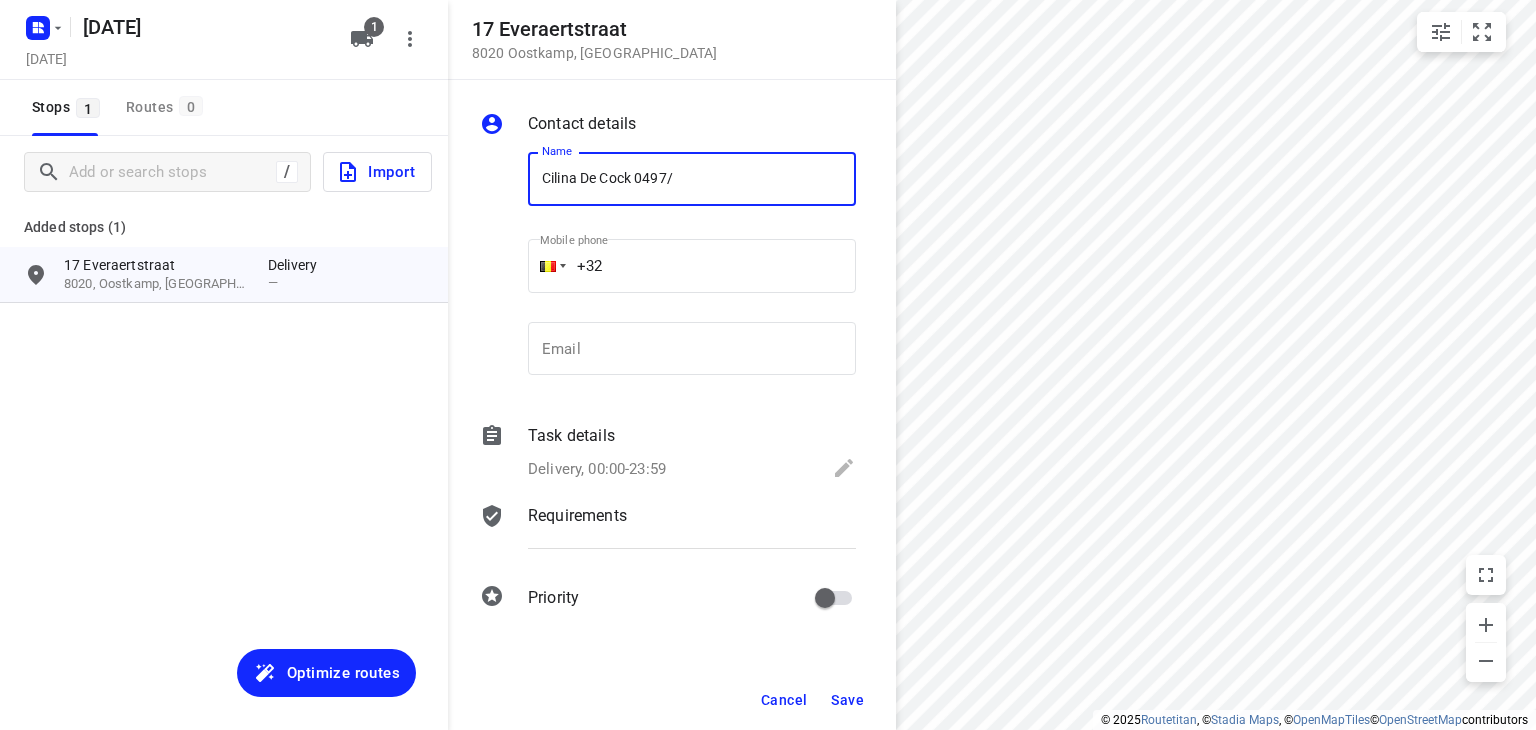 click on "Cilina De Cock 0497/" at bounding box center (692, 179) 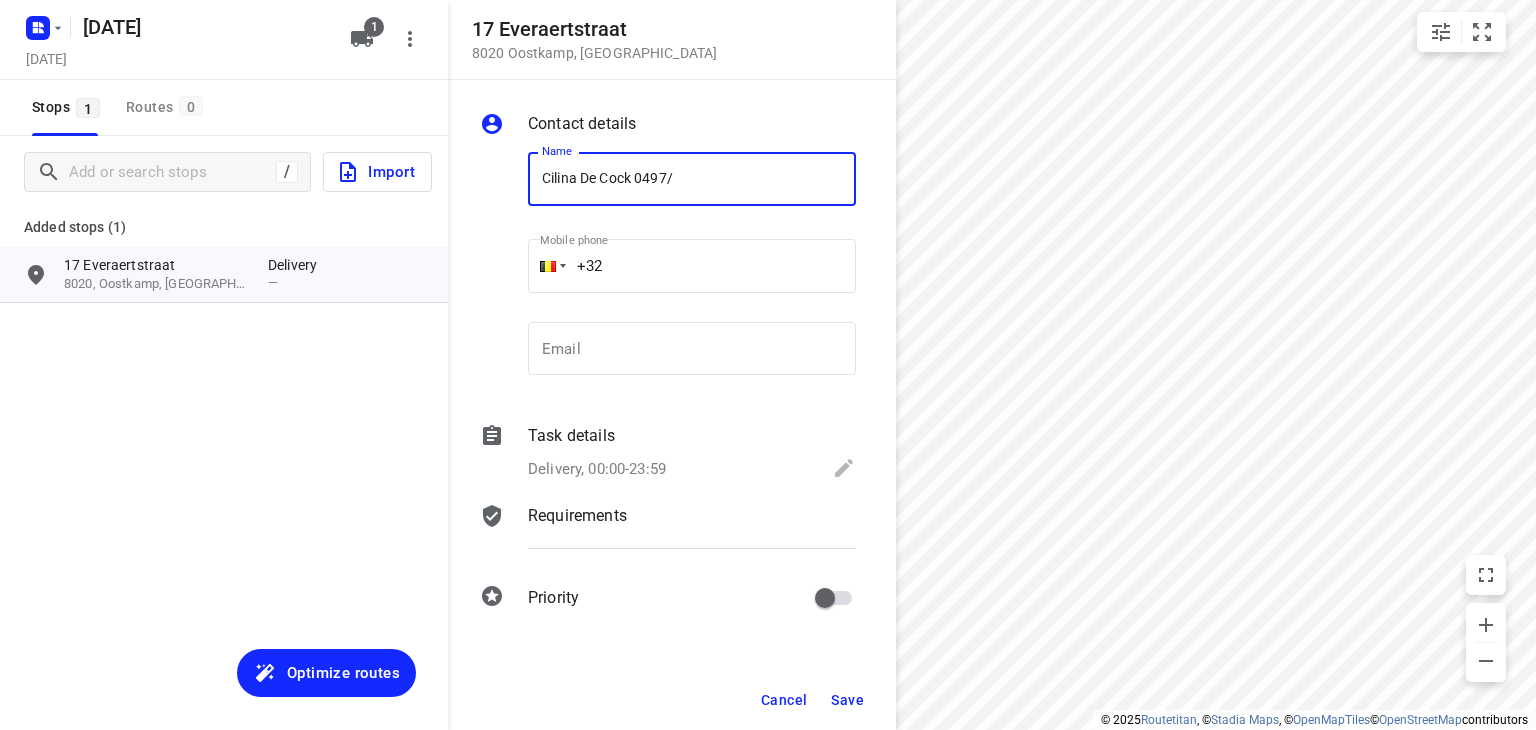 click on "Cilina De Cock 0497/" at bounding box center (692, 179) 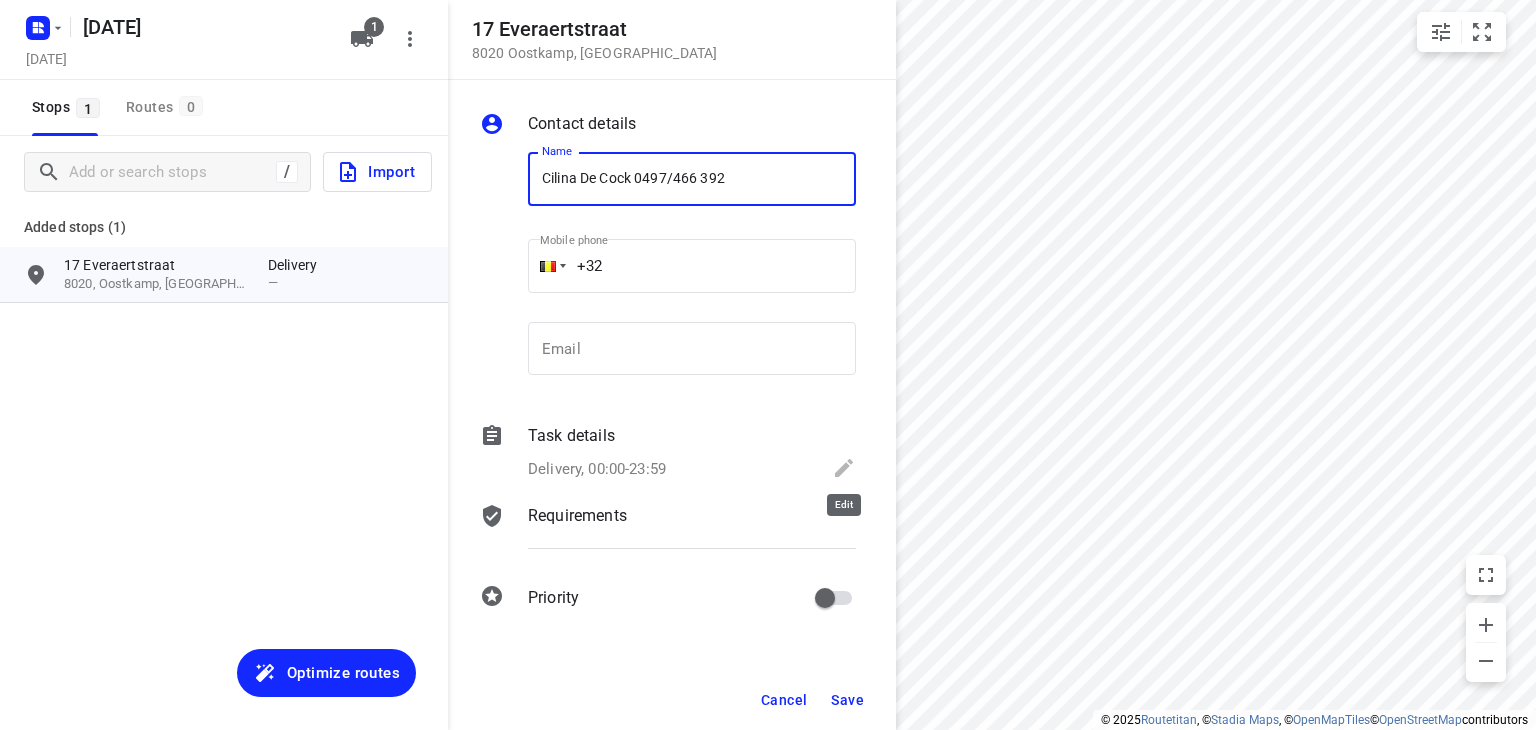 type on "Cilina De Cock 0497/466 392" 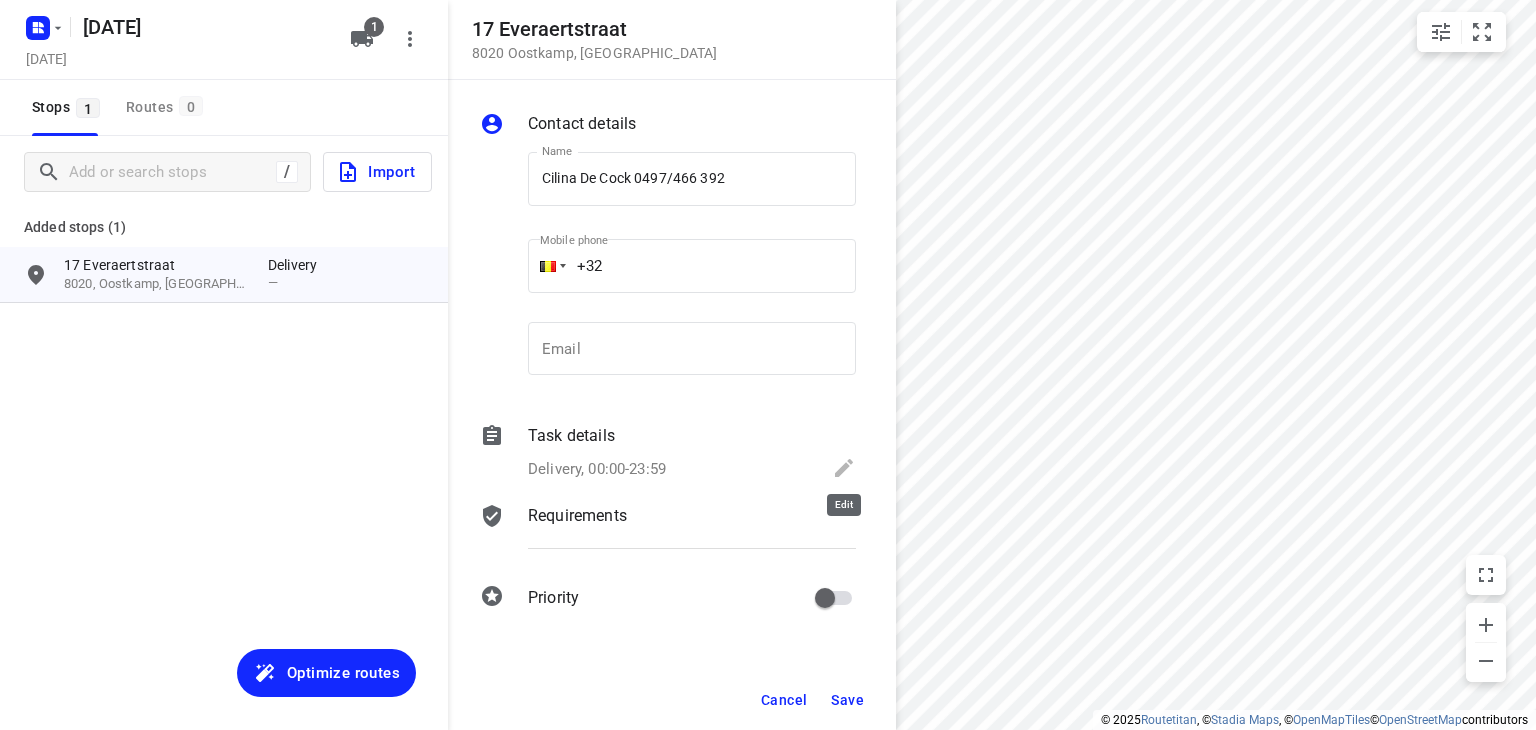 click 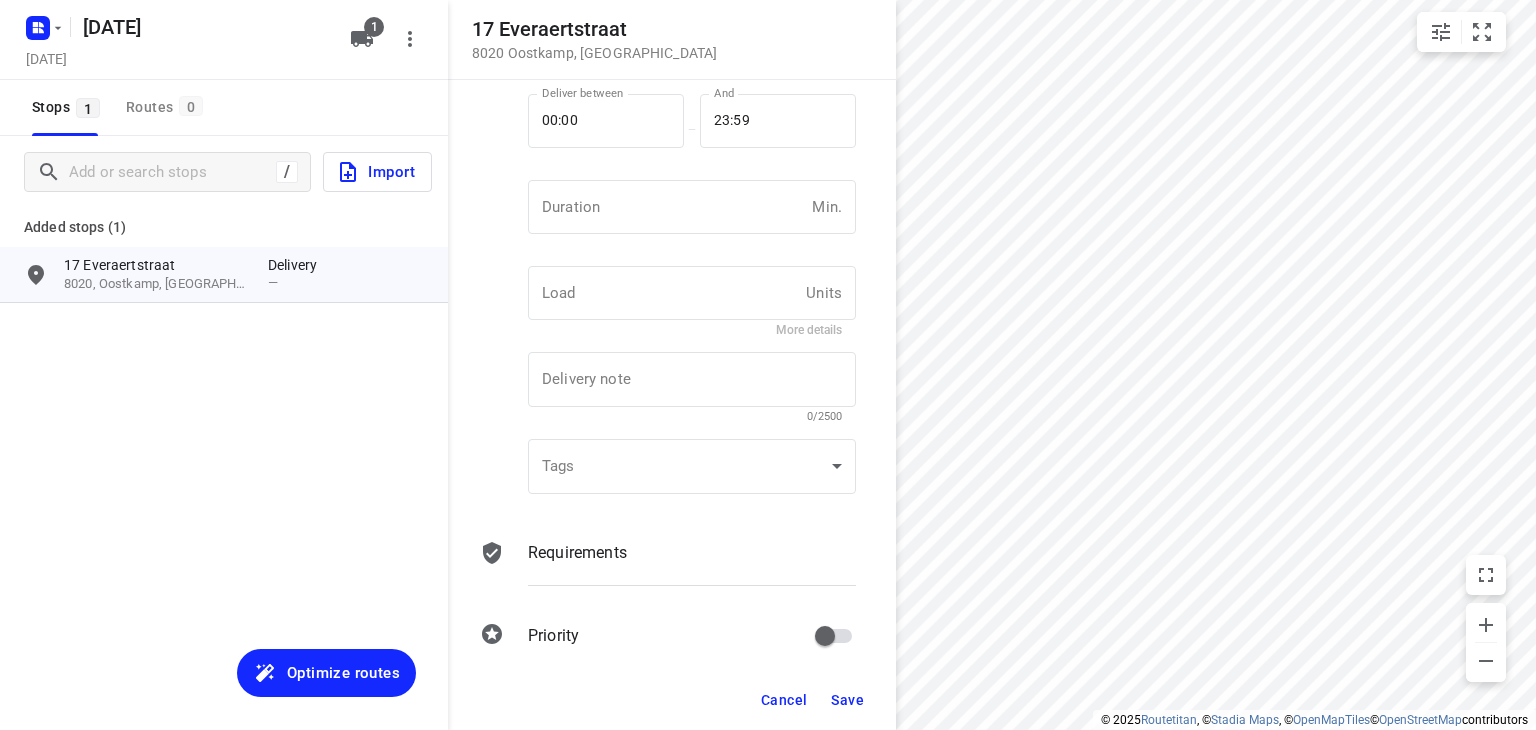 scroll, scrollTop: 240, scrollLeft: 0, axis: vertical 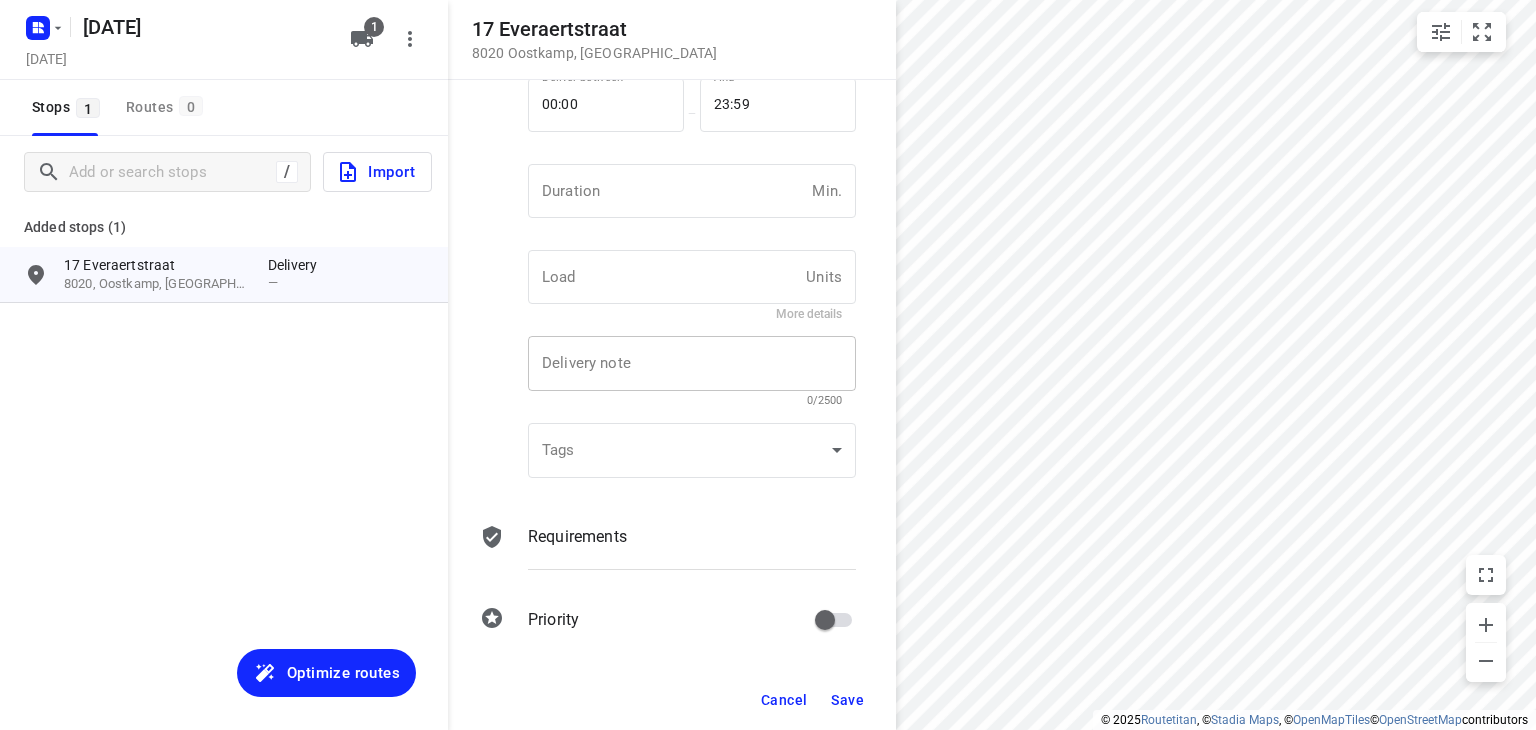 click at bounding box center [692, 364] 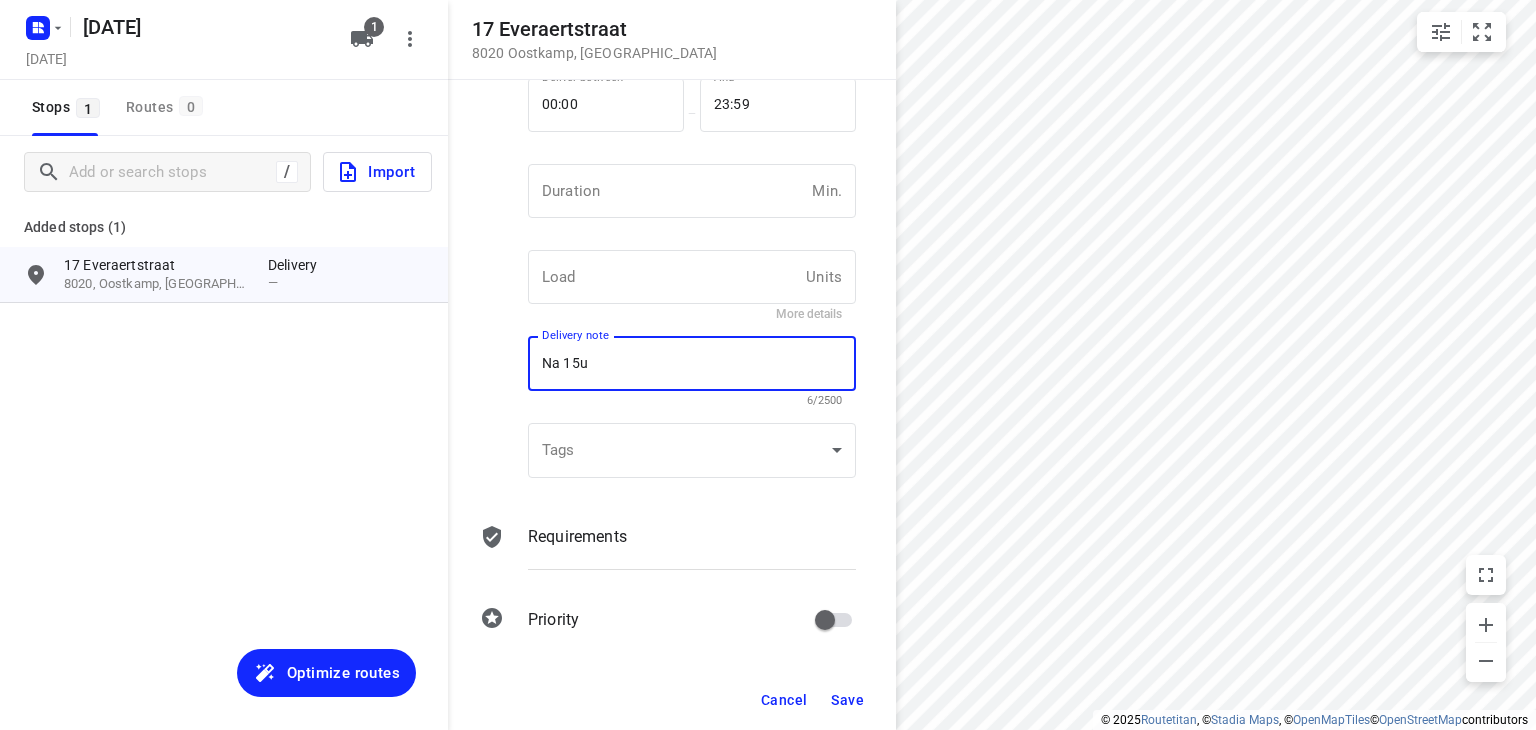 type on "Na 15u" 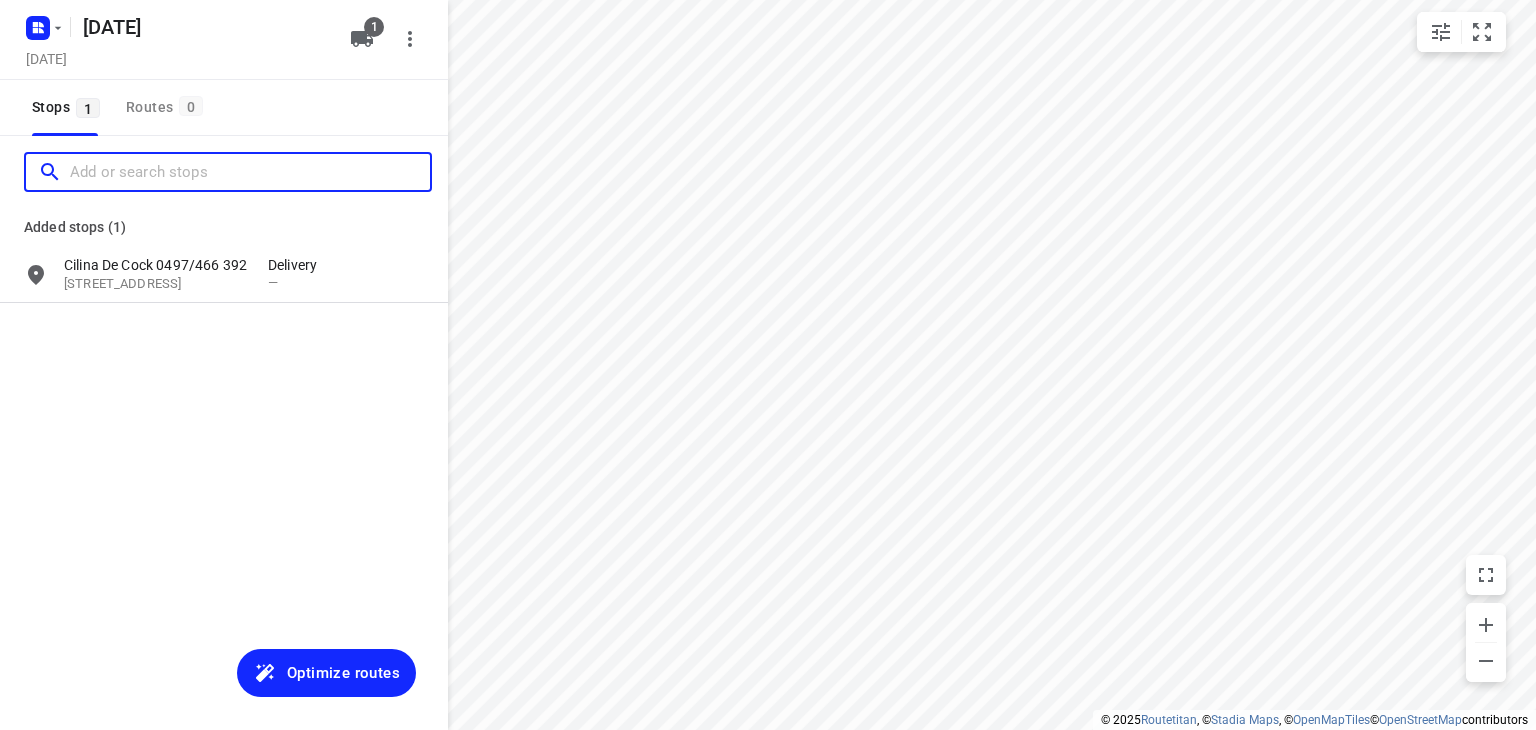 click at bounding box center (250, 172) 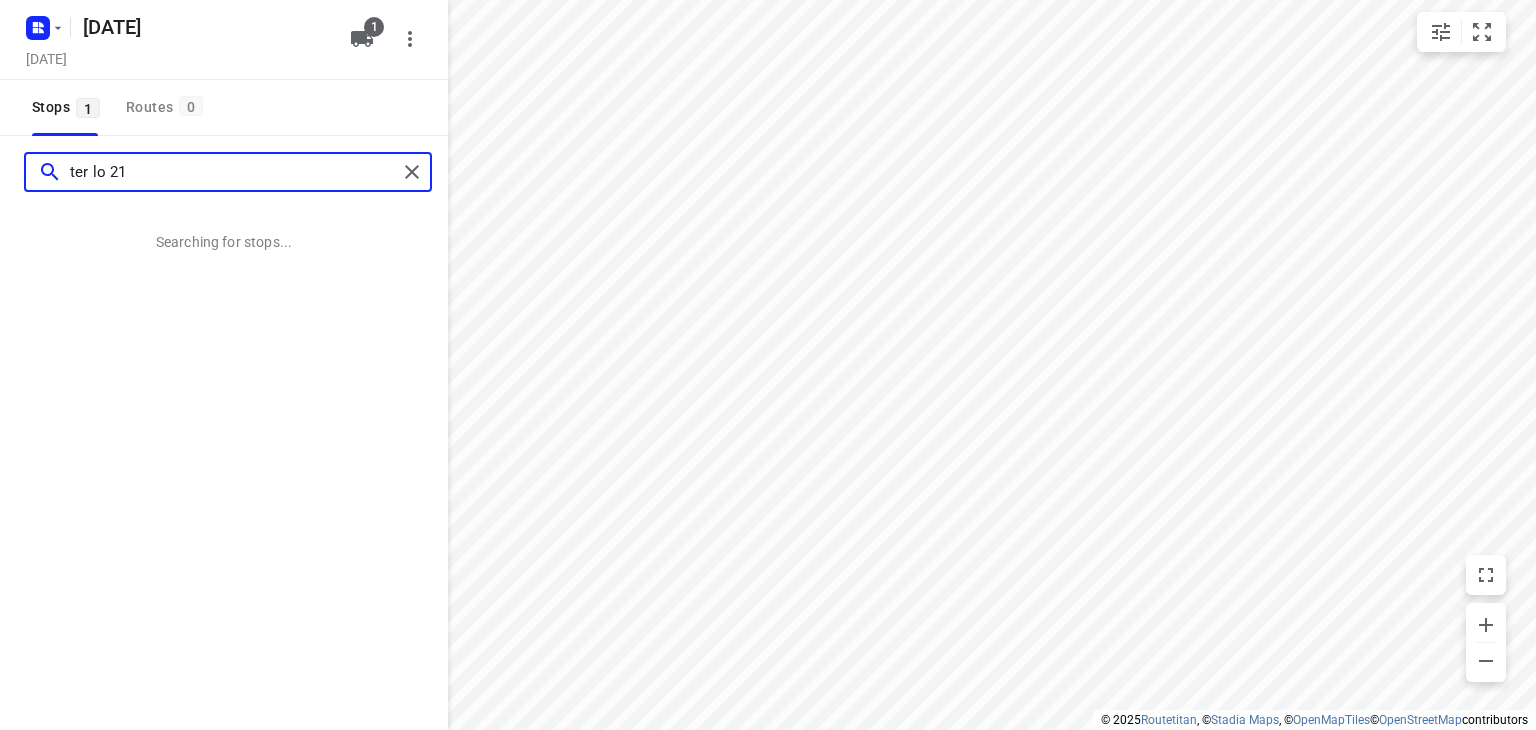 type on "ter lo 21" 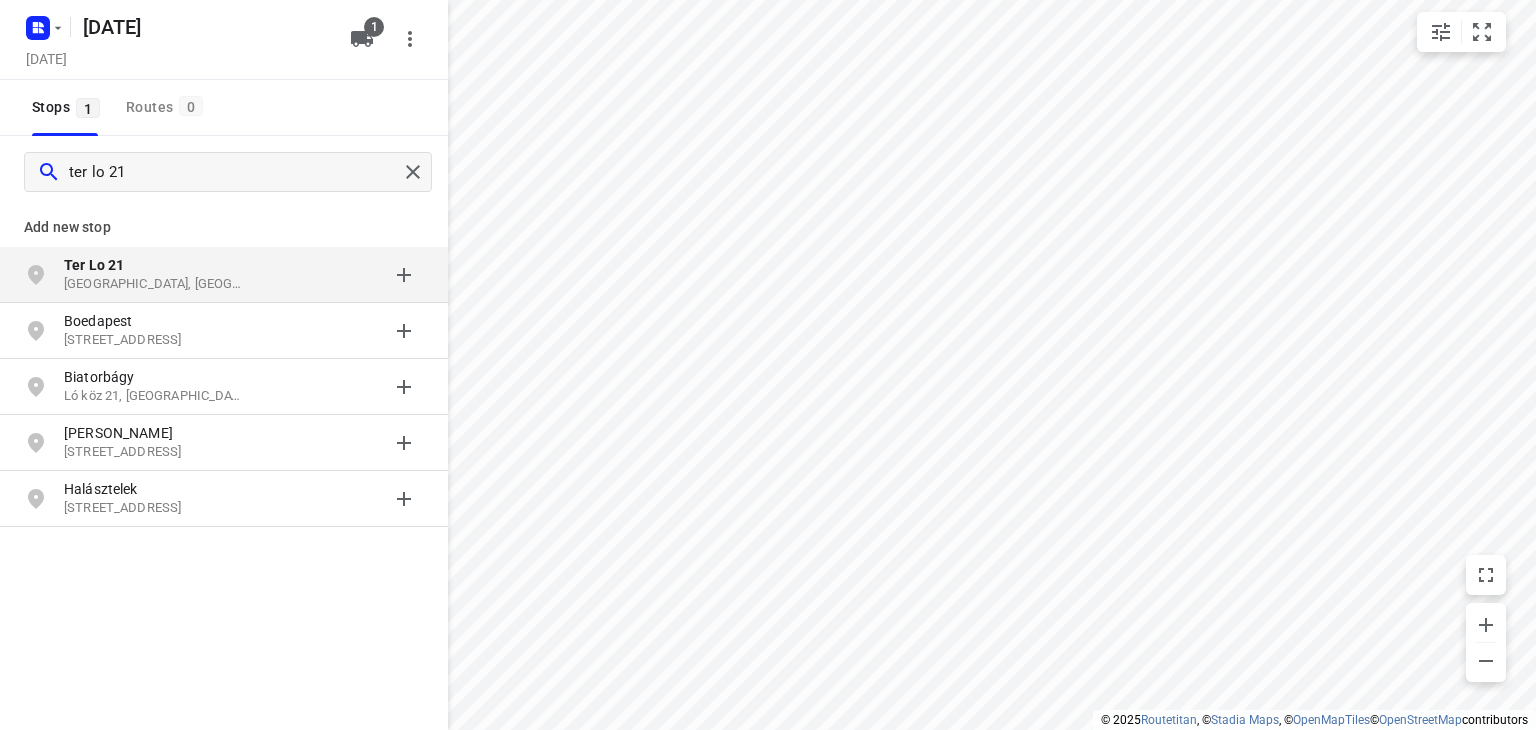 click on "Ter Lo 21" 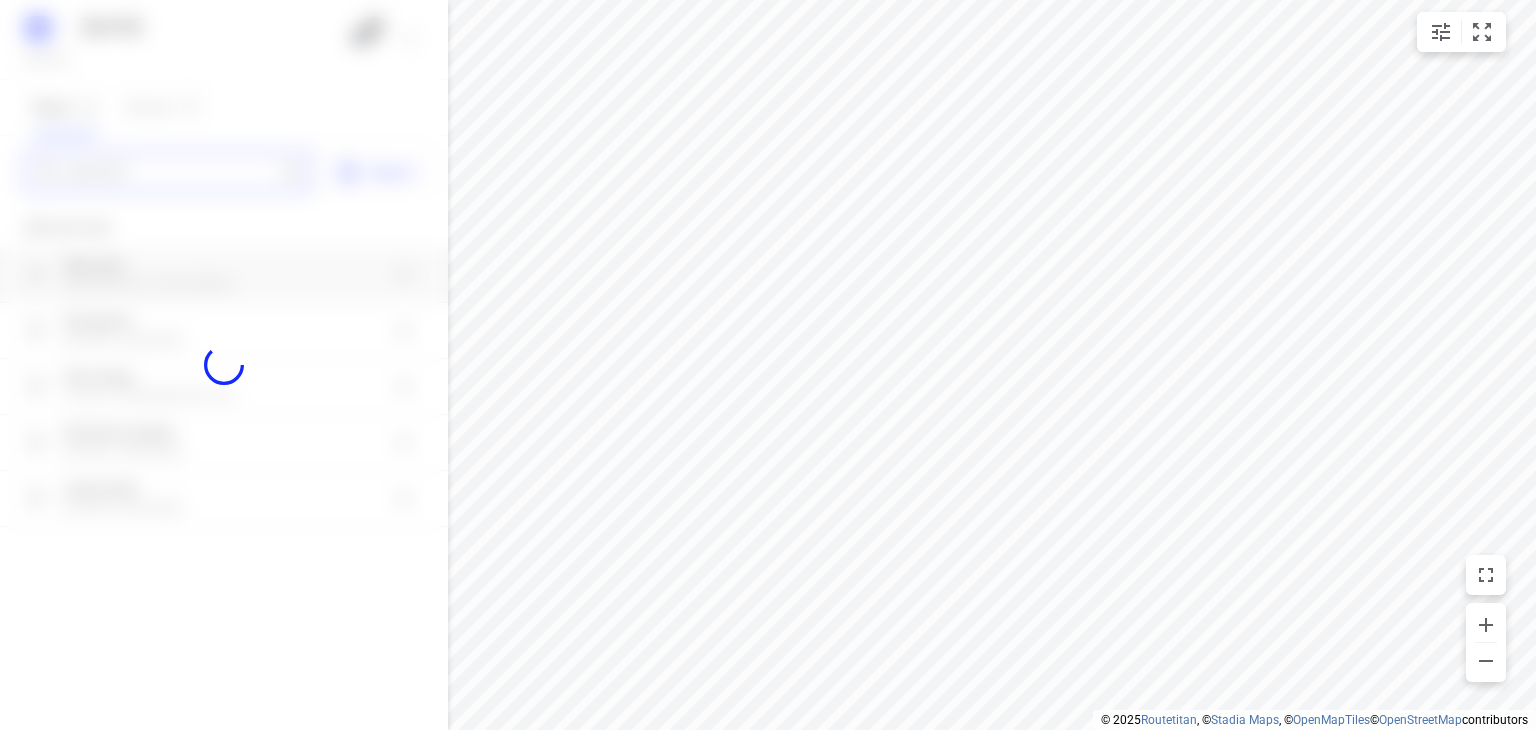 type 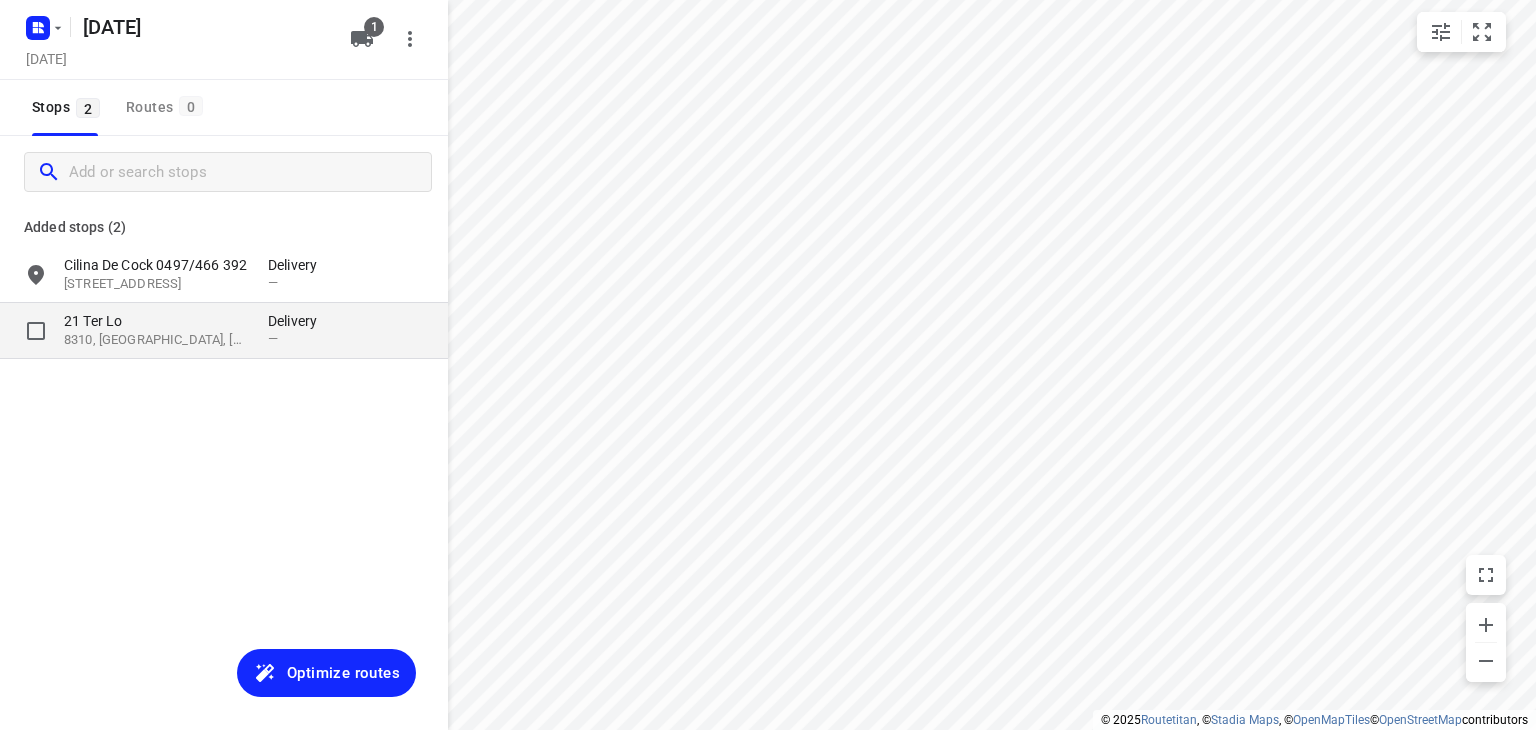 click on "8310, [GEOGRAPHIC_DATA], [GEOGRAPHIC_DATA]" at bounding box center [156, 340] 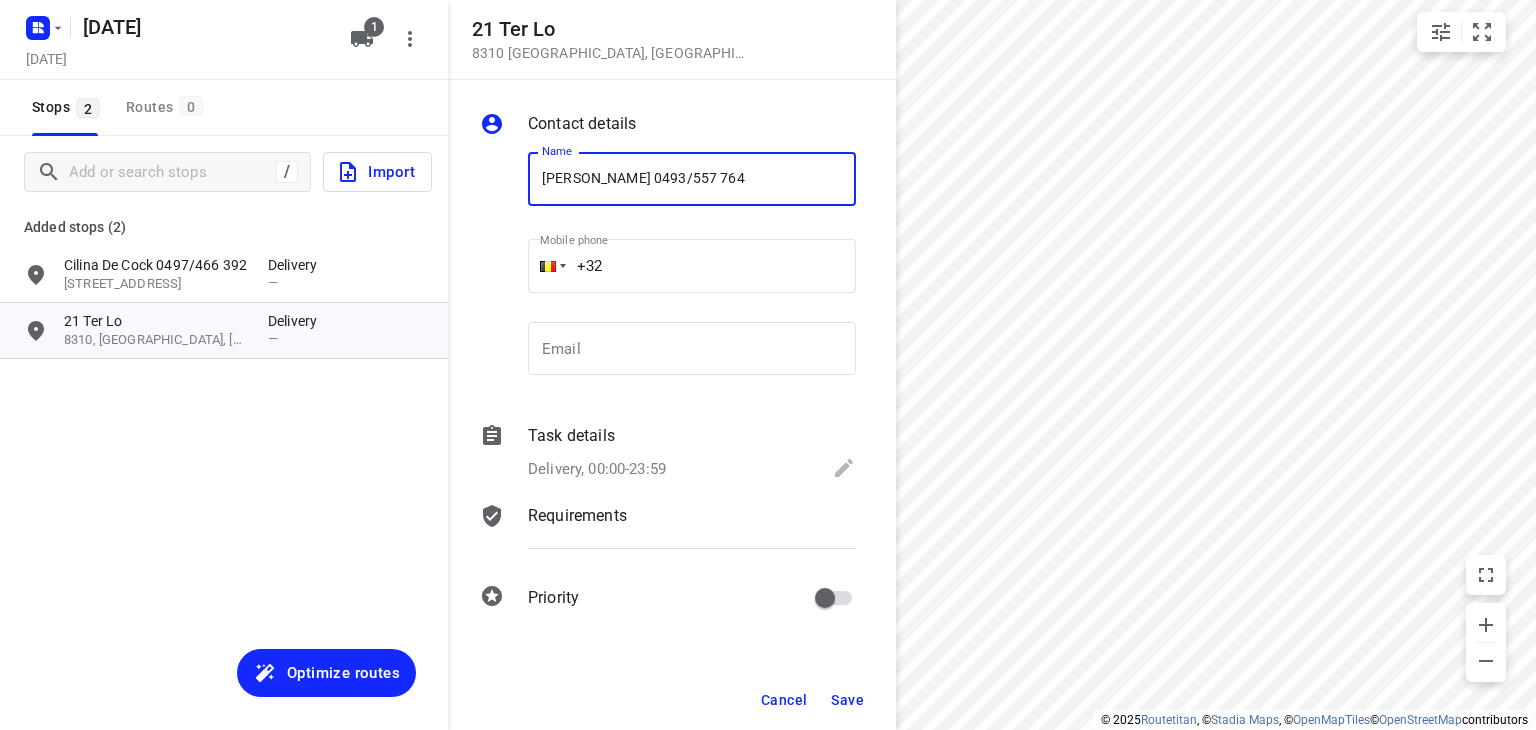 type on "[PERSON_NAME] 0493/557 764" 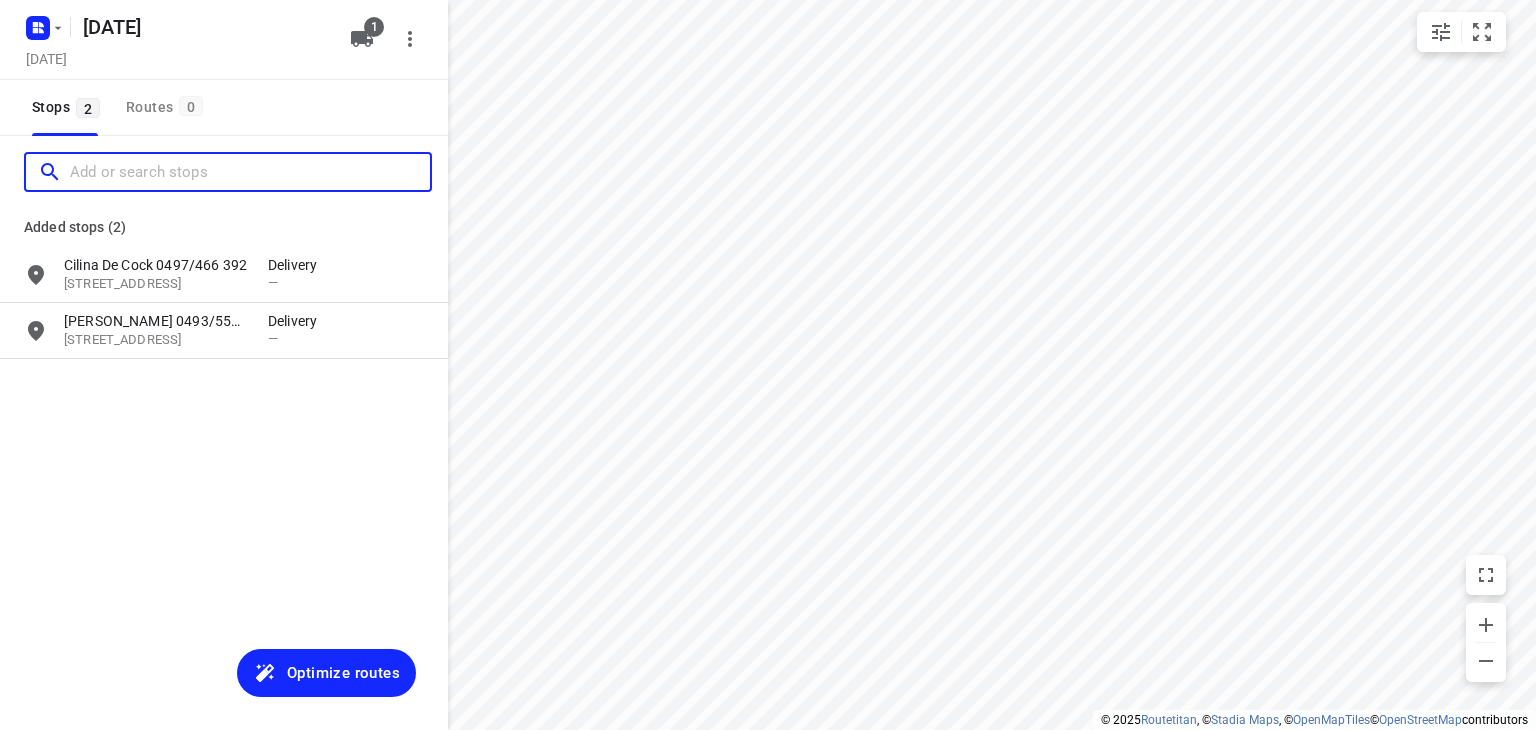 click at bounding box center (250, 172) 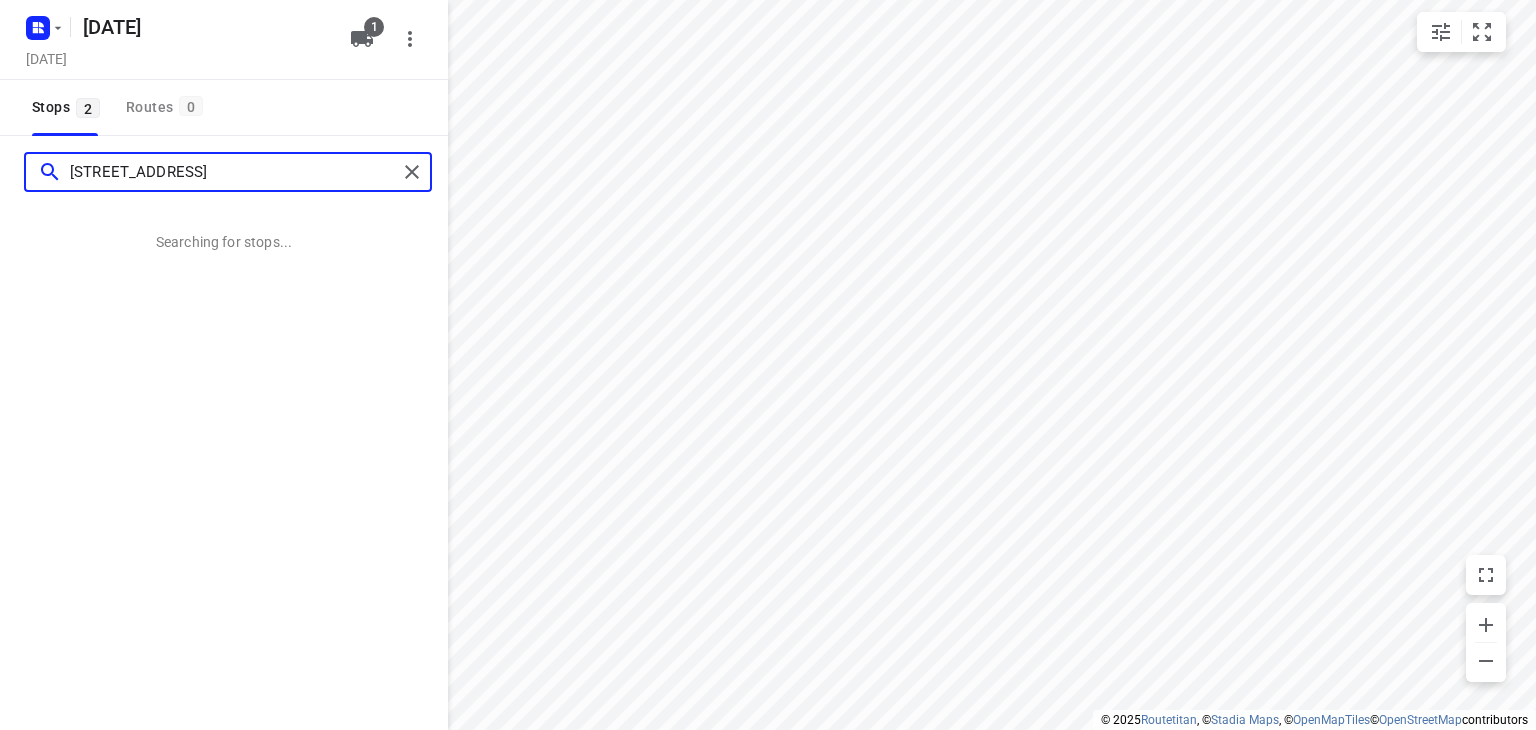 type on "[STREET_ADDRESS]" 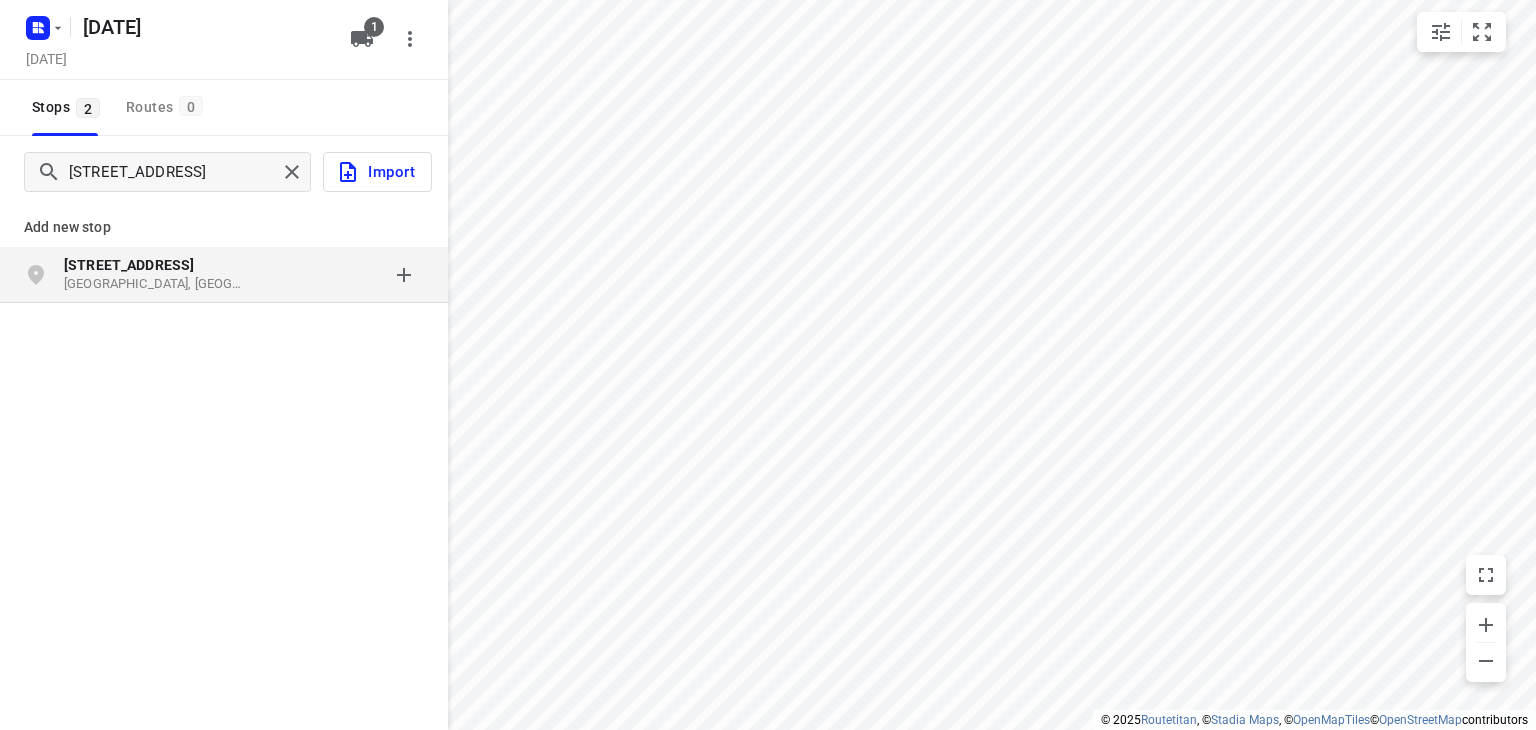 click on "[GEOGRAPHIC_DATA], [GEOGRAPHIC_DATA]" at bounding box center [156, 284] 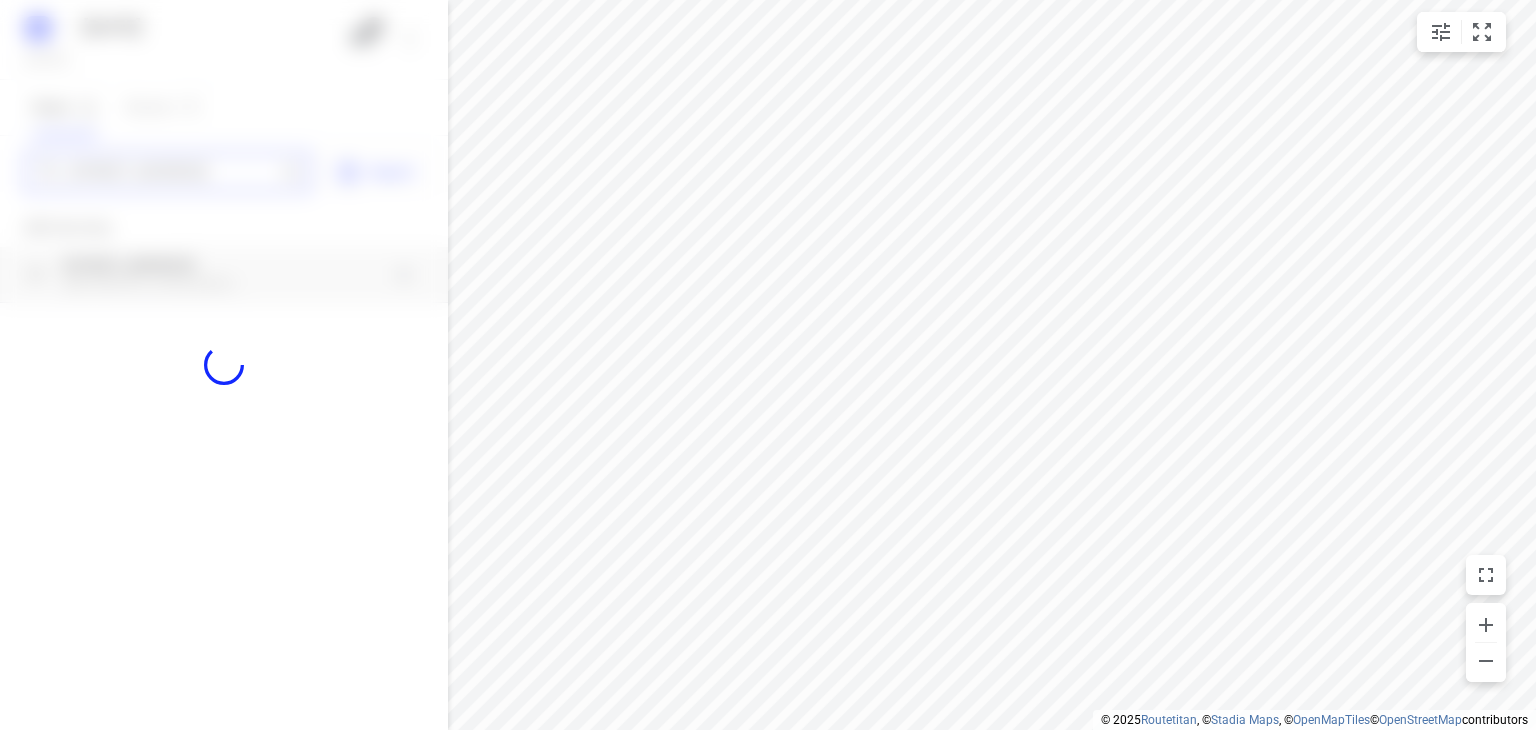 type 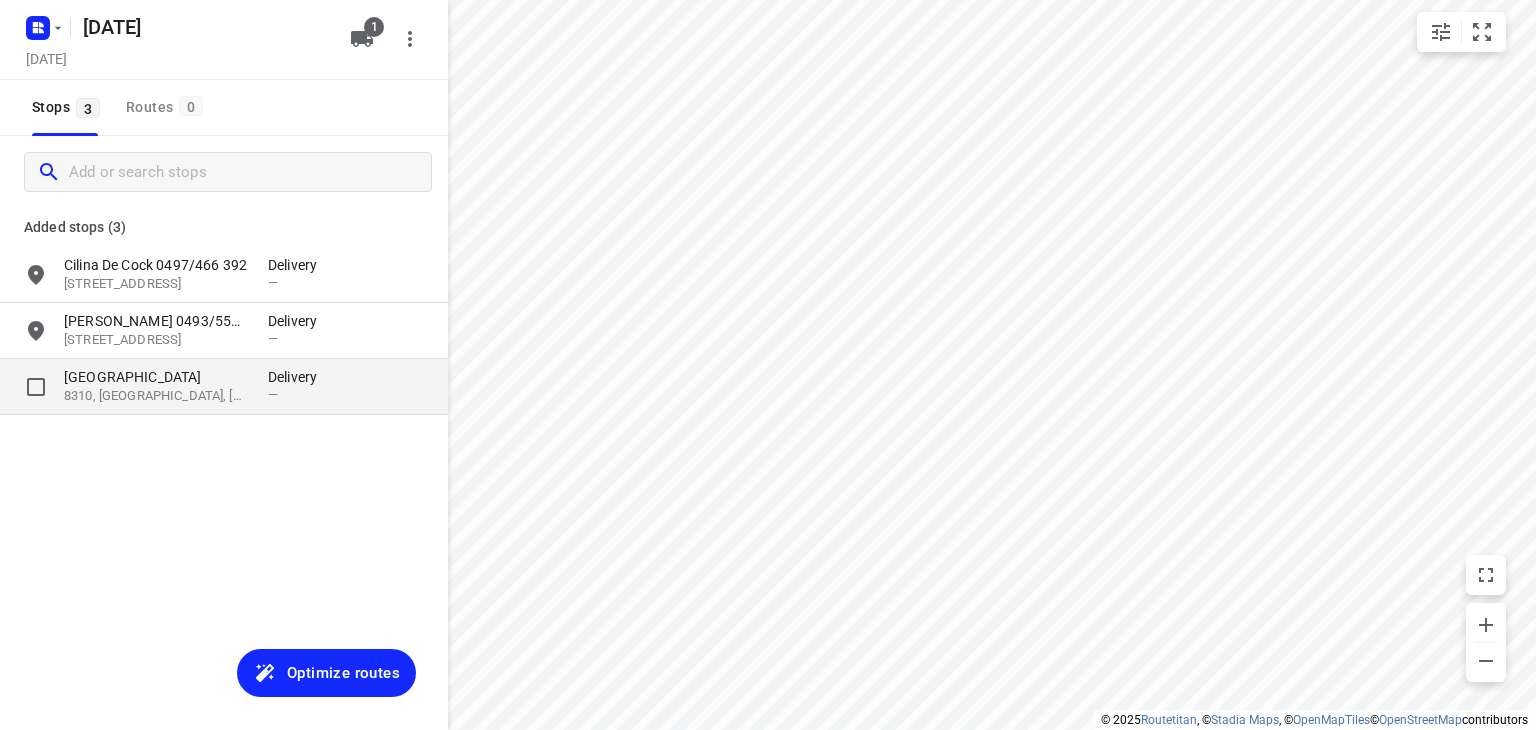click on "8310, [GEOGRAPHIC_DATA], [GEOGRAPHIC_DATA]" at bounding box center (156, 396) 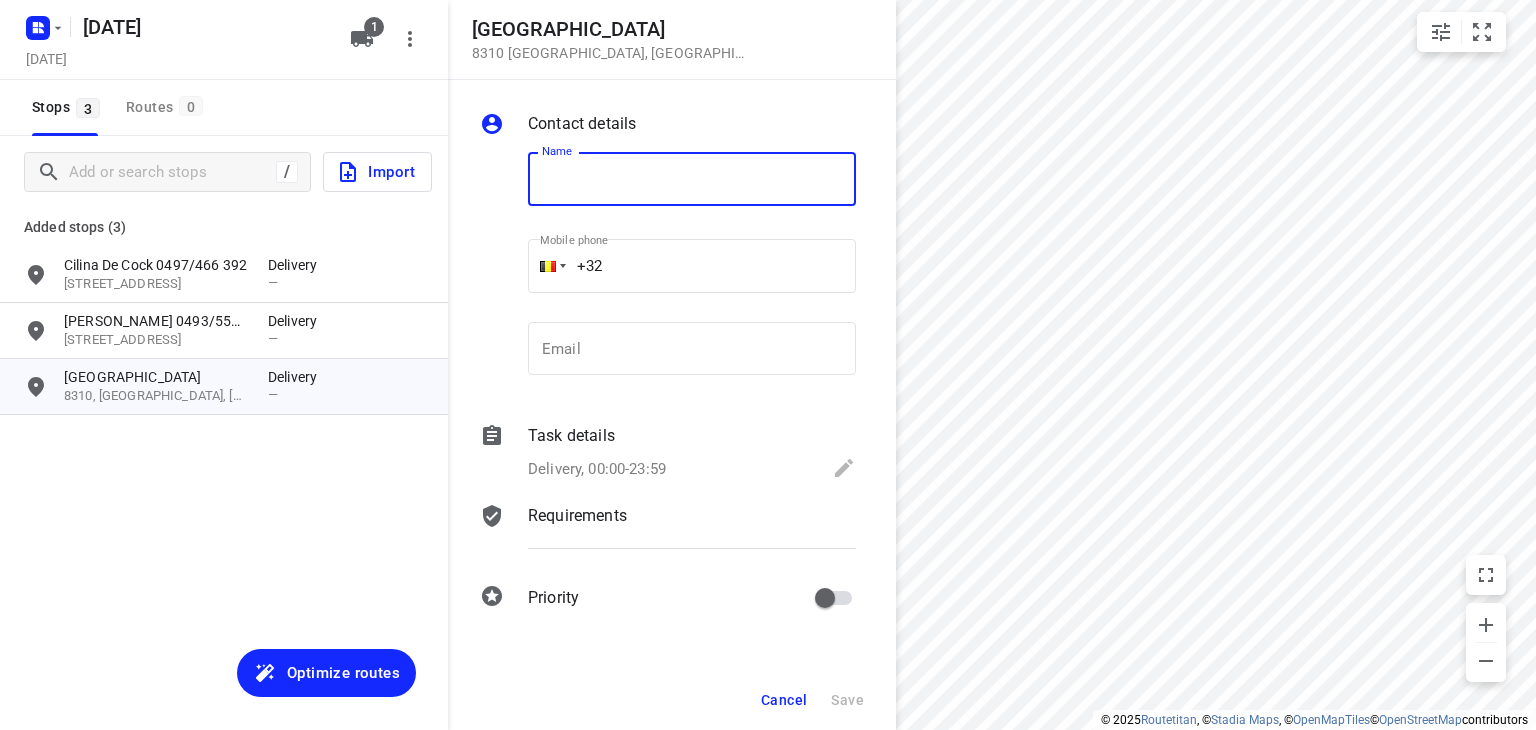 click at bounding box center (692, 179) 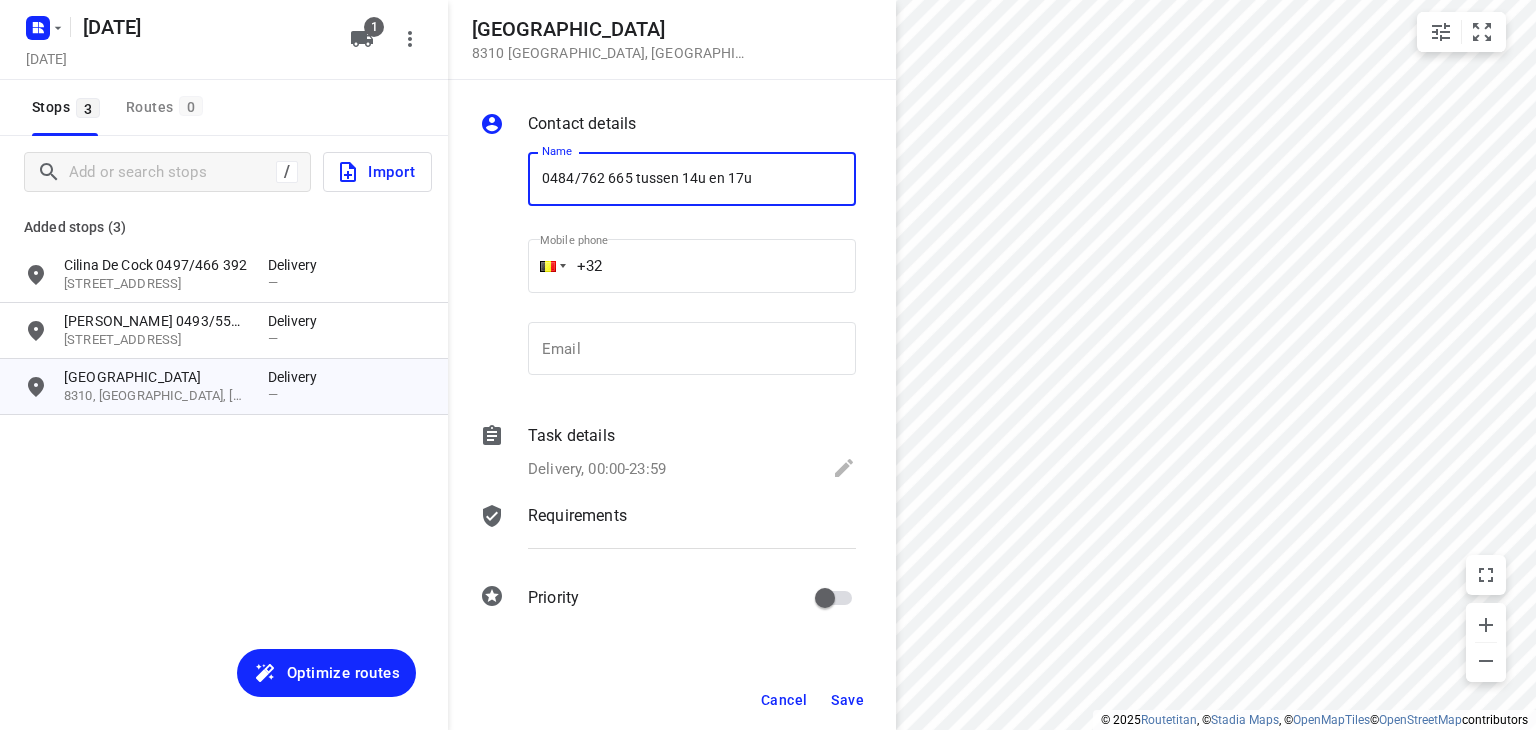 type on "0484/762 665 tussen 14u en 17u" 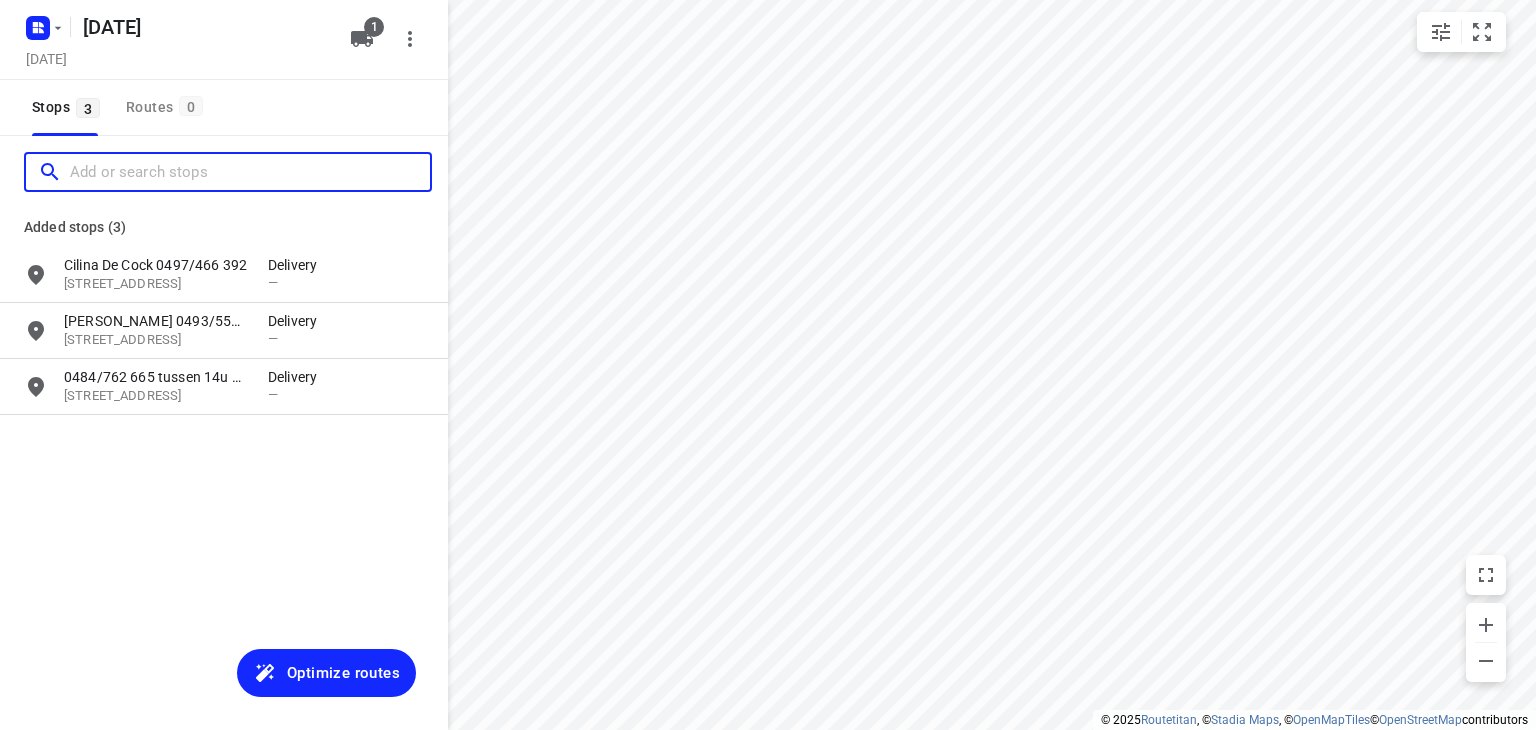 click at bounding box center (250, 172) 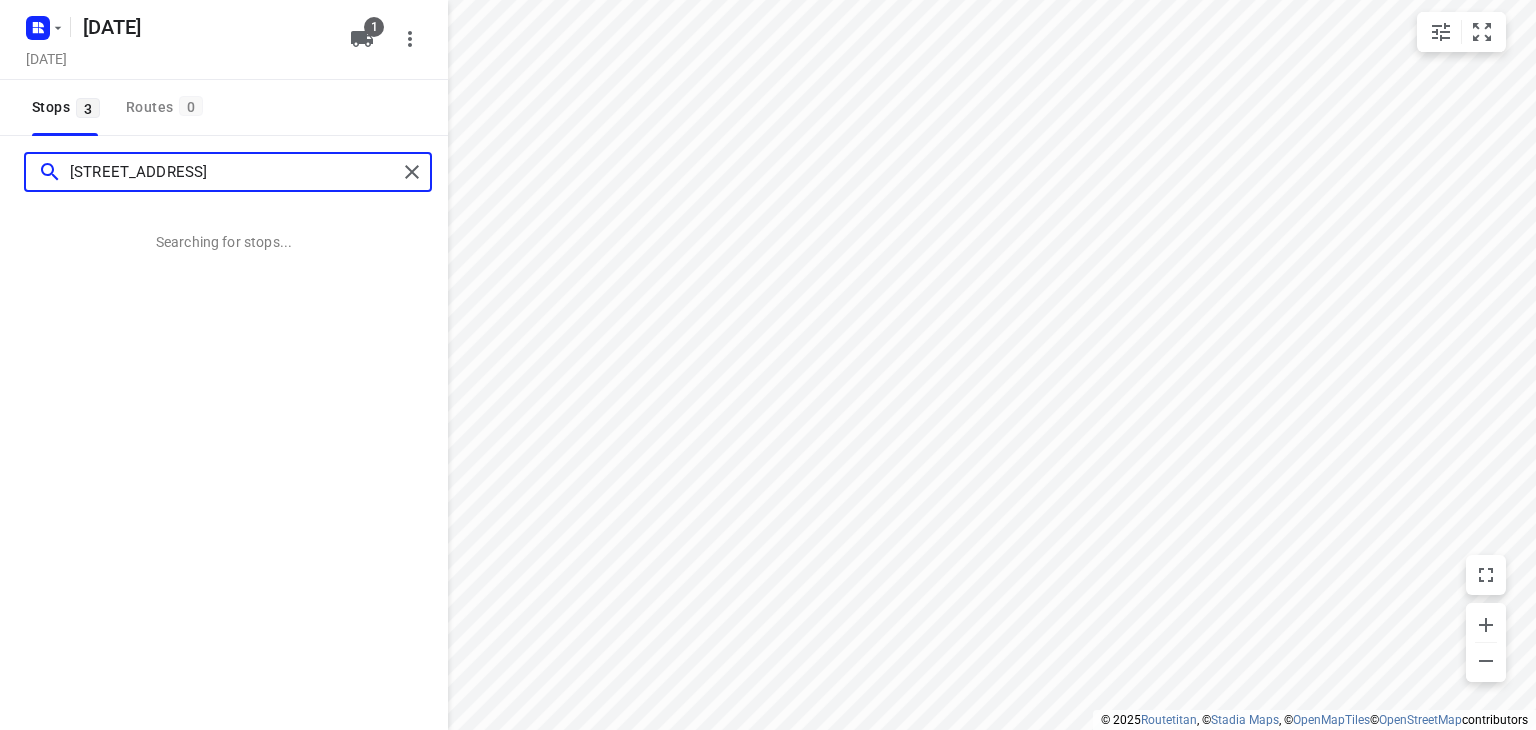 type on "[STREET_ADDRESS]" 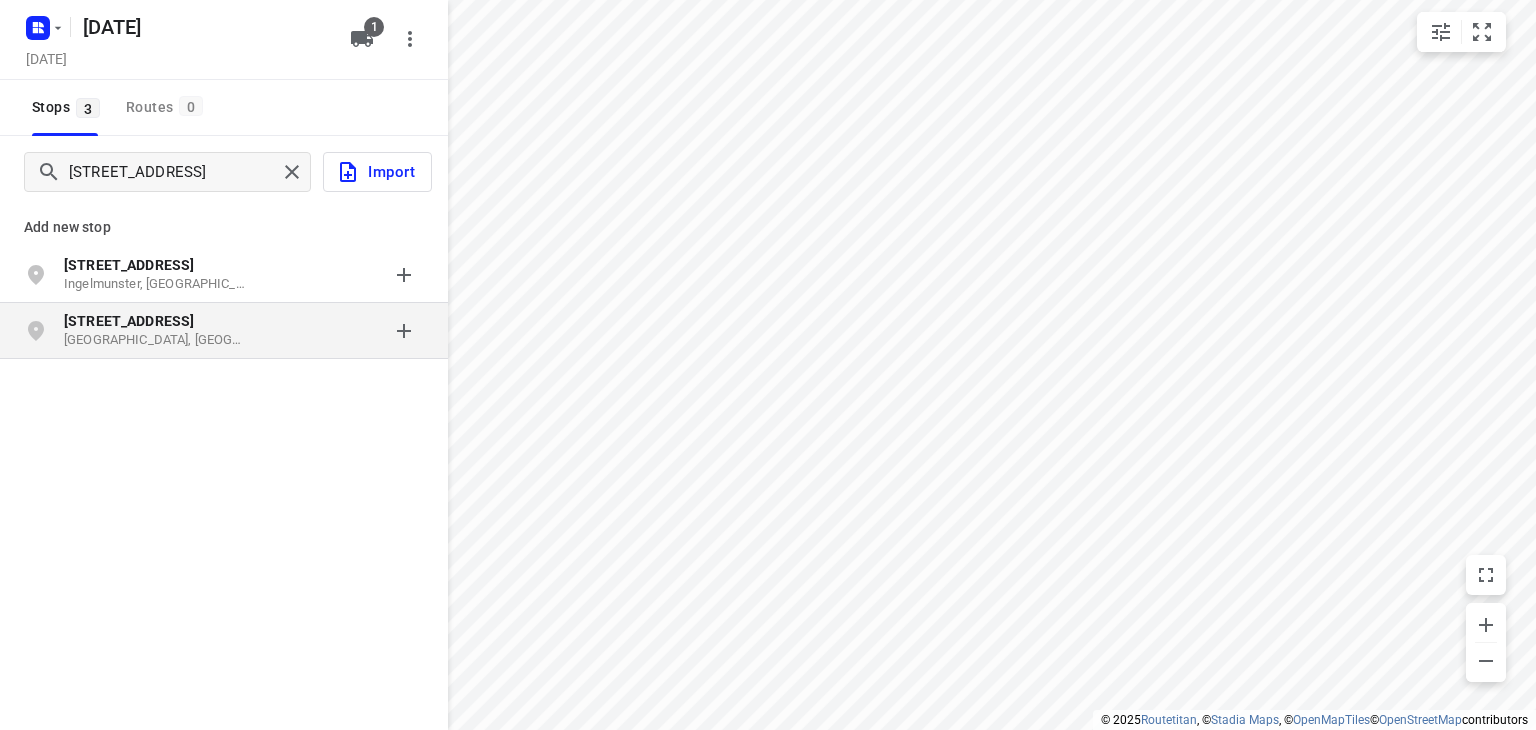click on "[STREET_ADDRESS]" 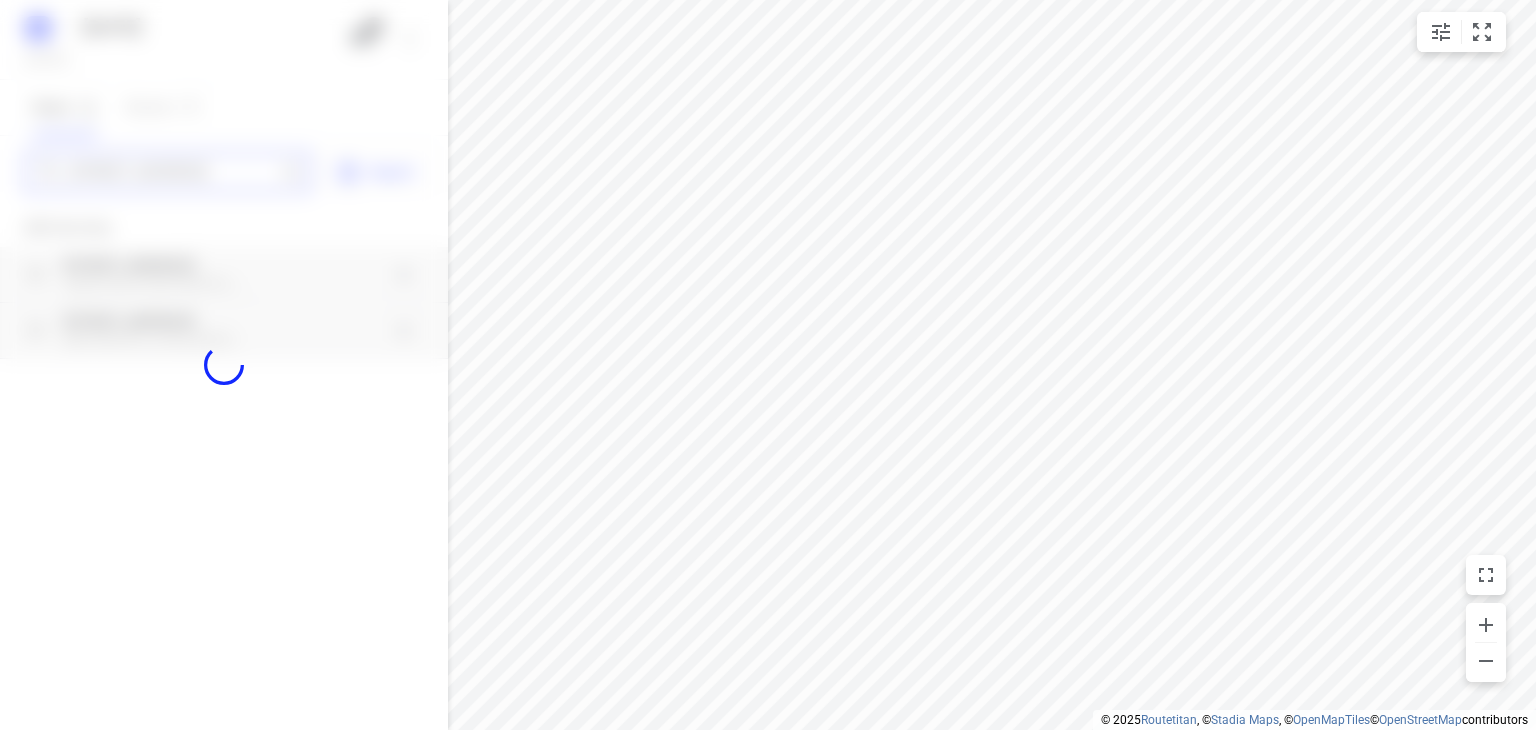 type 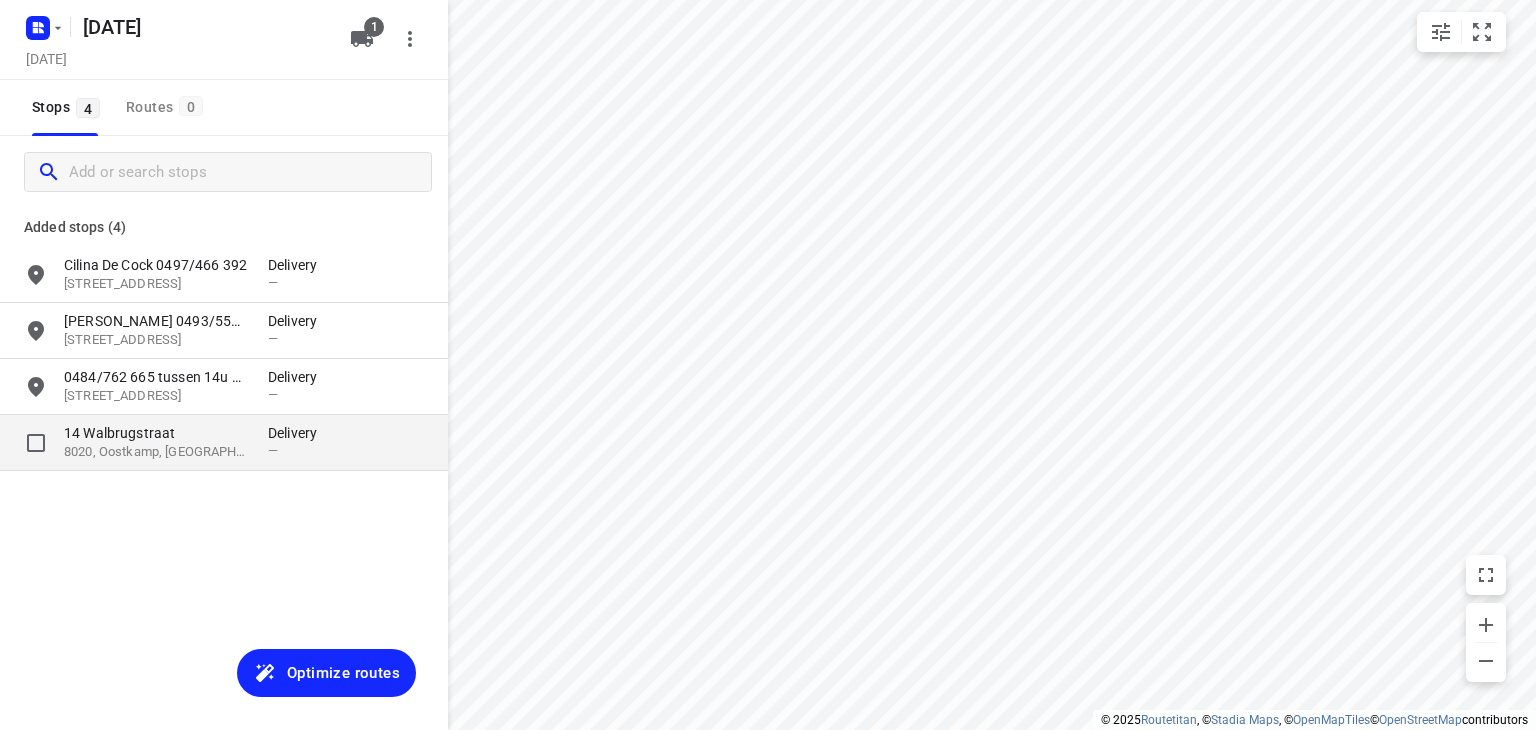 click on "8020, Oostkamp, [GEOGRAPHIC_DATA]" at bounding box center [156, 452] 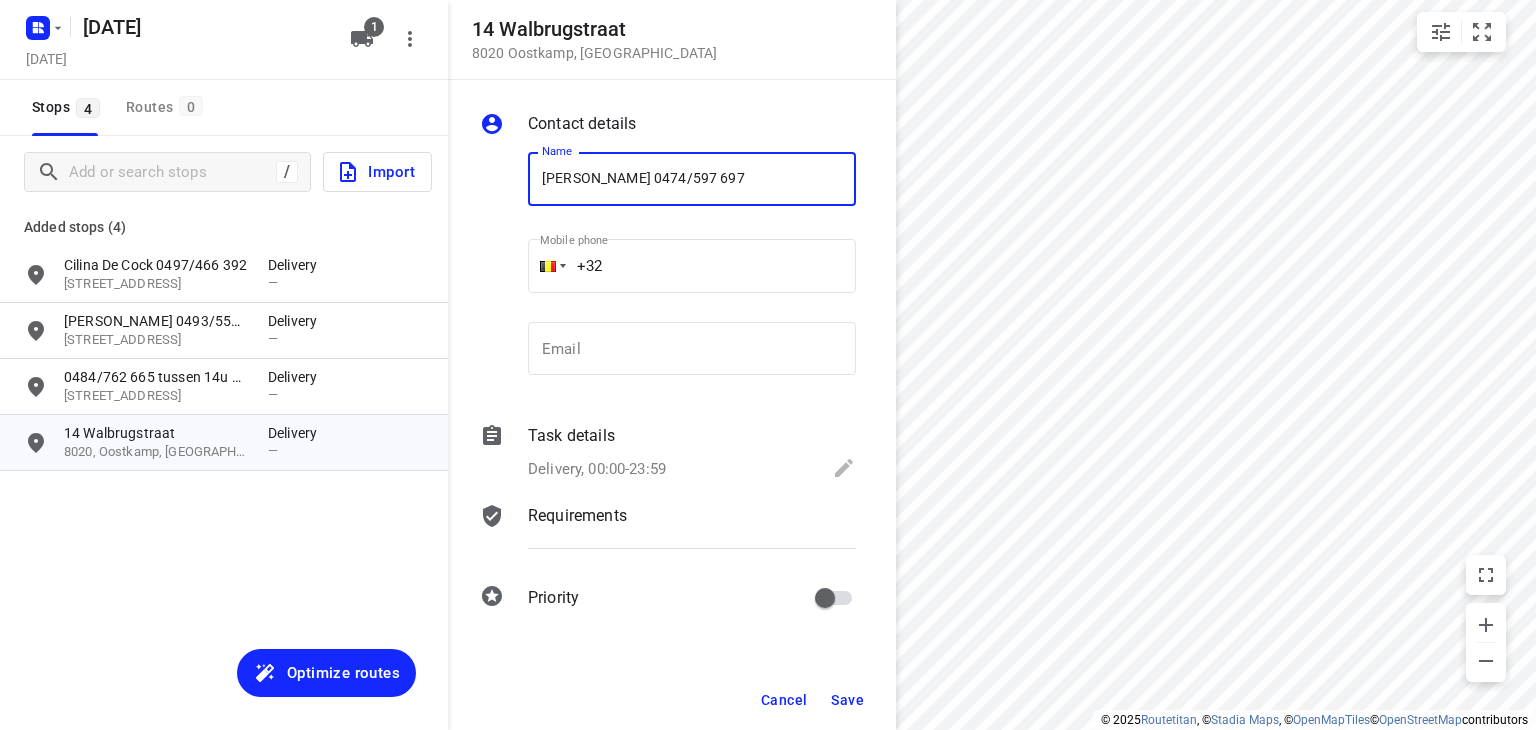 click on "[PERSON_NAME] 0474/597 697" at bounding box center [692, 179] 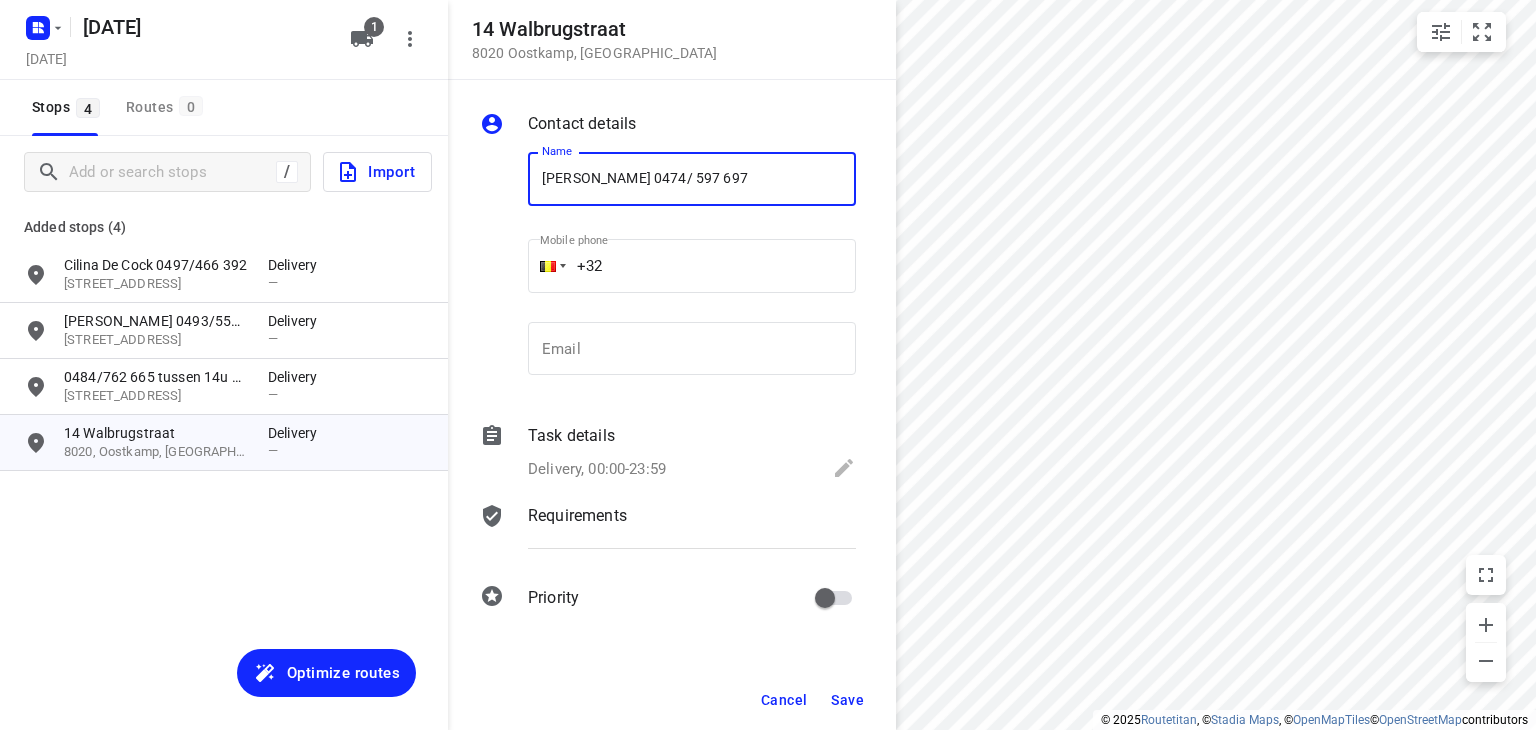 type on "[PERSON_NAME] 0474/ 597 697" 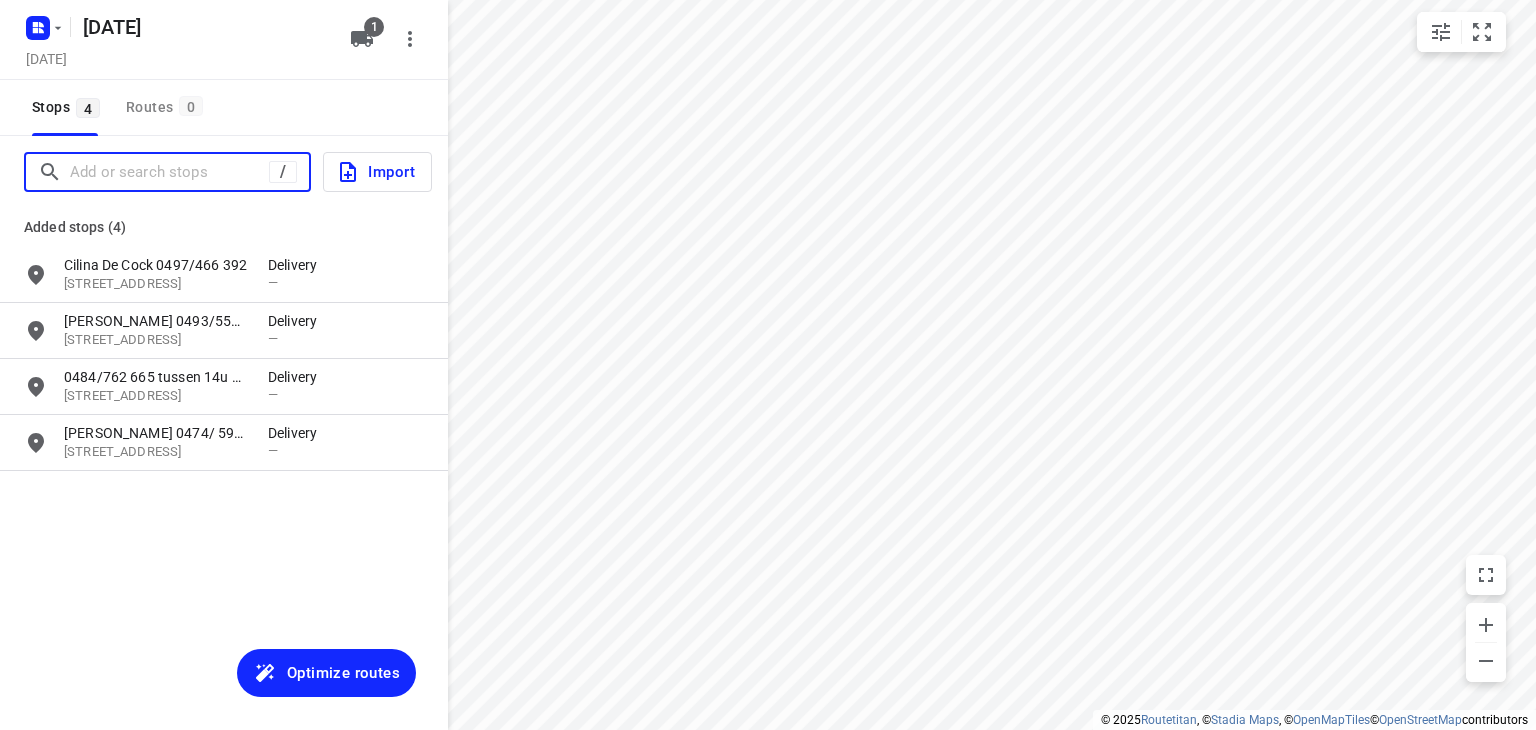 click at bounding box center (169, 172) 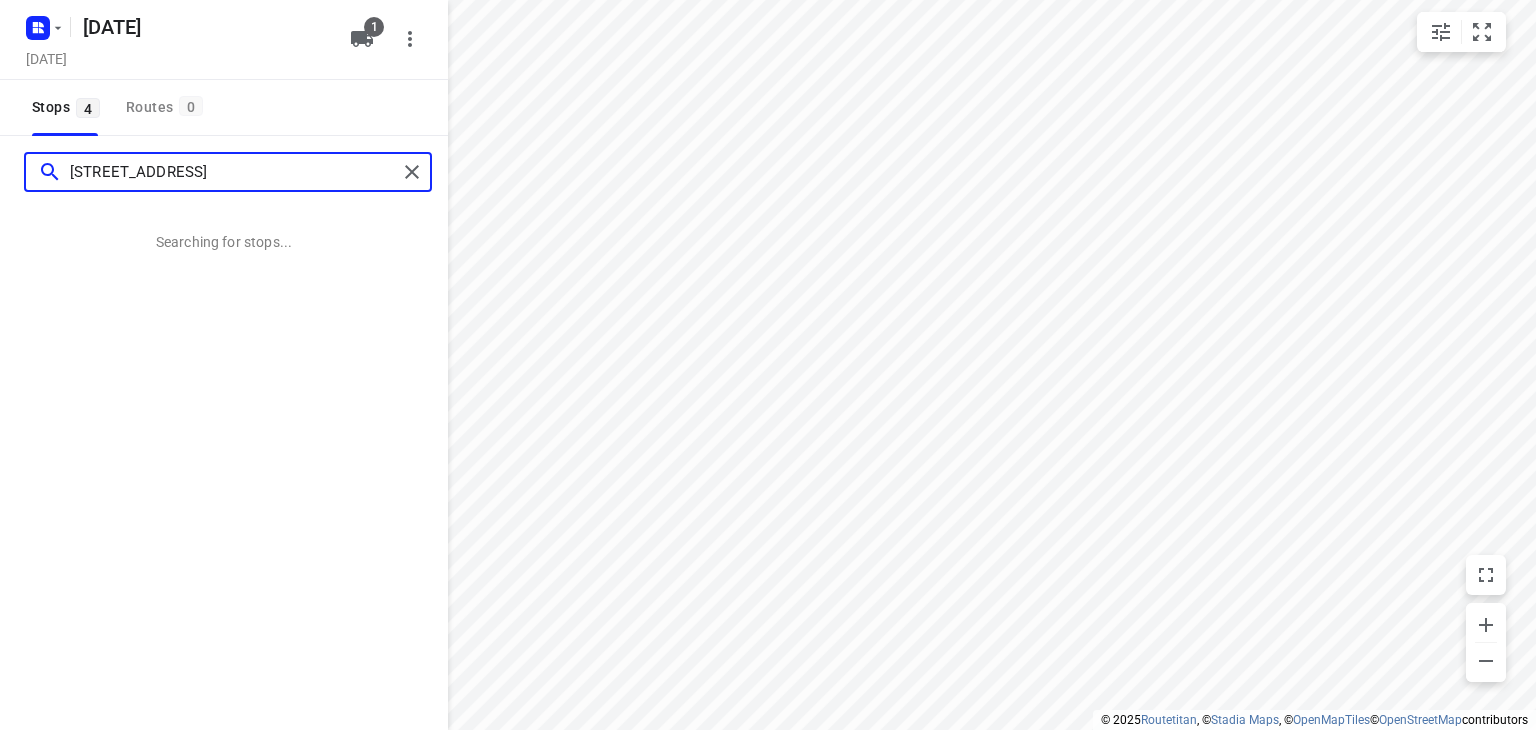 type on "[STREET_ADDRESS]" 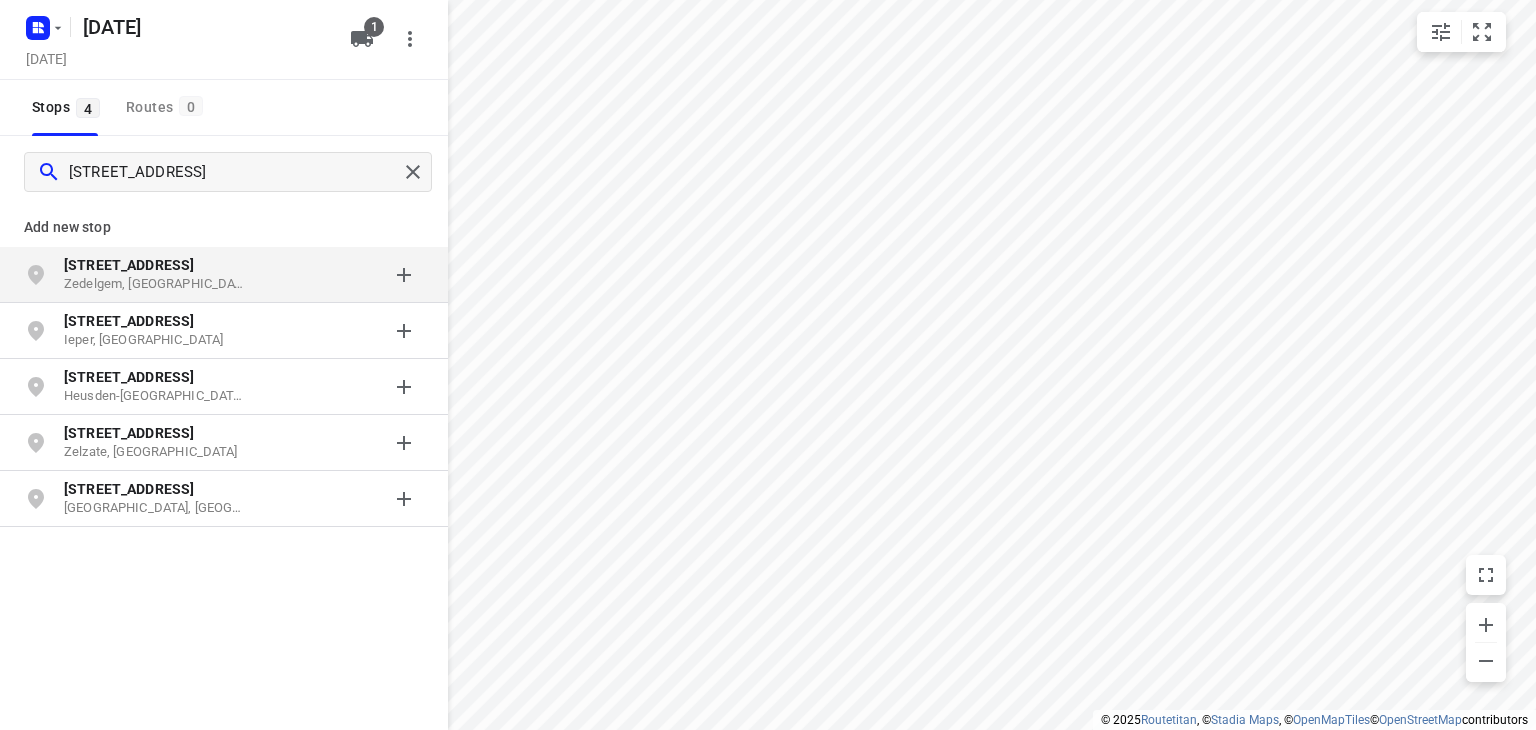 click on "[STREET_ADDRESS]" 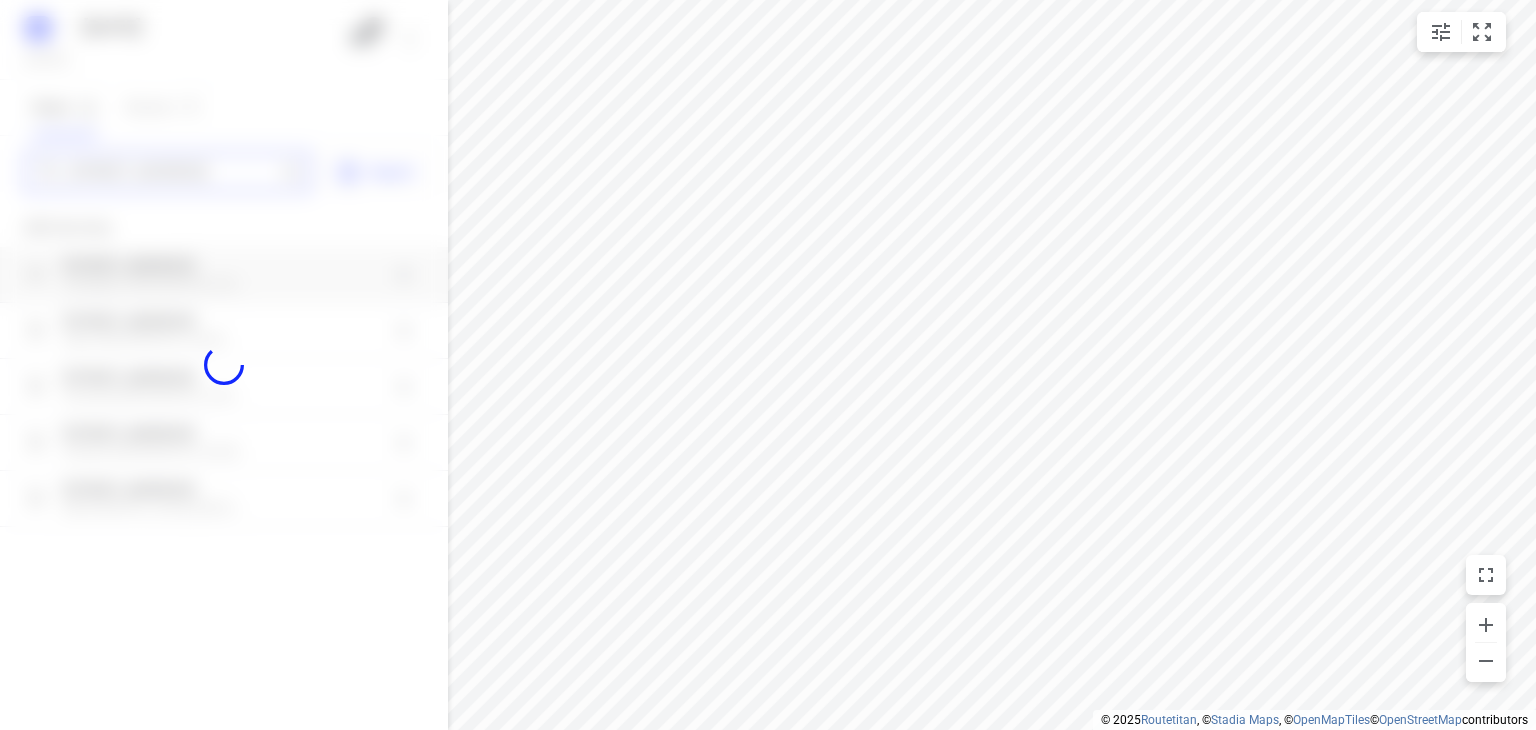 type 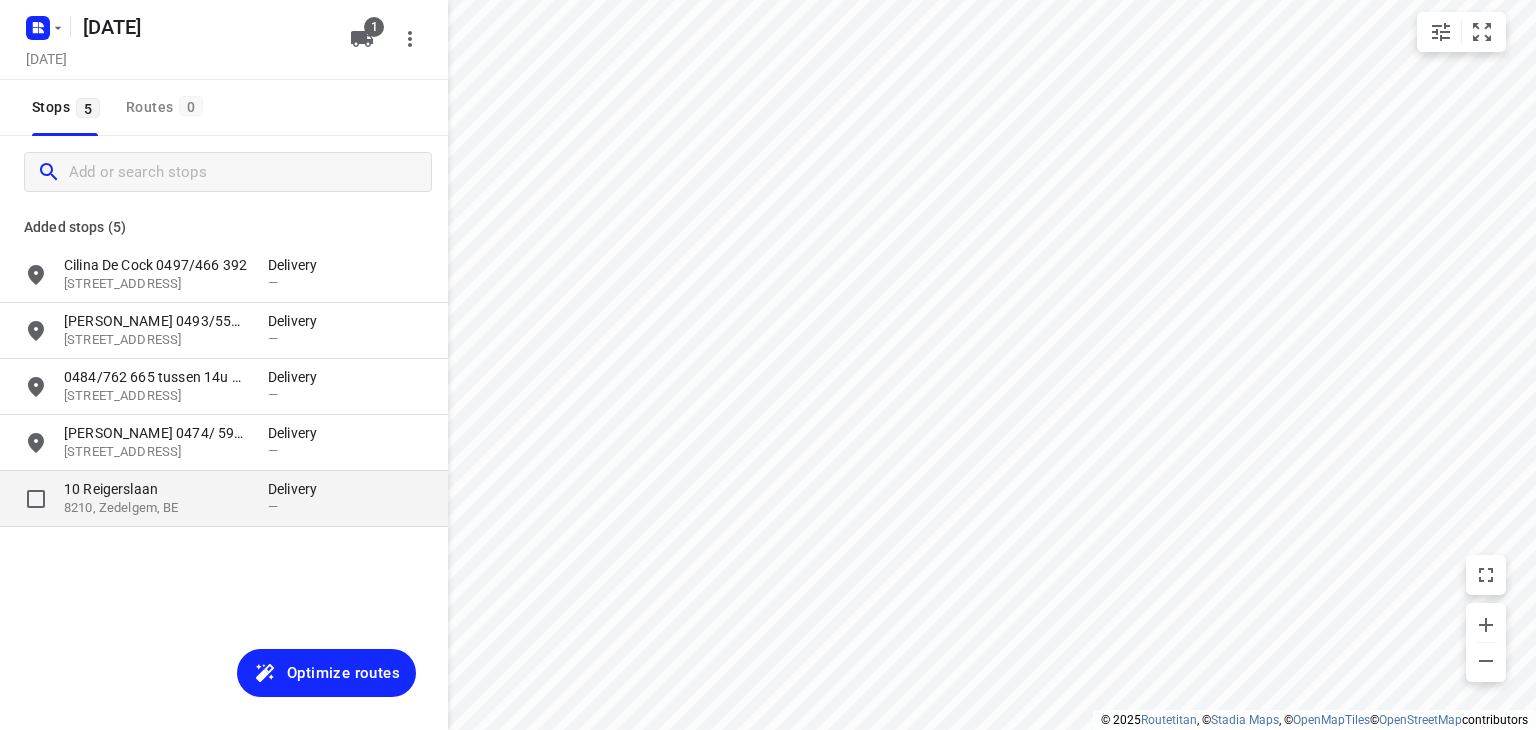 click on "8210, Zedelgem, BE" at bounding box center (156, 508) 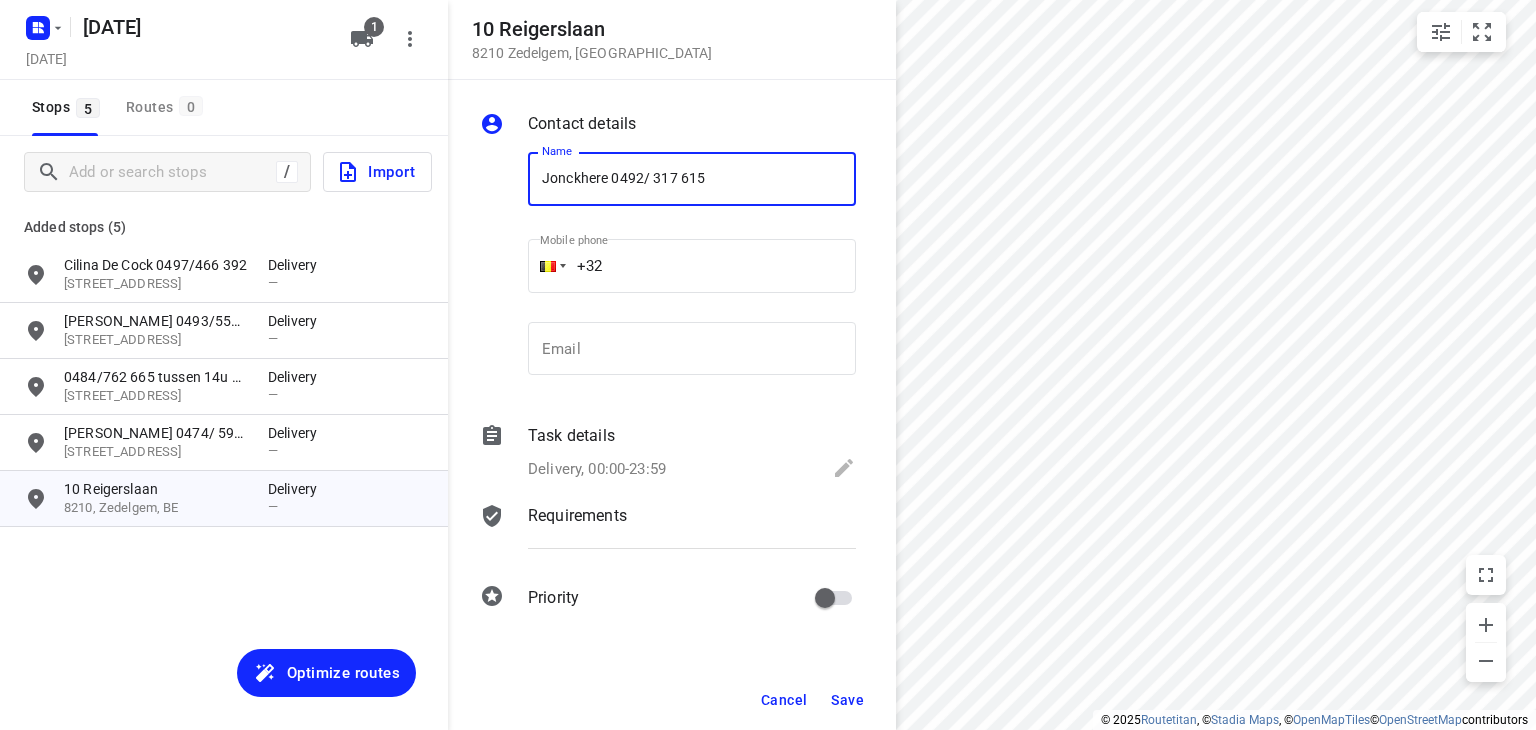 type on "Jonckhere 0492/ 317 615" 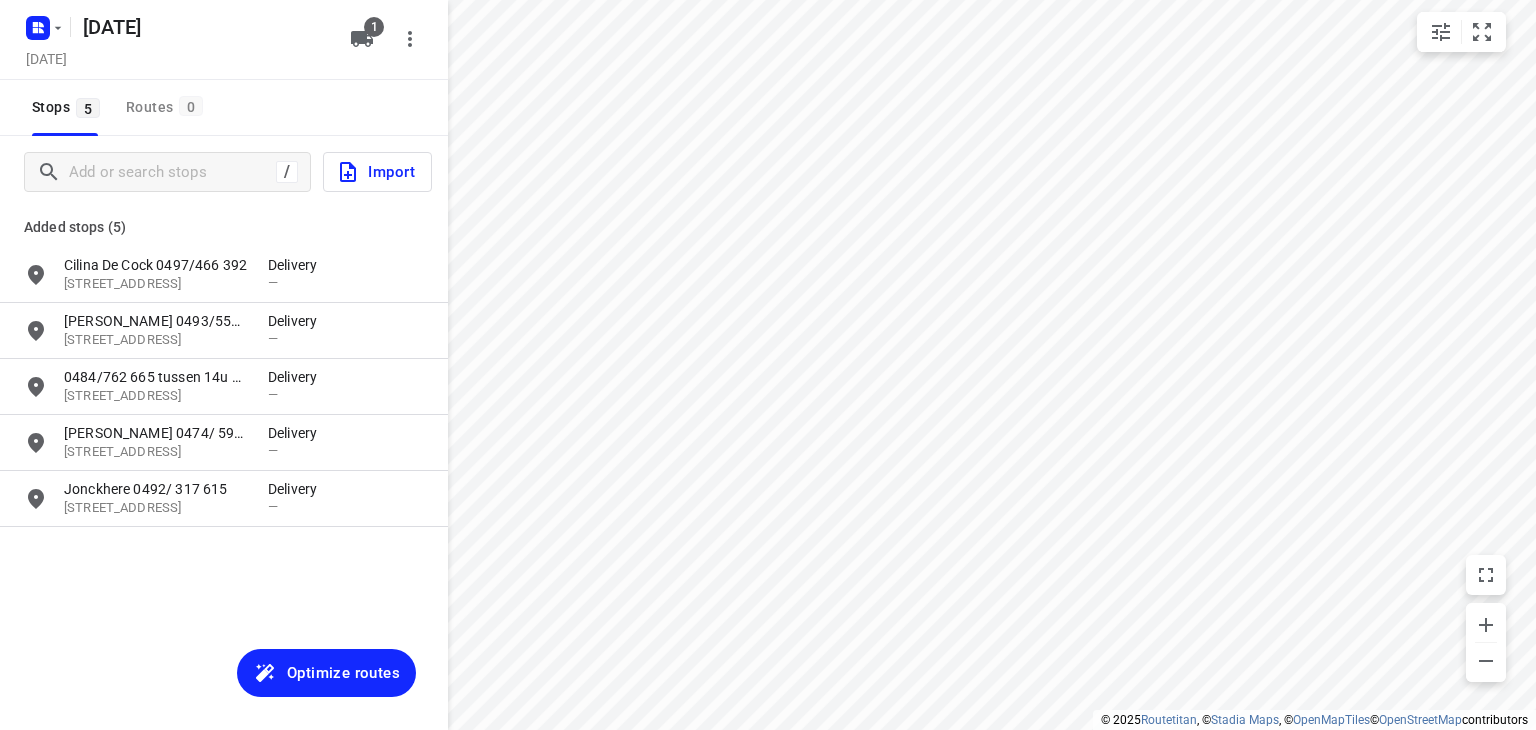 click on "Optimize routes" at bounding box center (326, 673) 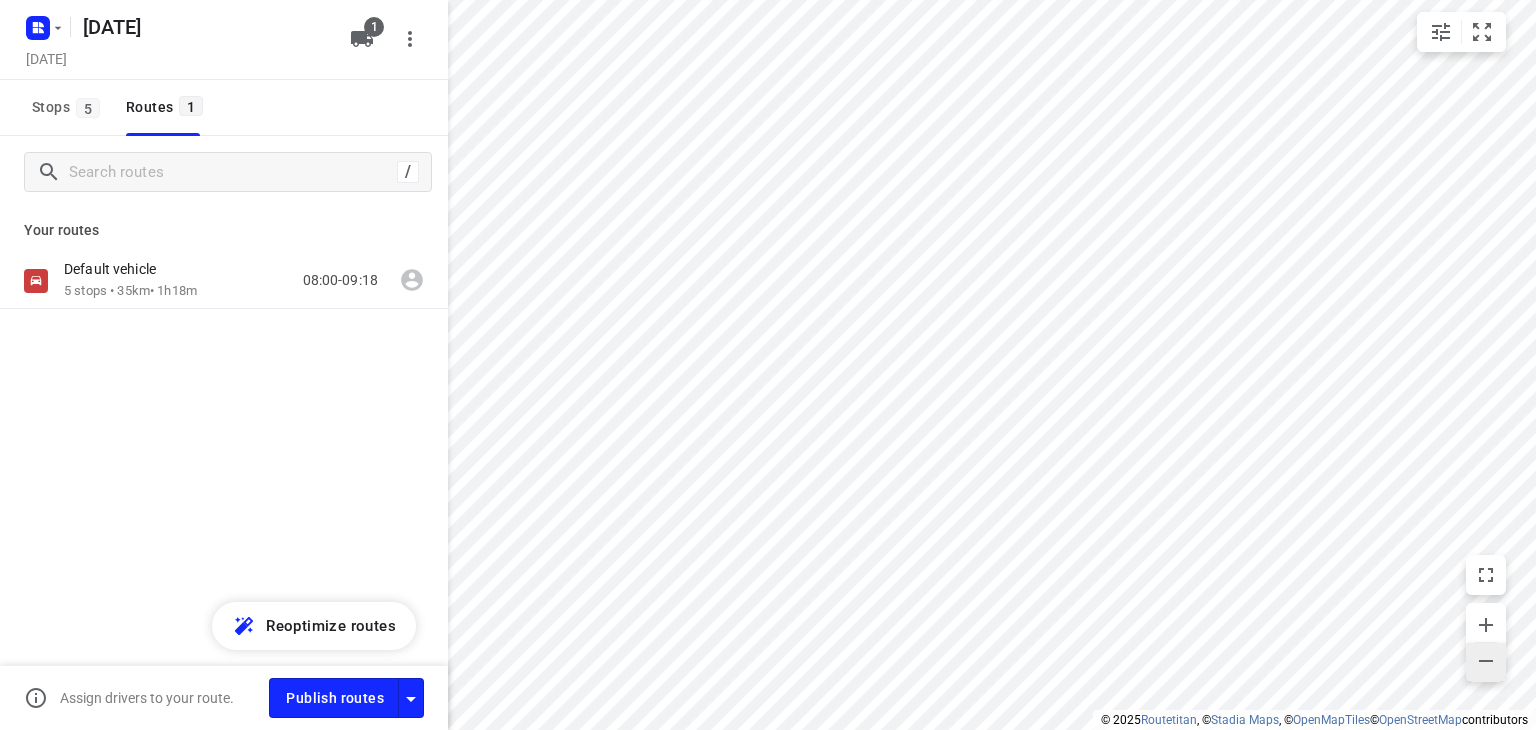 click 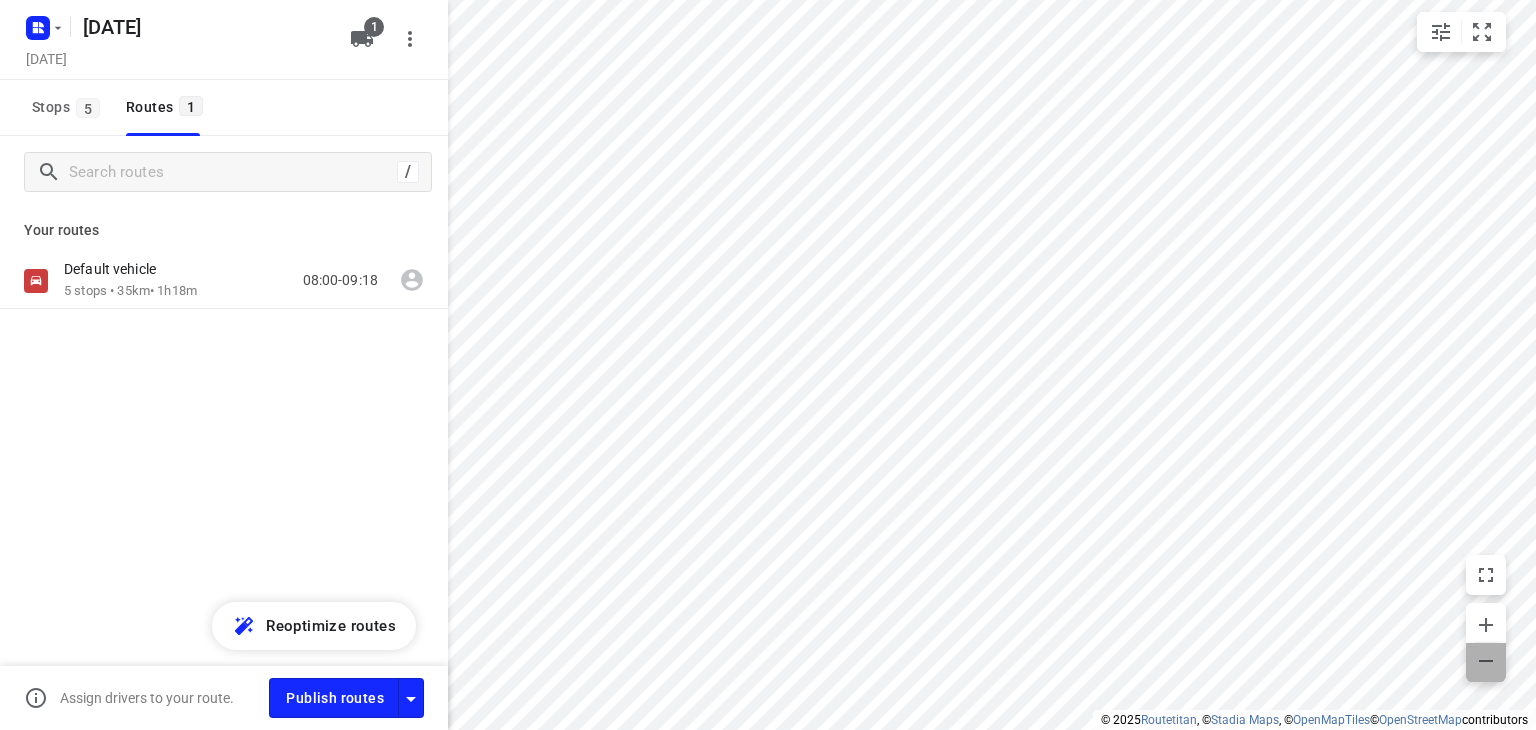 click 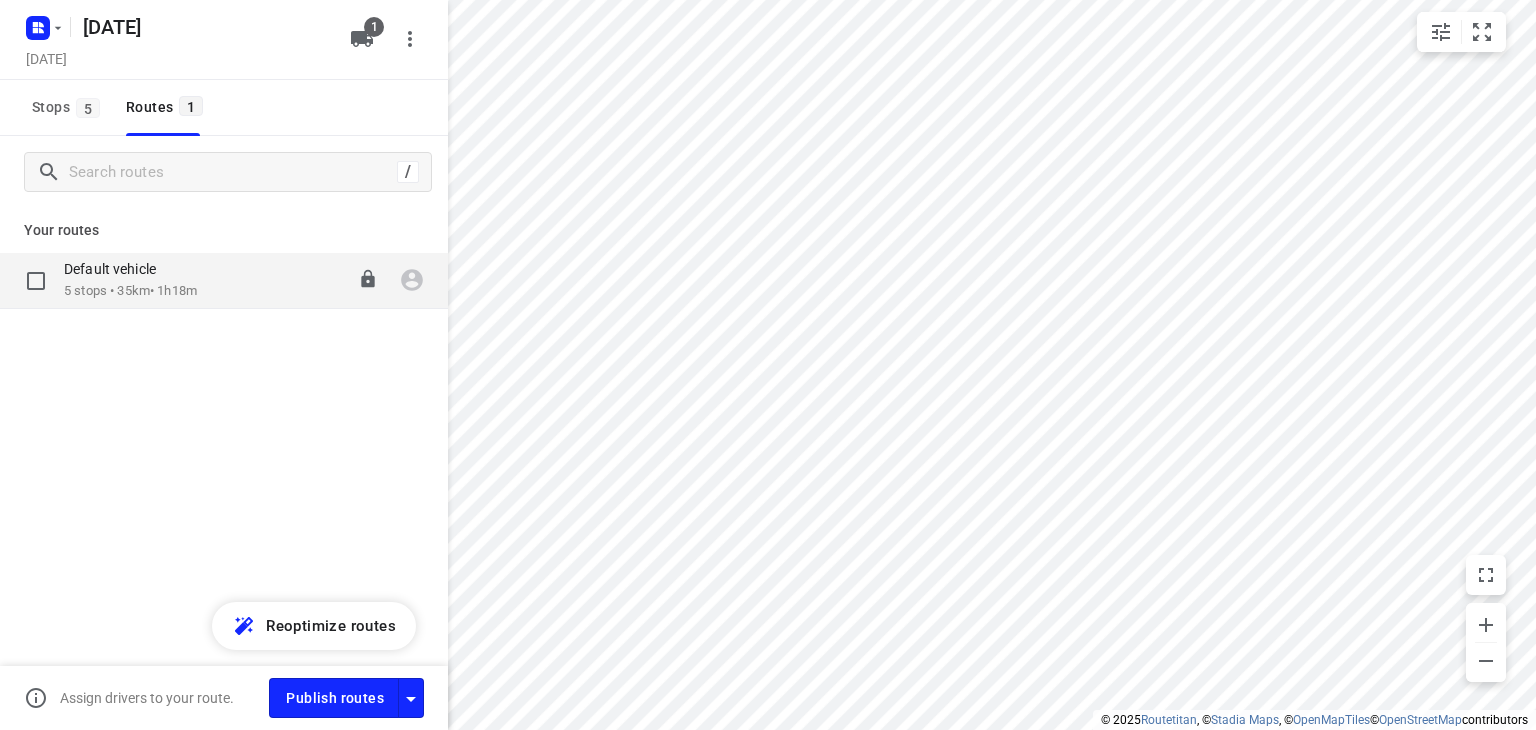 click on "5   stops •   35km  •   1h18m" at bounding box center [130, 291] 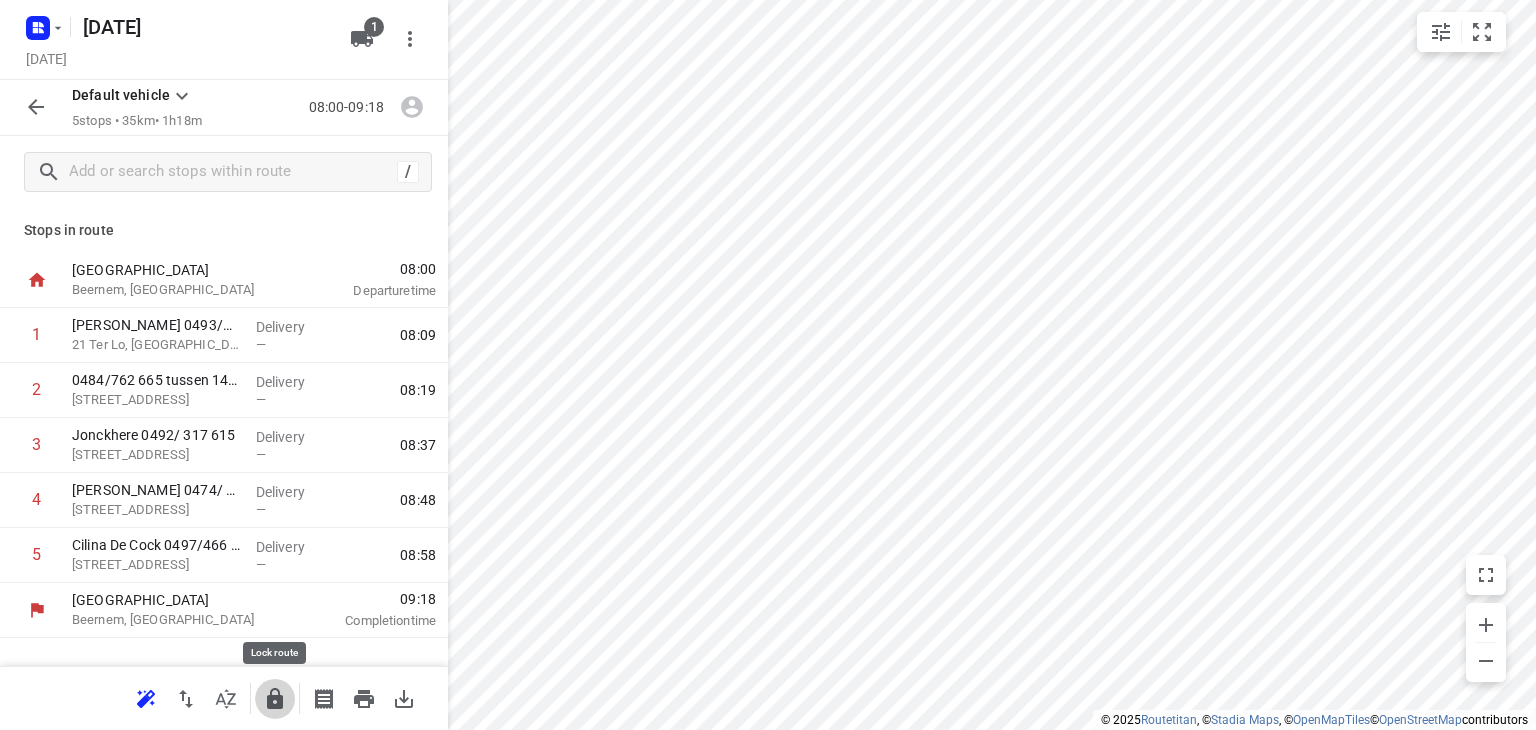click 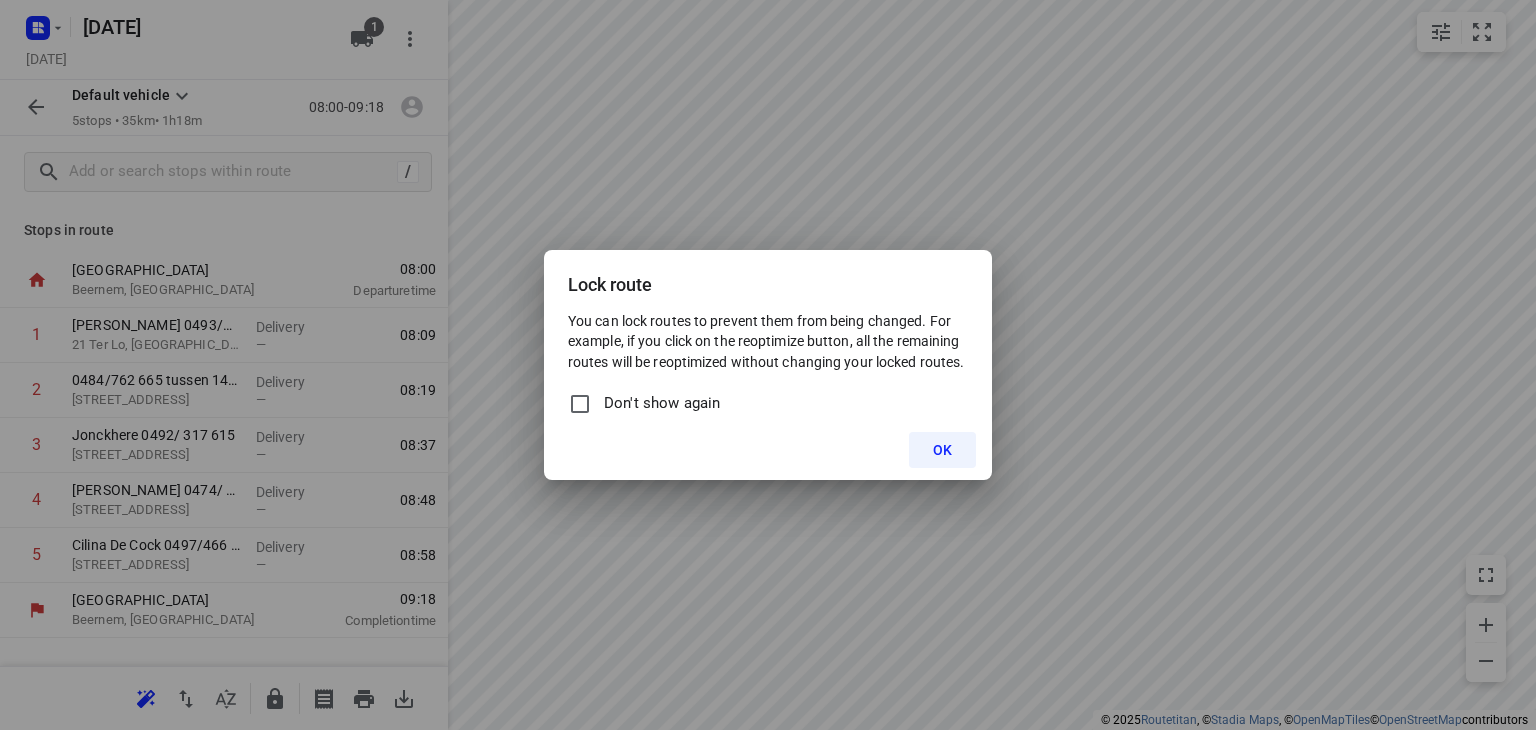 click on "Don't show again" at bounding box center [580, 404] 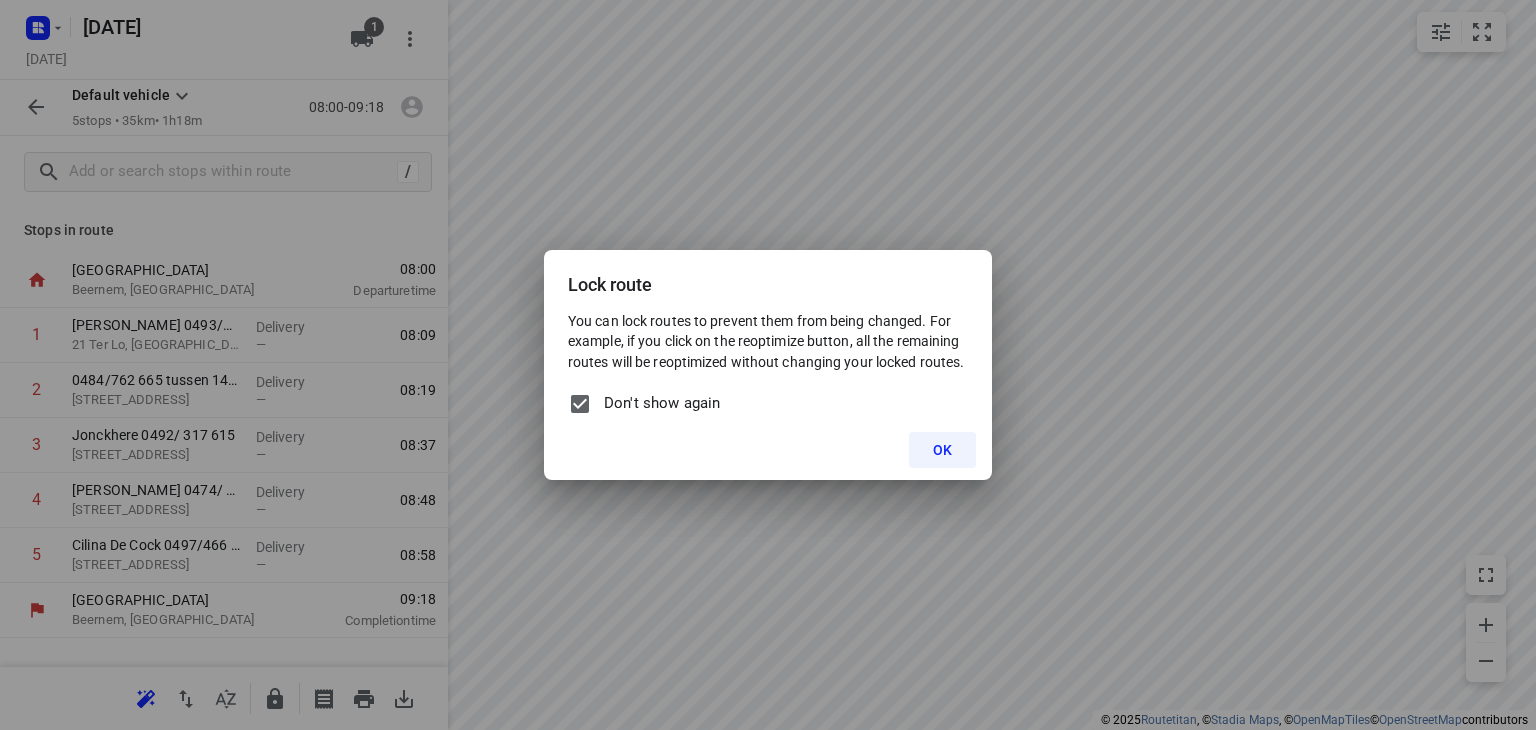 click on "OK" at bounding box center [942, 450] 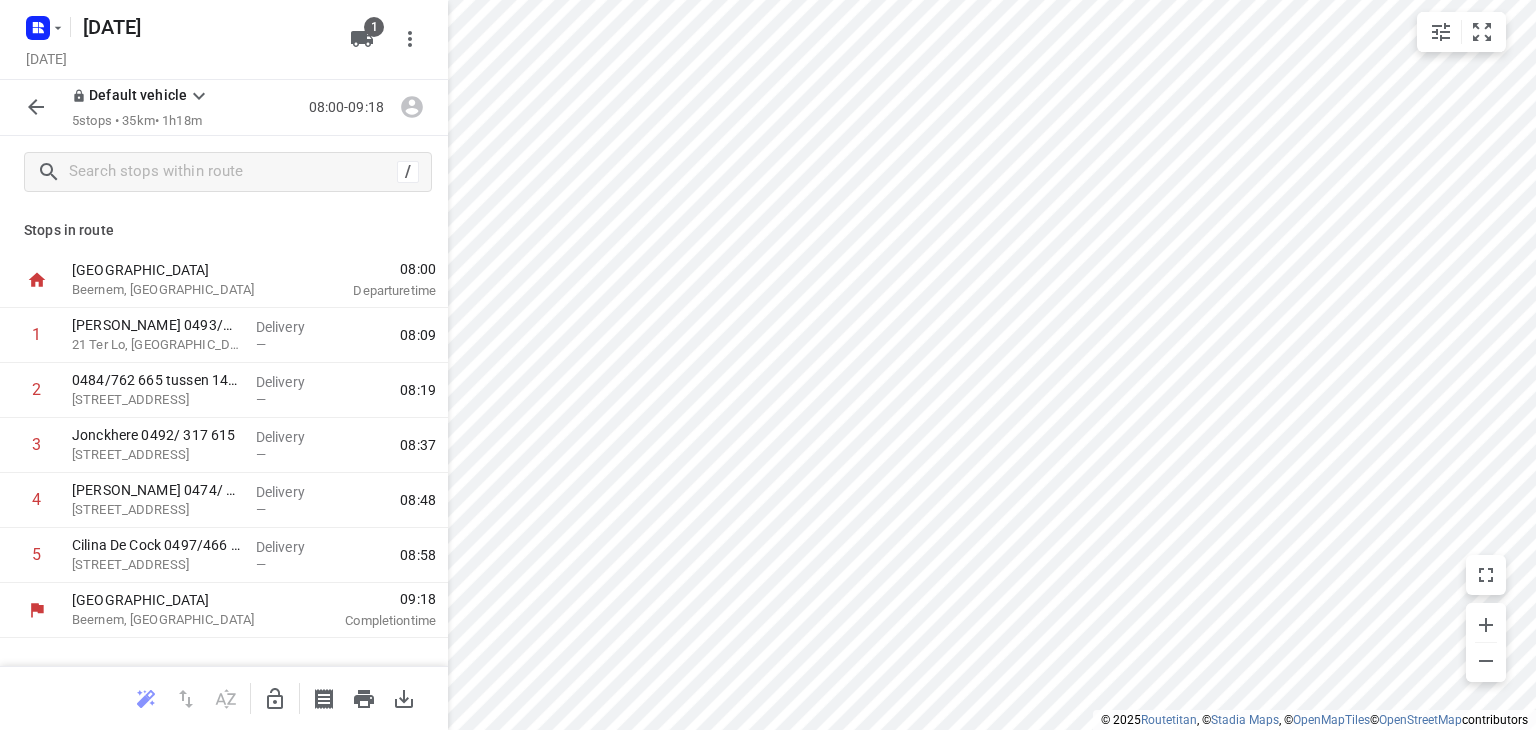 click 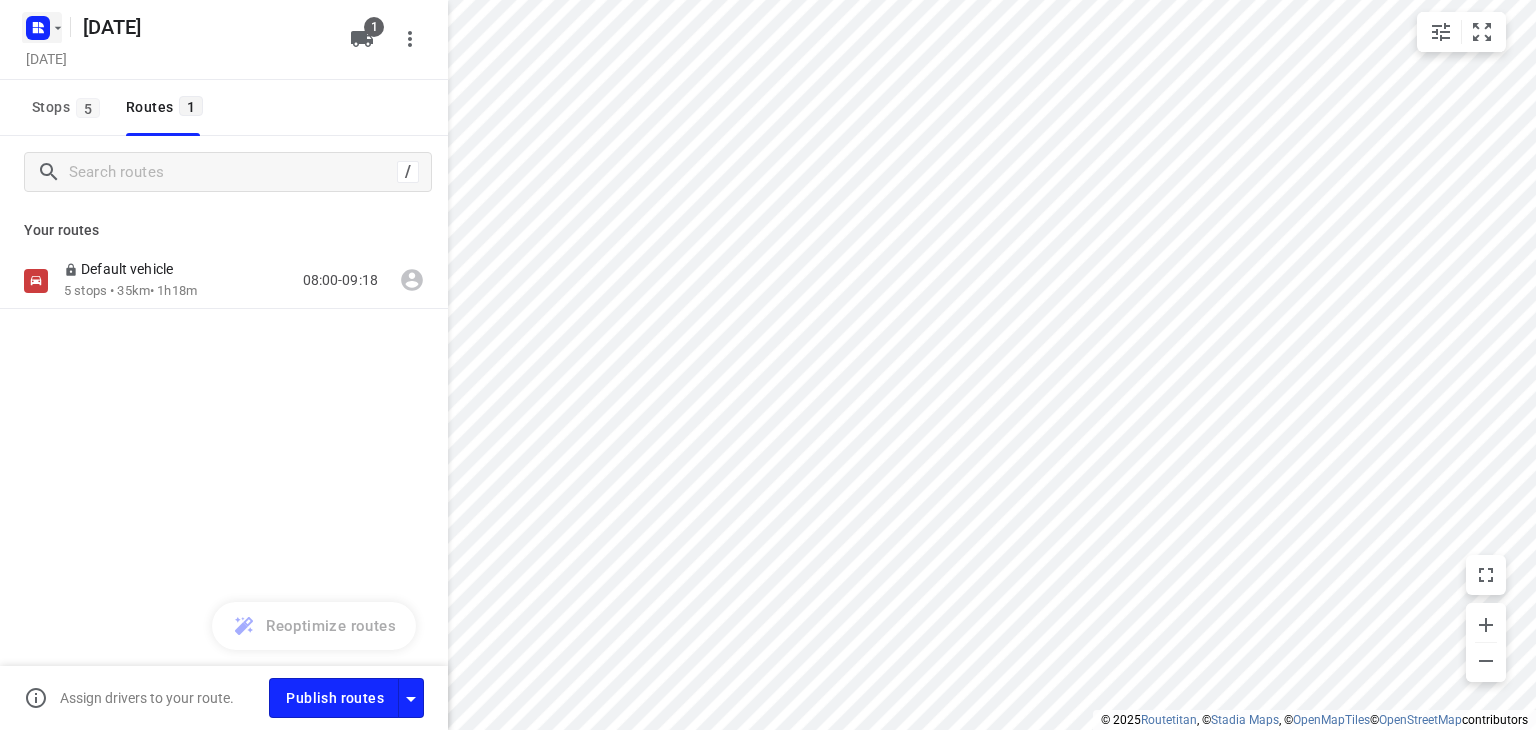 click 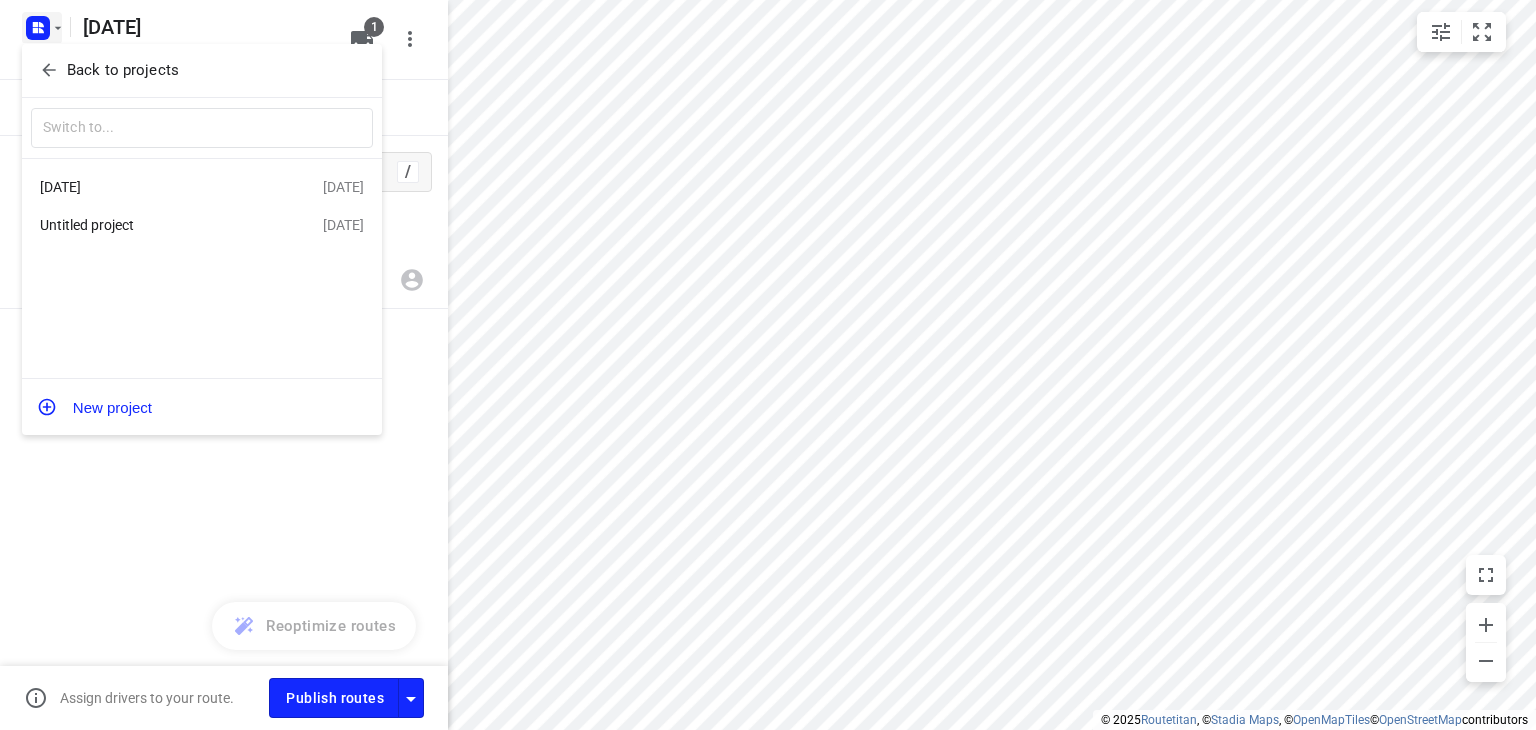 click on "Back to projects" at bounding box center (123, 70) 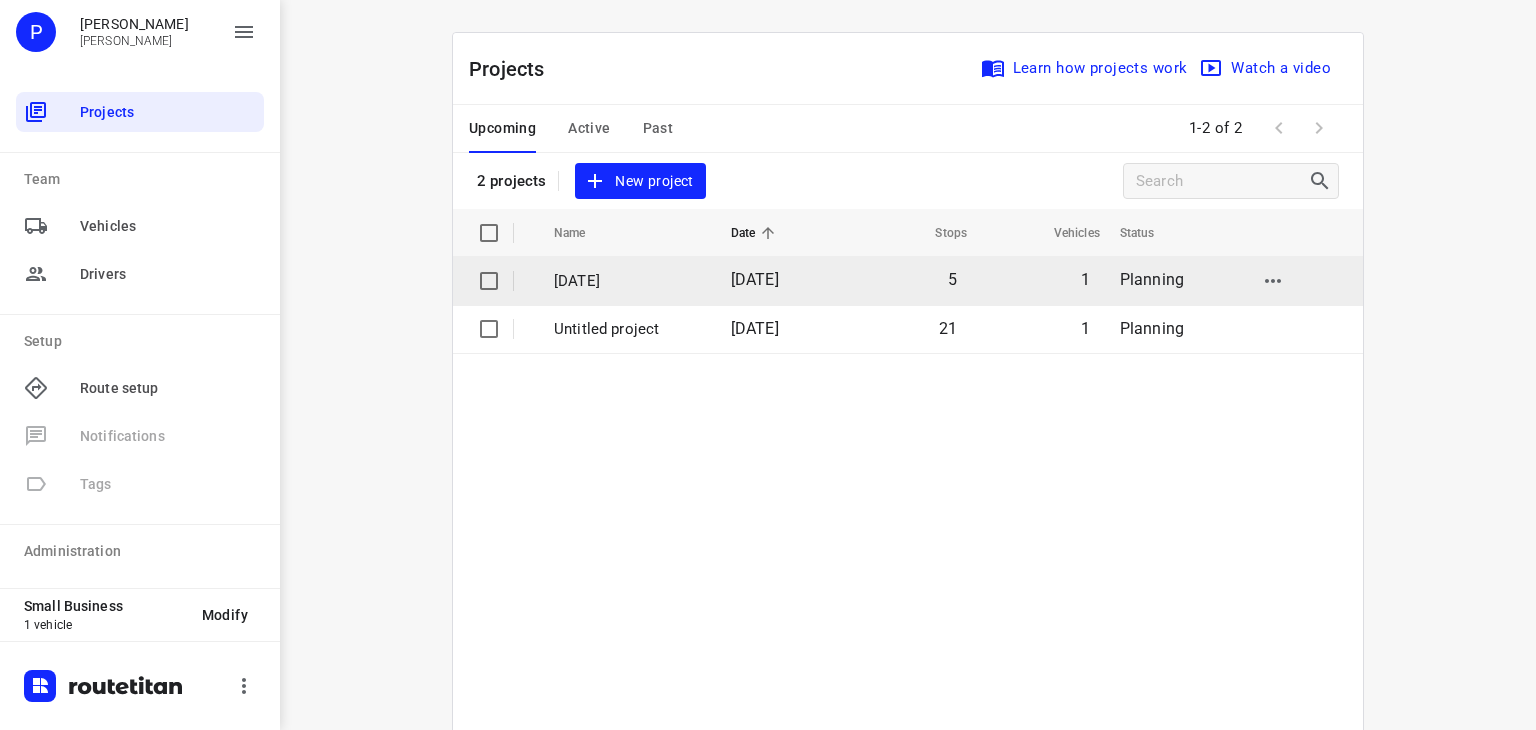 click on "[DATE]" at bounding box center [627, 281] 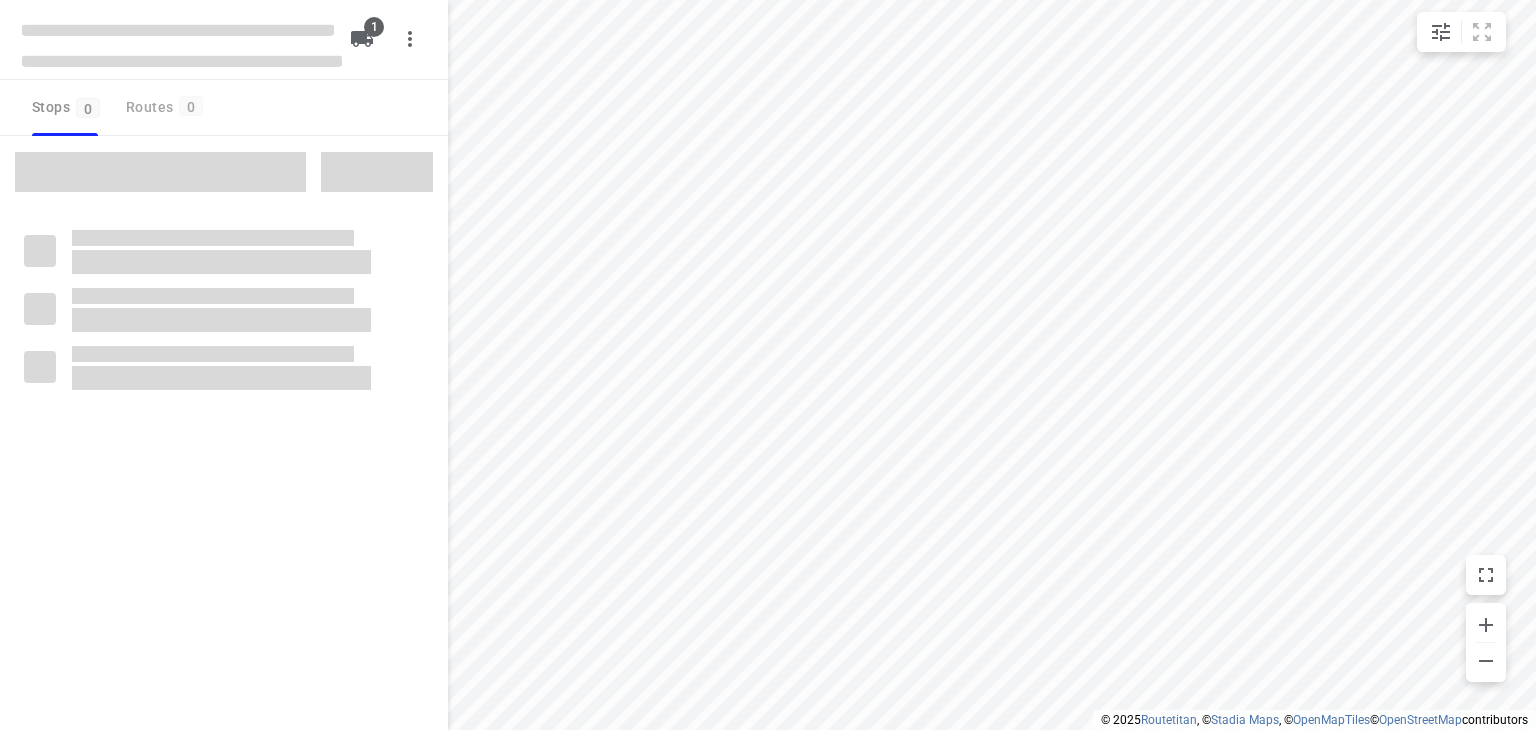 type on "distance" 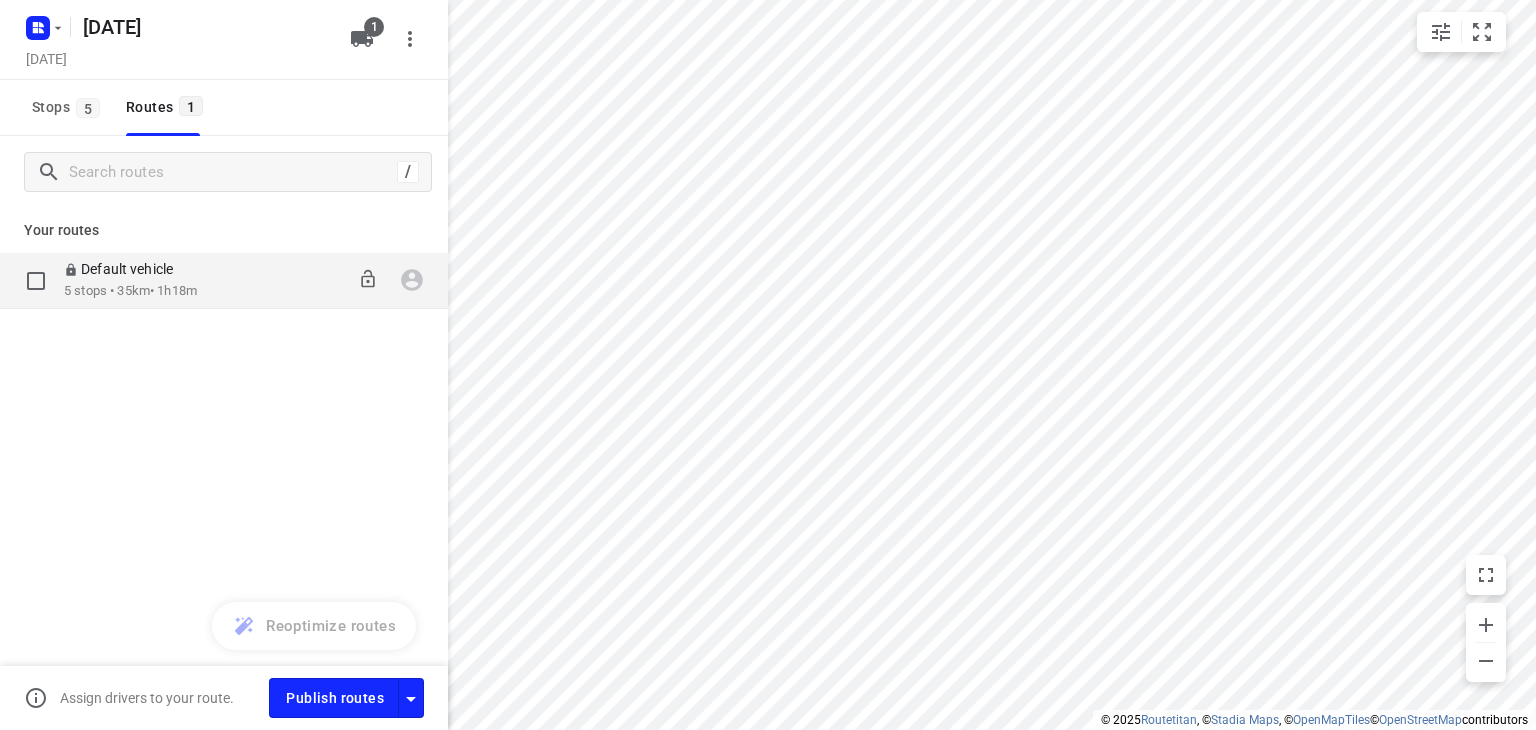 click on "Default vehicle" at bounding box center (124, 269) 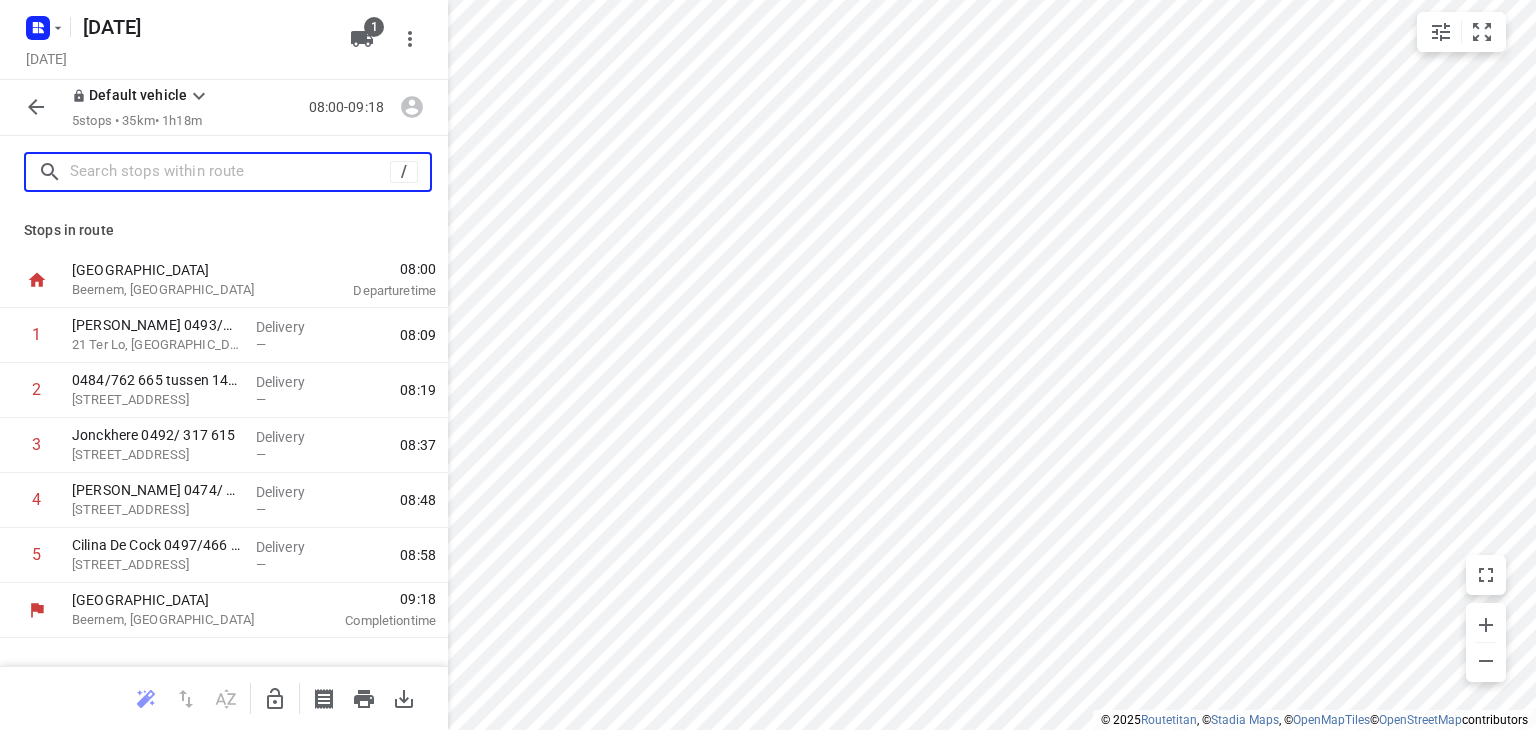 click at bounding box center [230, 172] 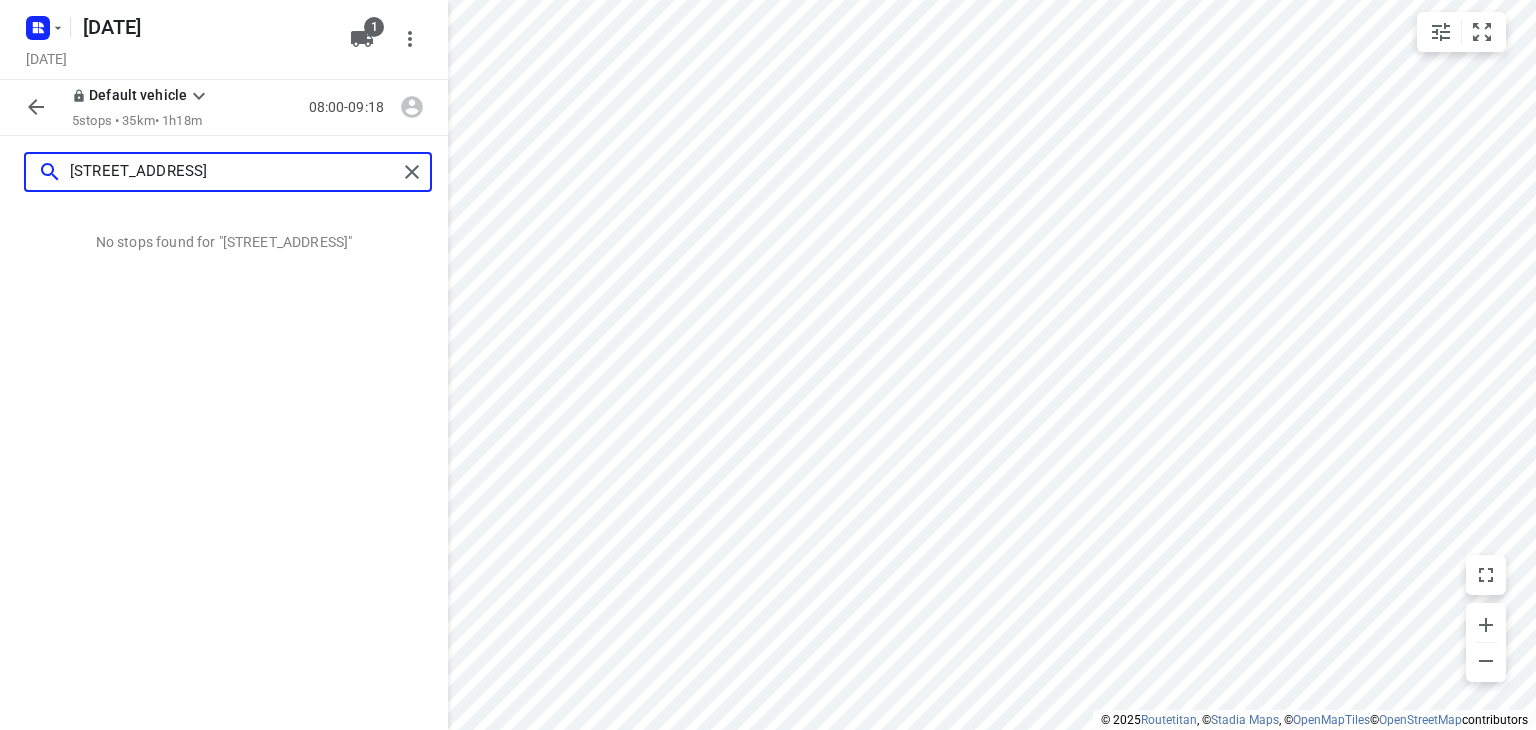 type on "[STREET_ADDRESS]" 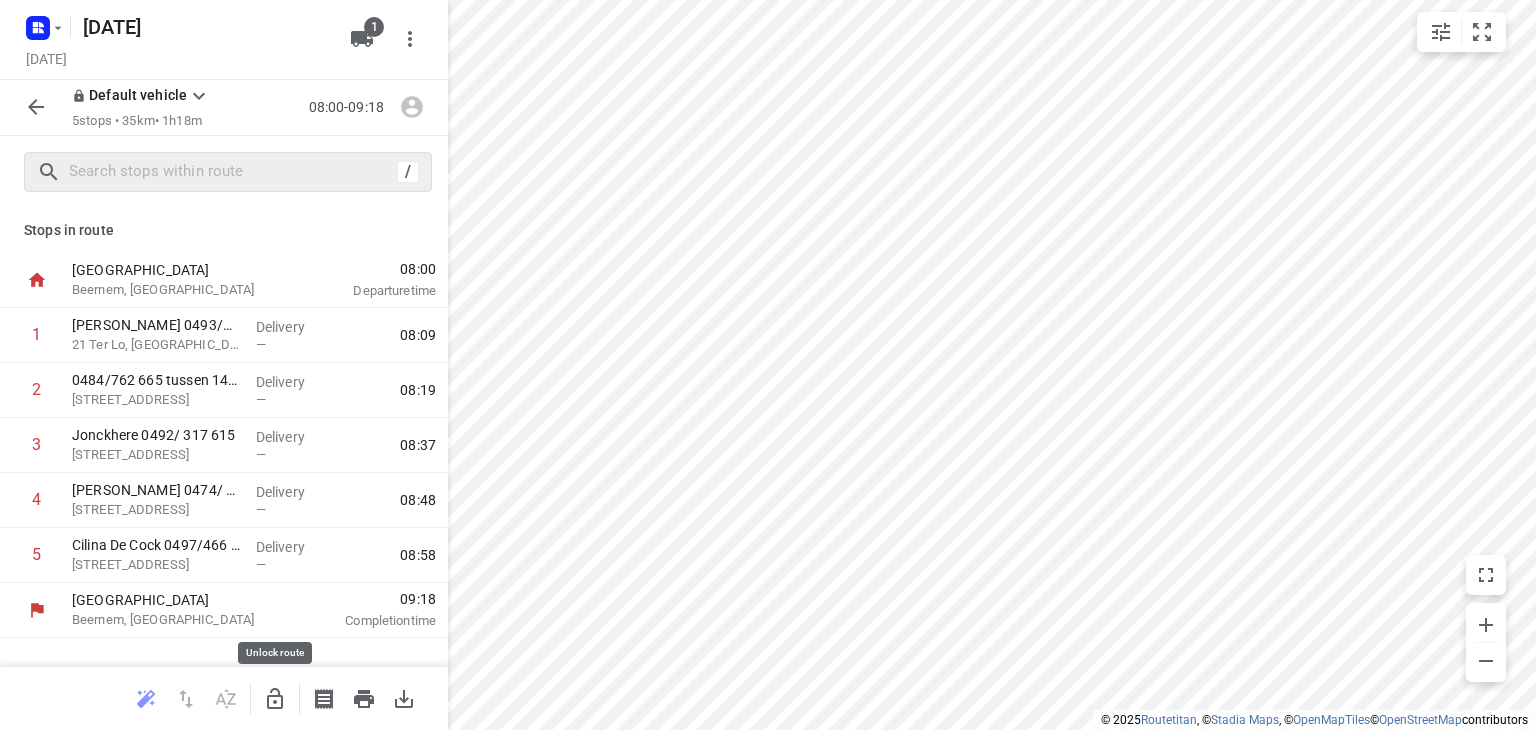 click 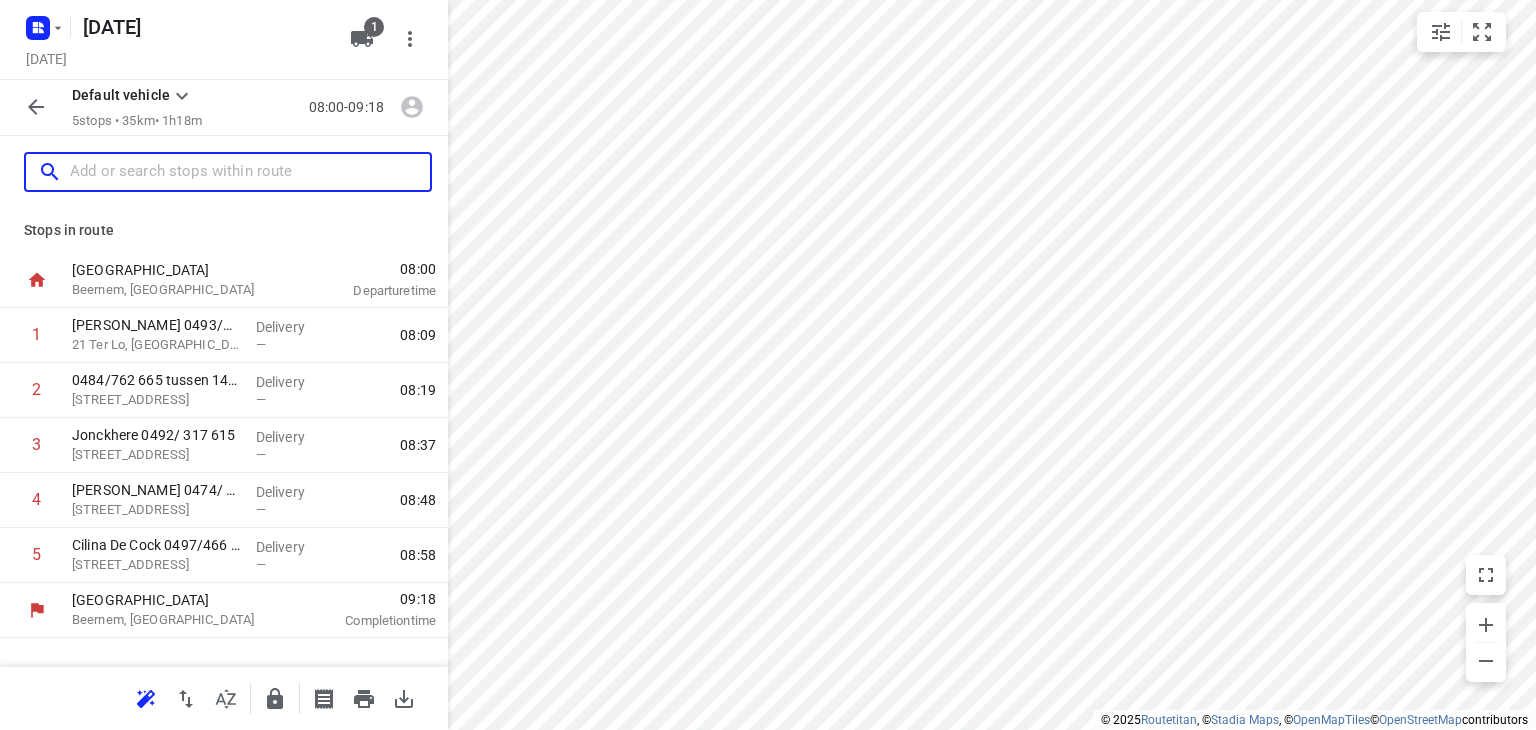 click at bounding box center (250, 172) 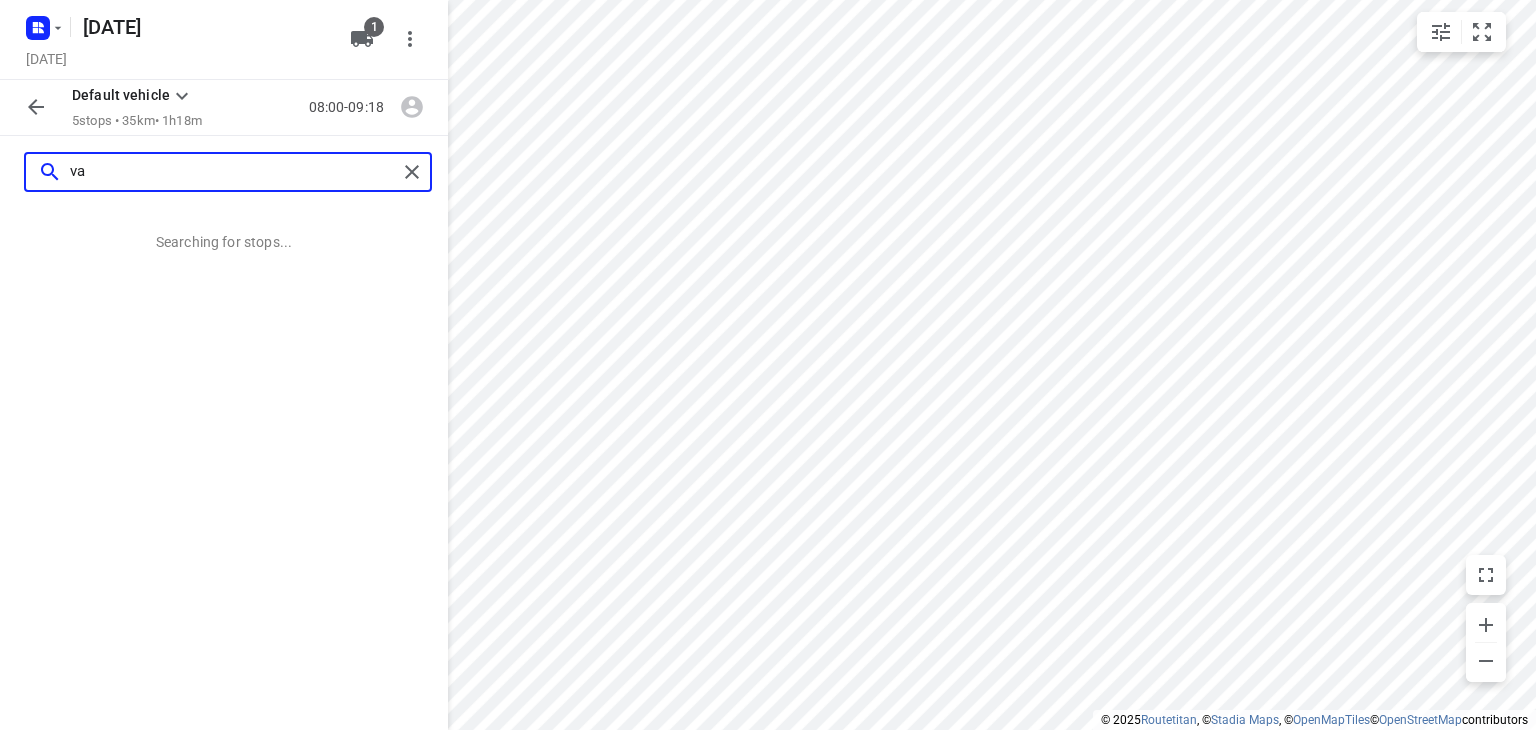 type on "v" 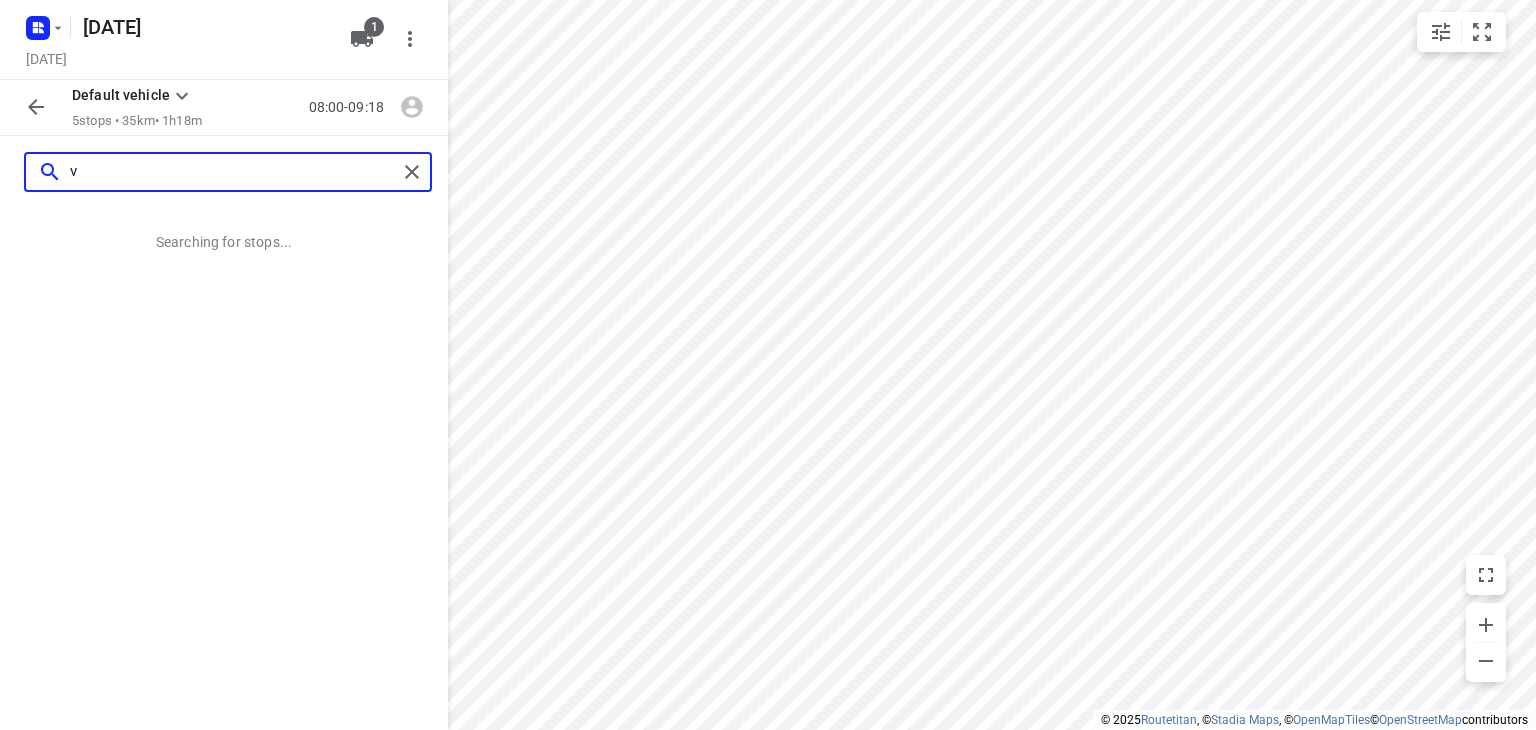 type 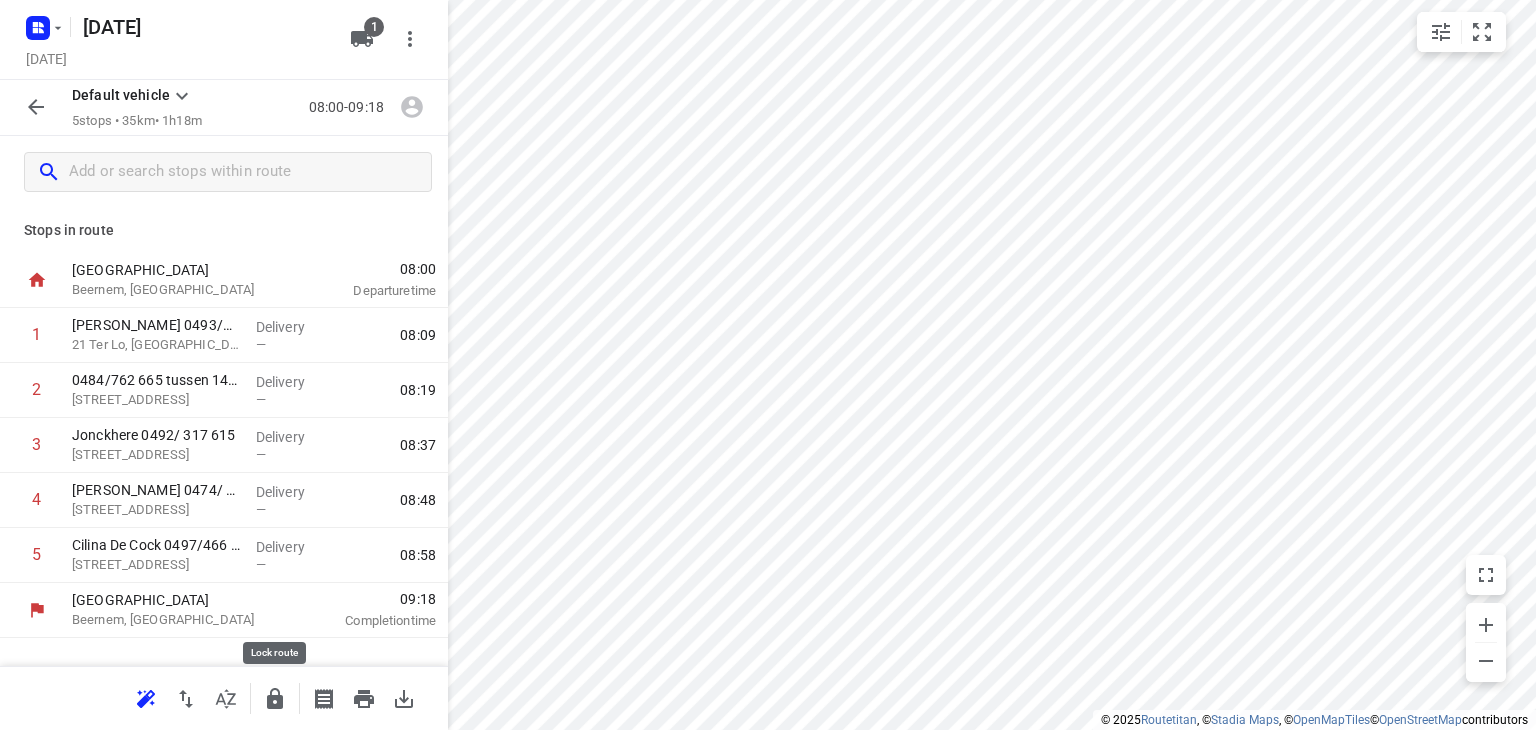 click 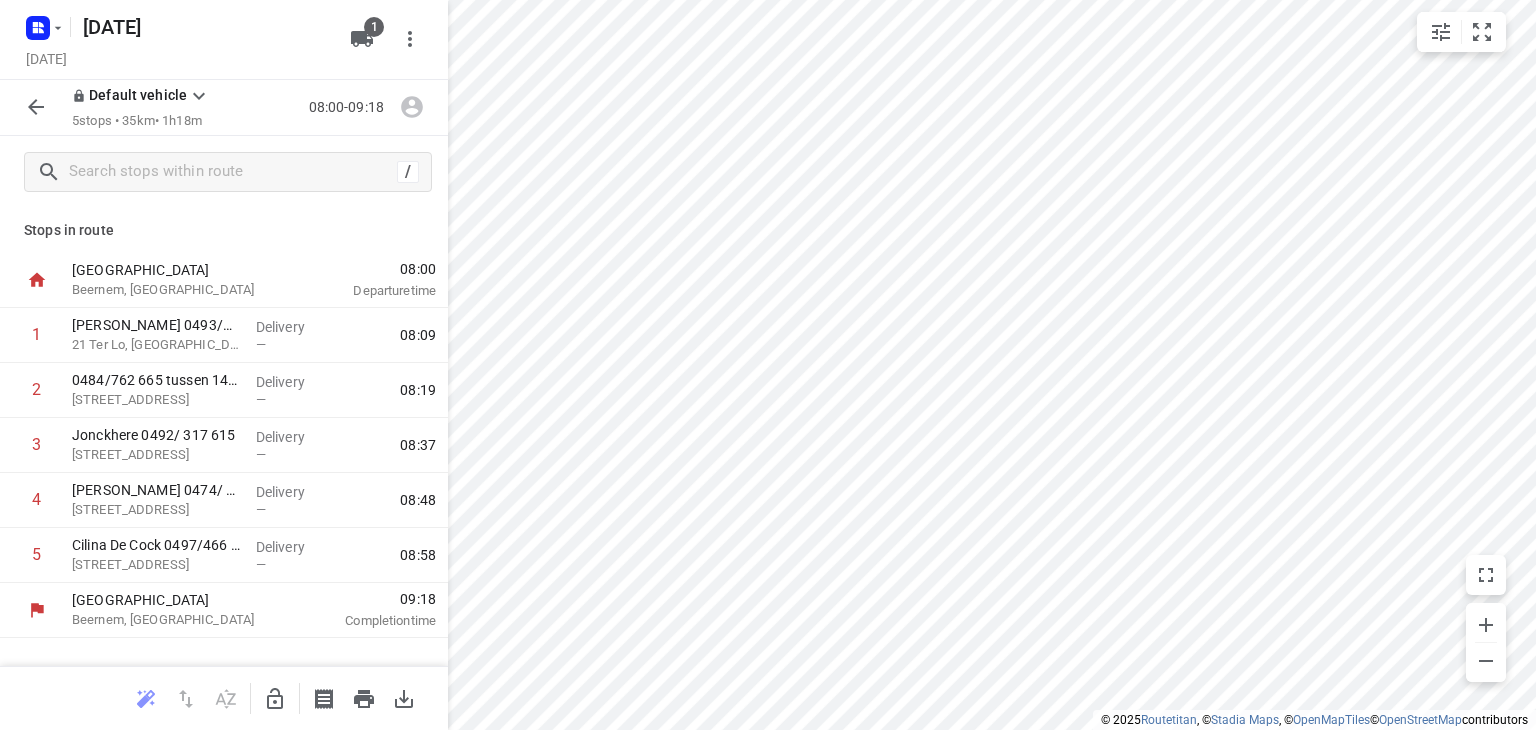 click 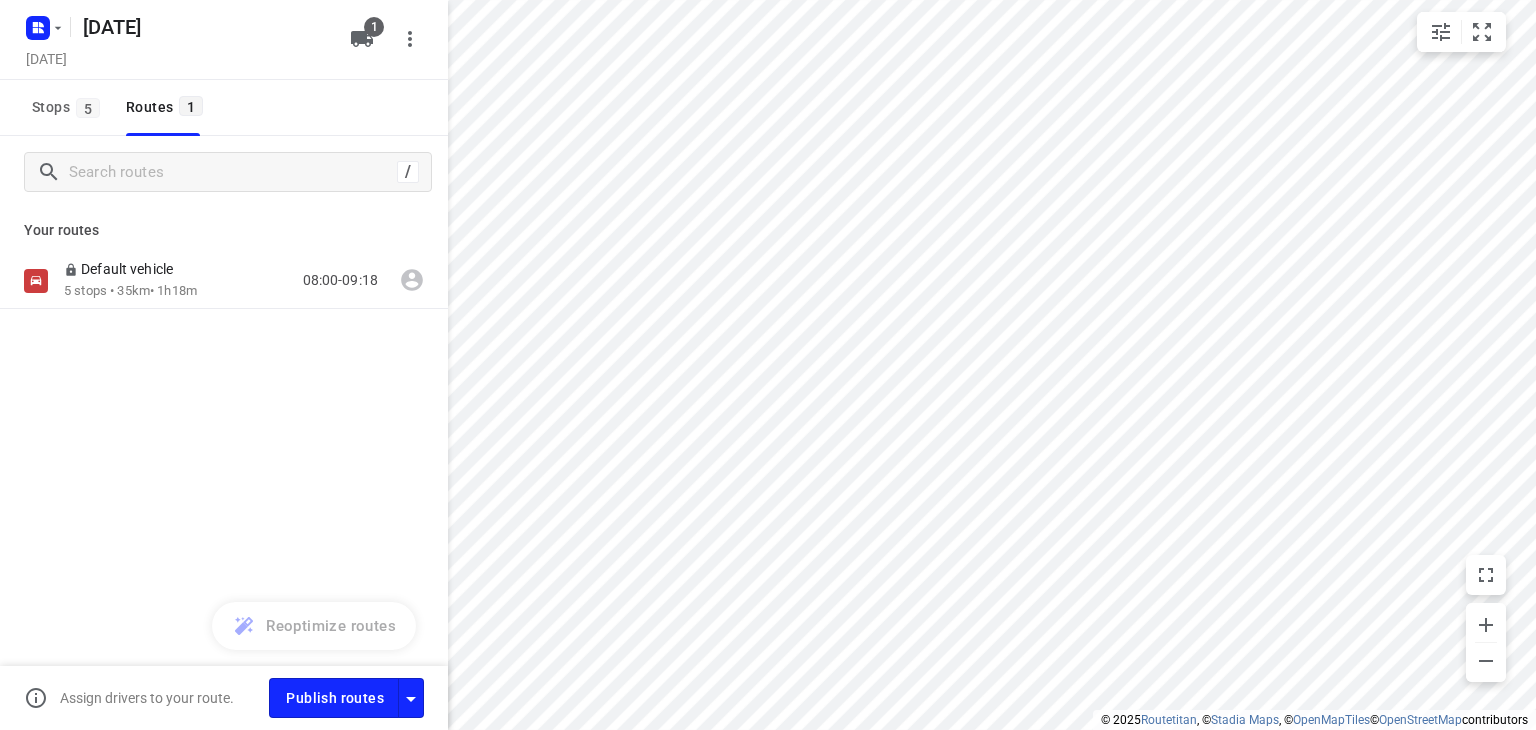 click on "Stops 5" at bounding box center (69, 107) 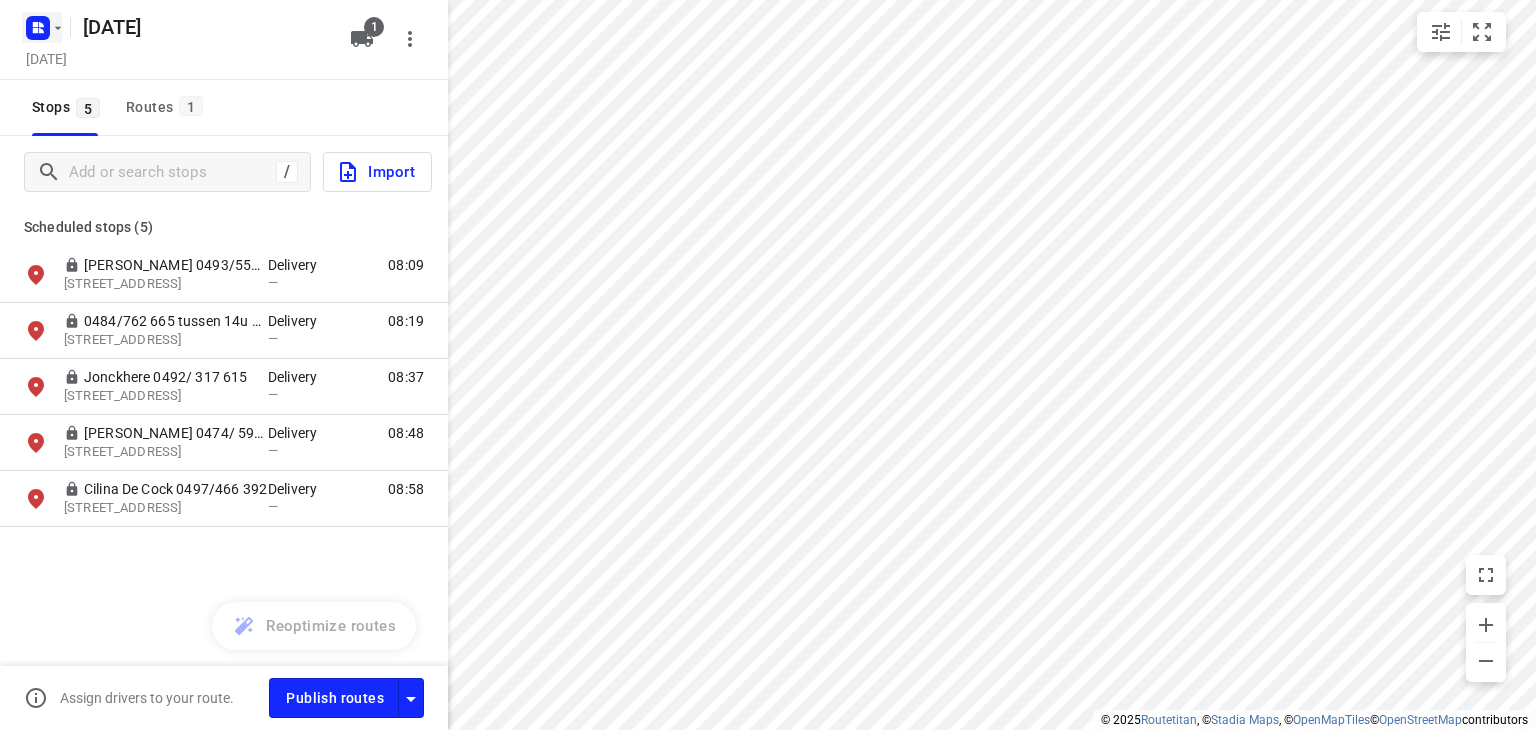 click 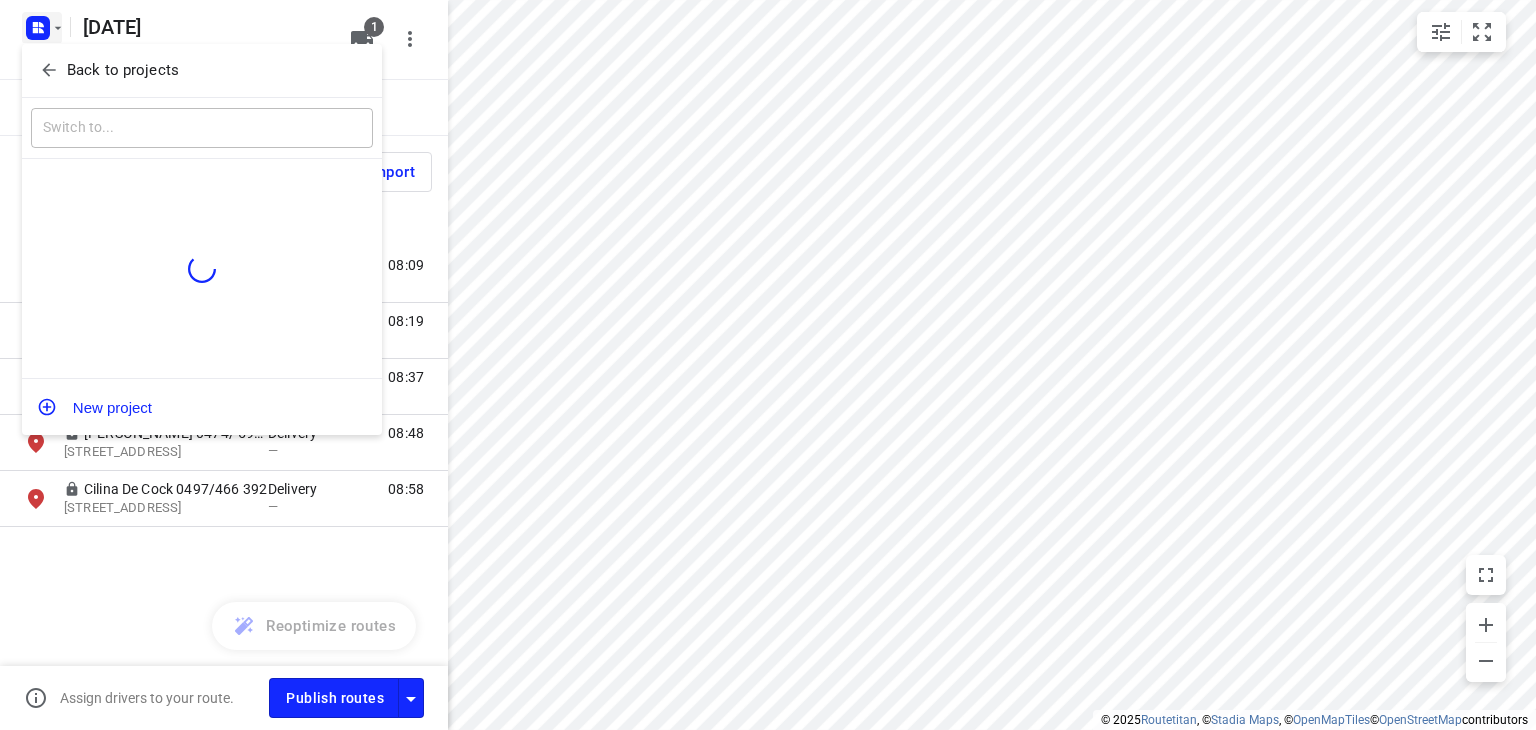 click on "Back to projects" at bounding box center (123, 70) 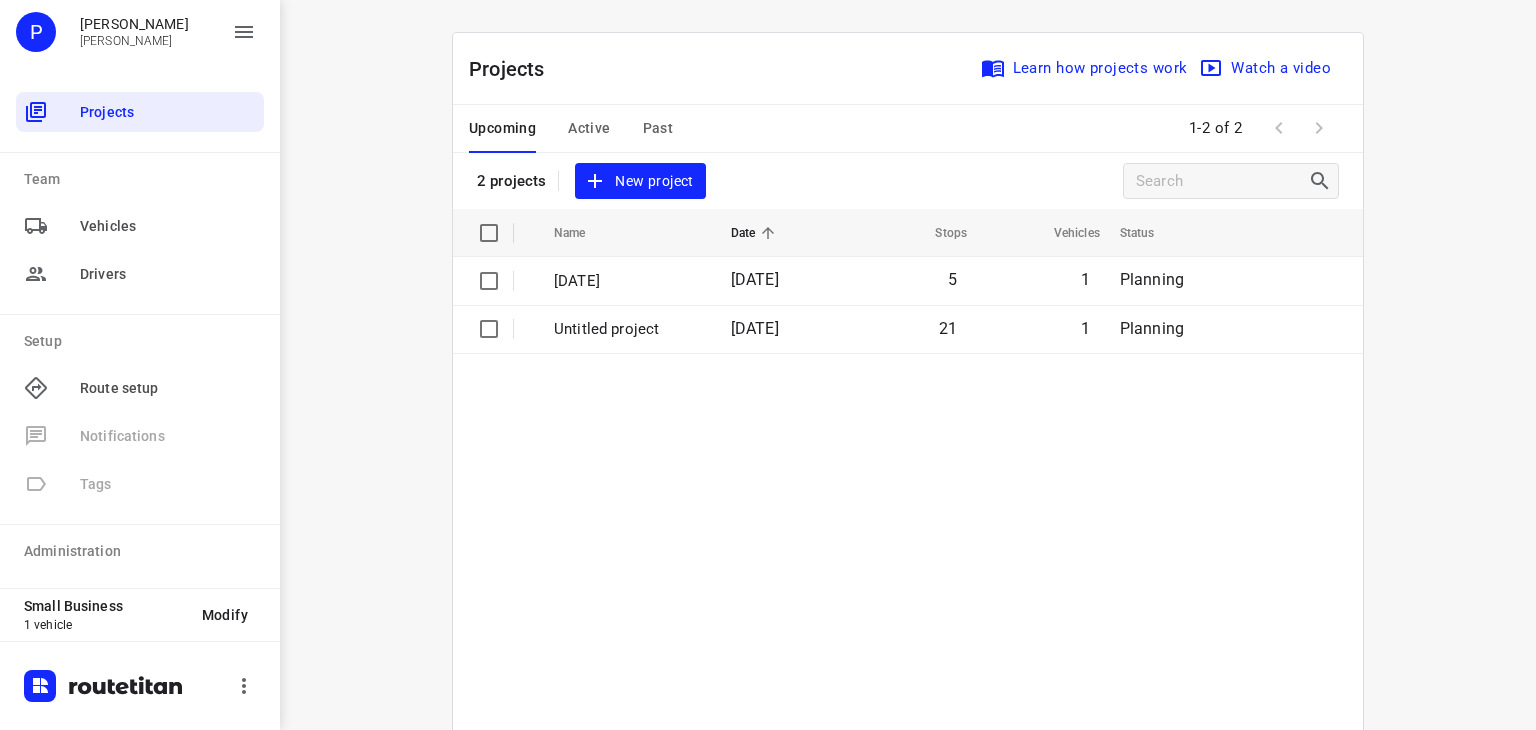 click on "New project" at bounding box center [640, 181] 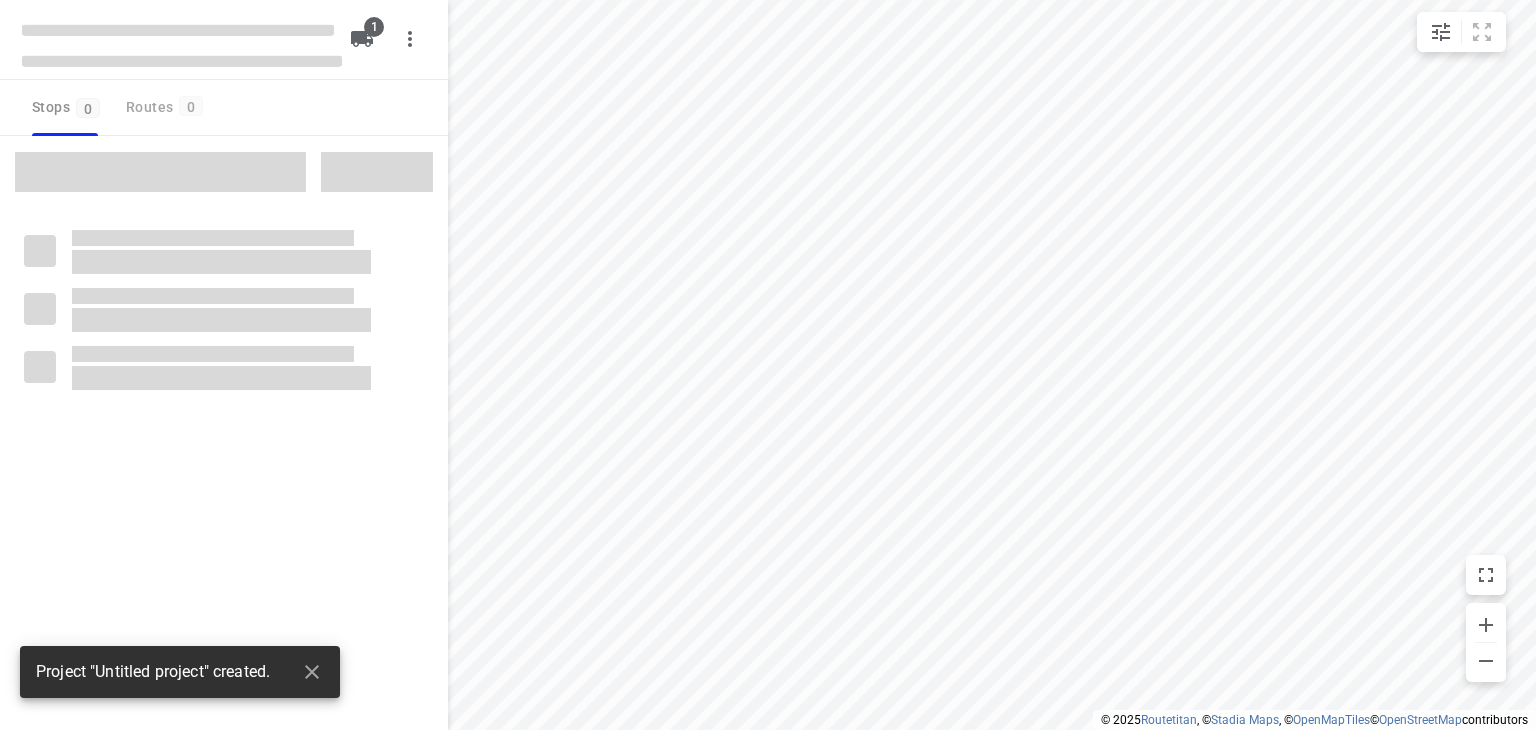 type on "distance" 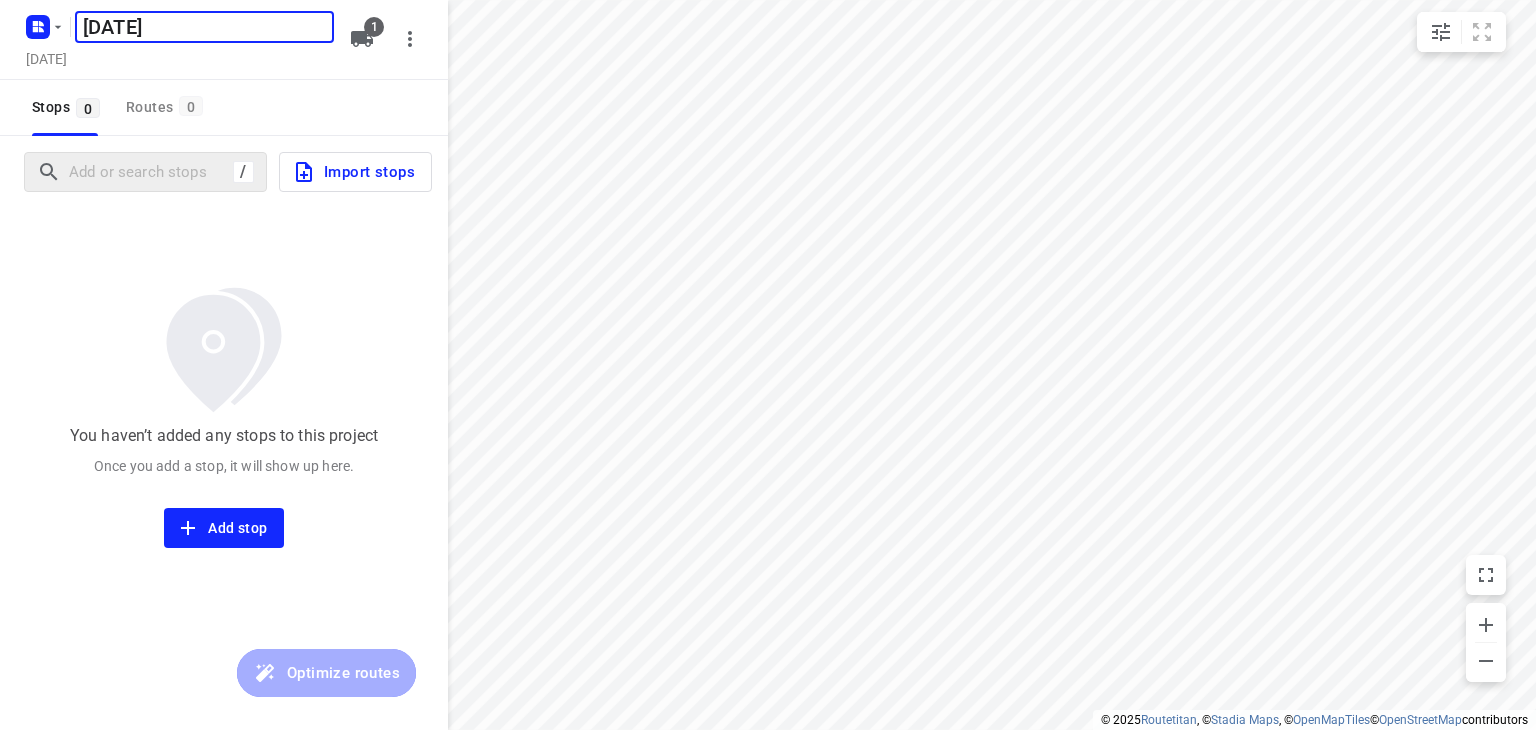 type on "[DATE]" 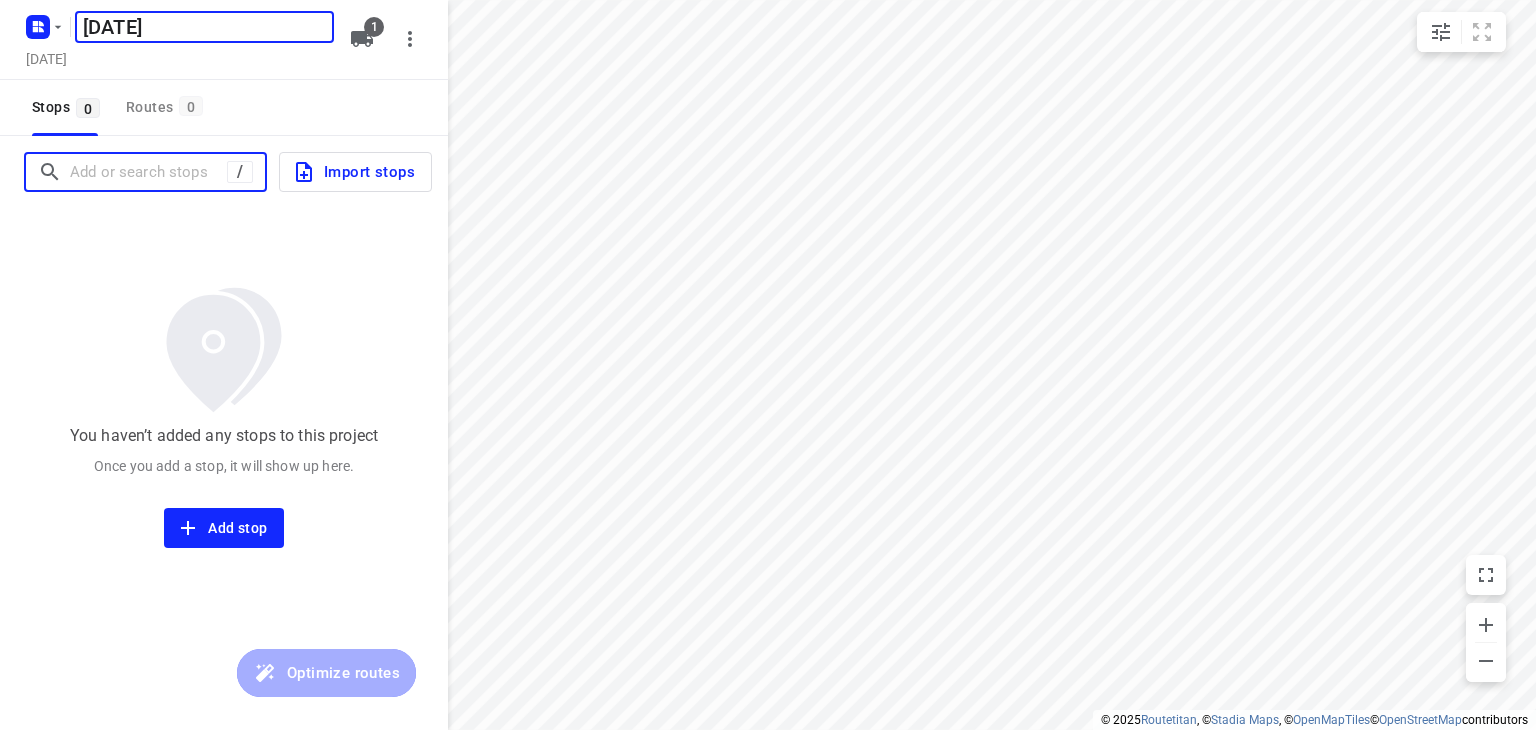 click at bounding box center (148, 172) 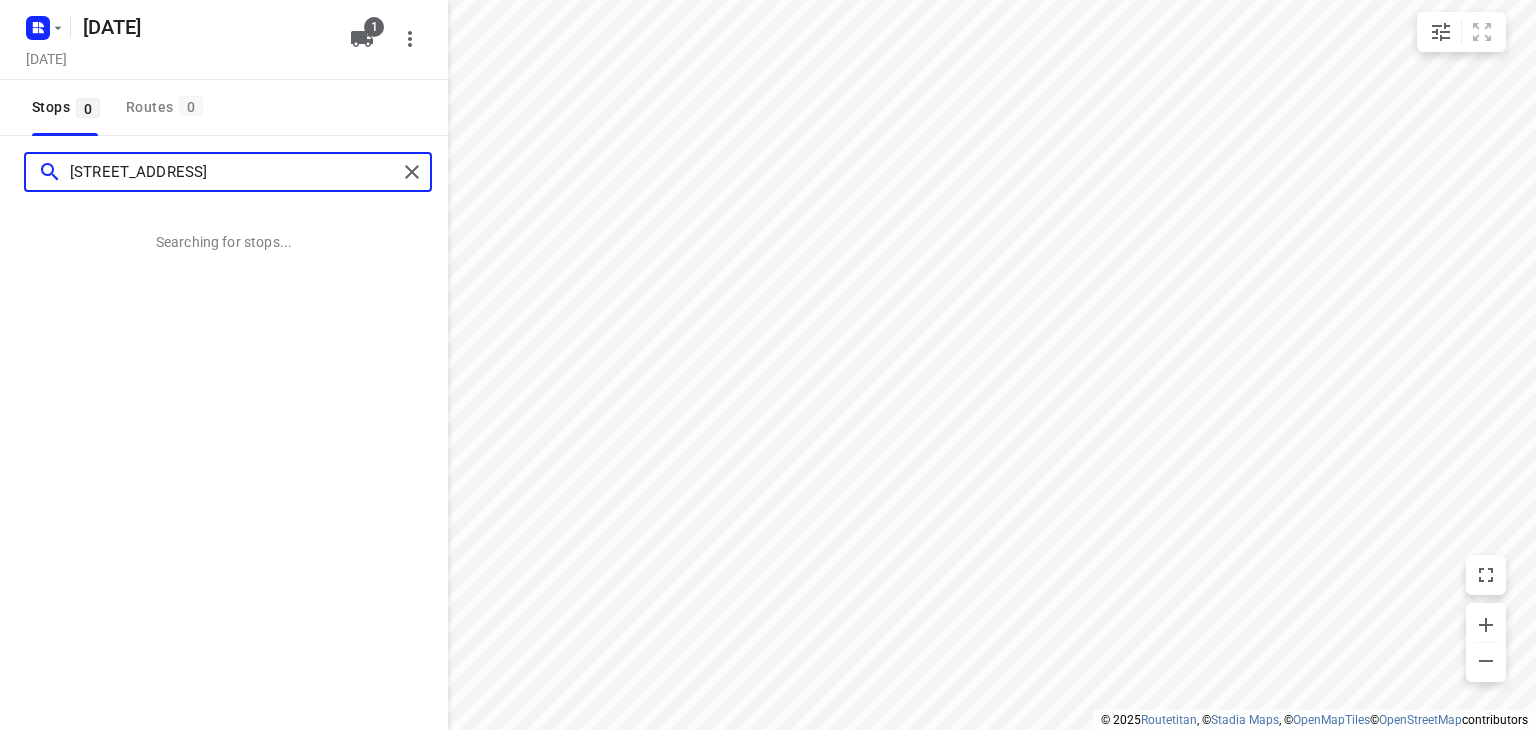 type on "[STREET_ADDRESS]" 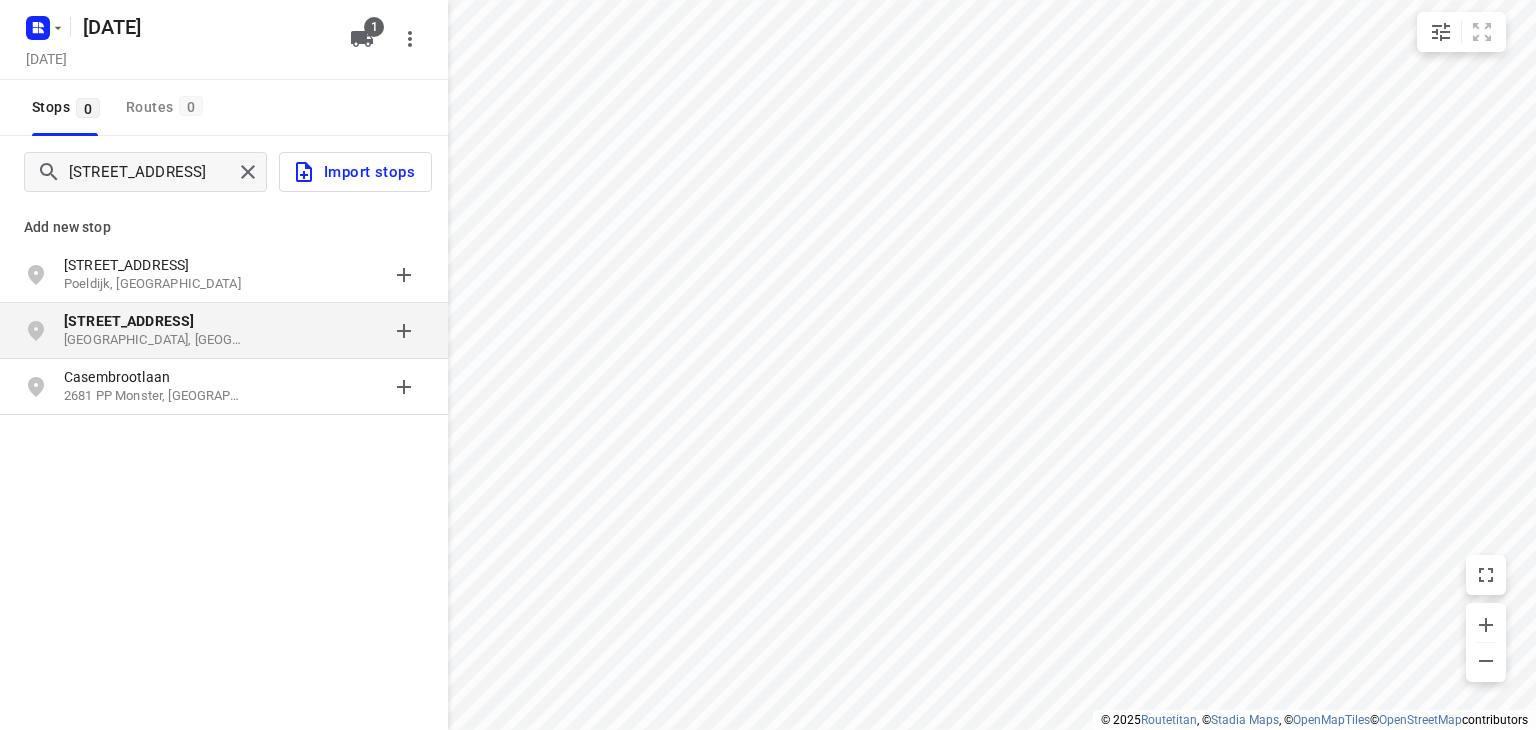 click on "[STREET_ADDRESS]" 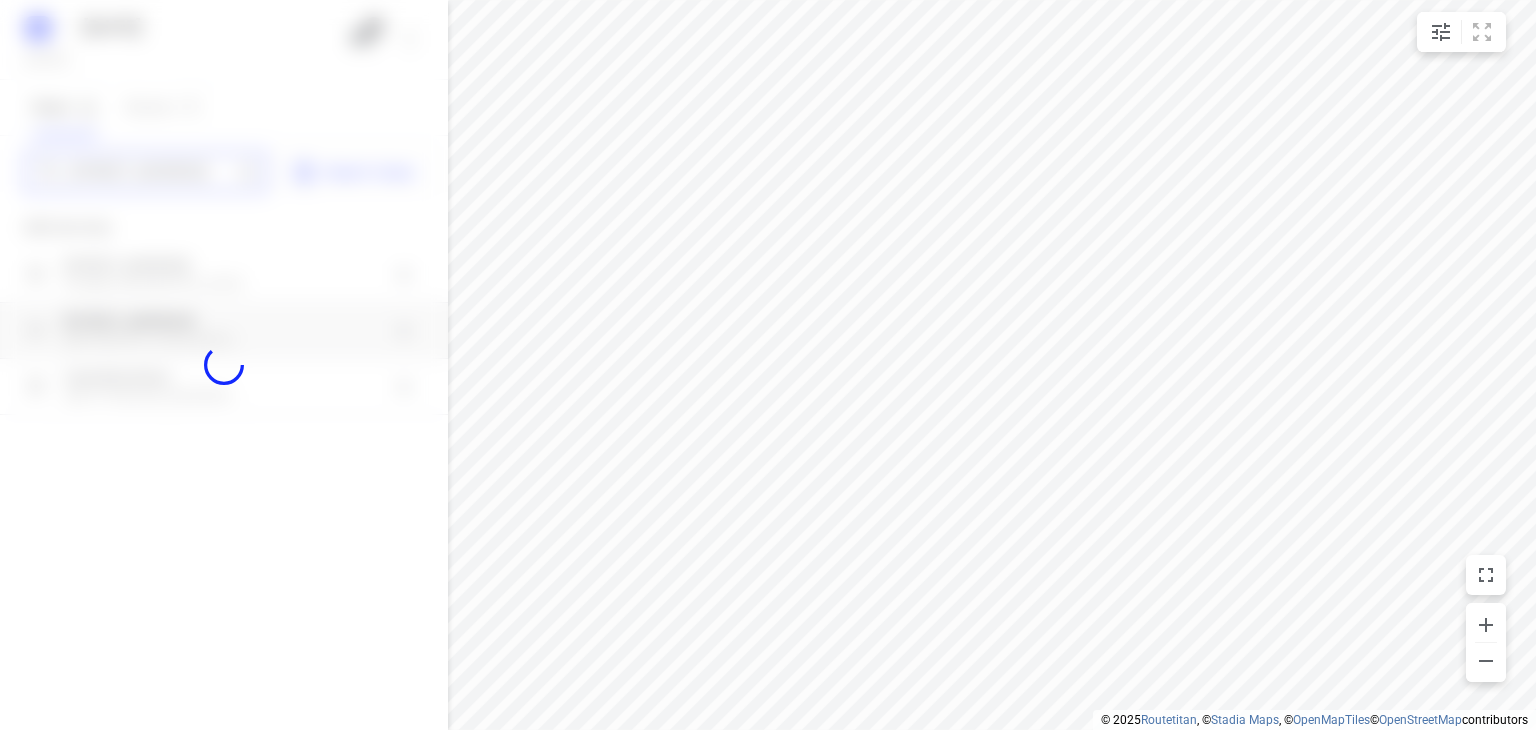 type 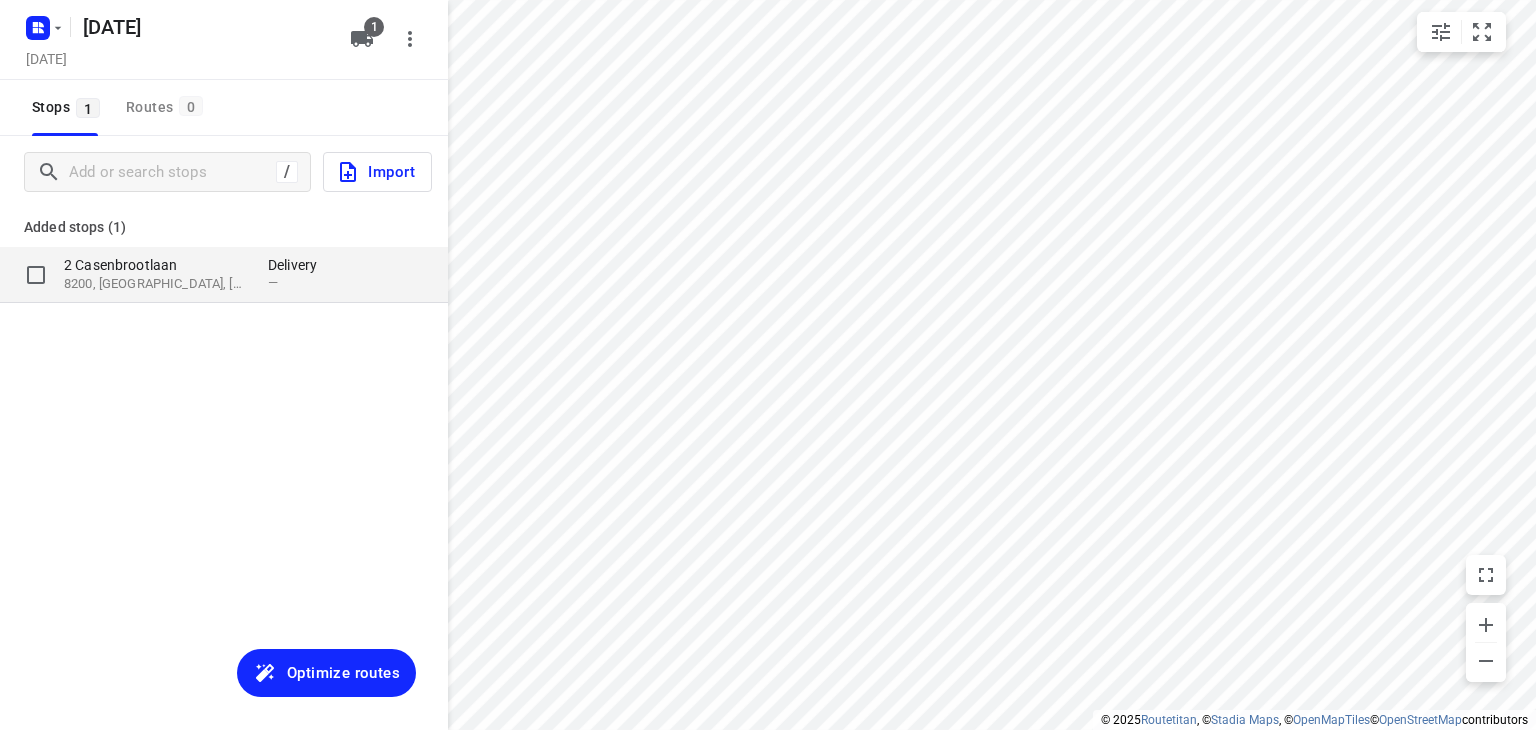 click on "2 Casenbrootlaan" at bounding box center (156, 265) 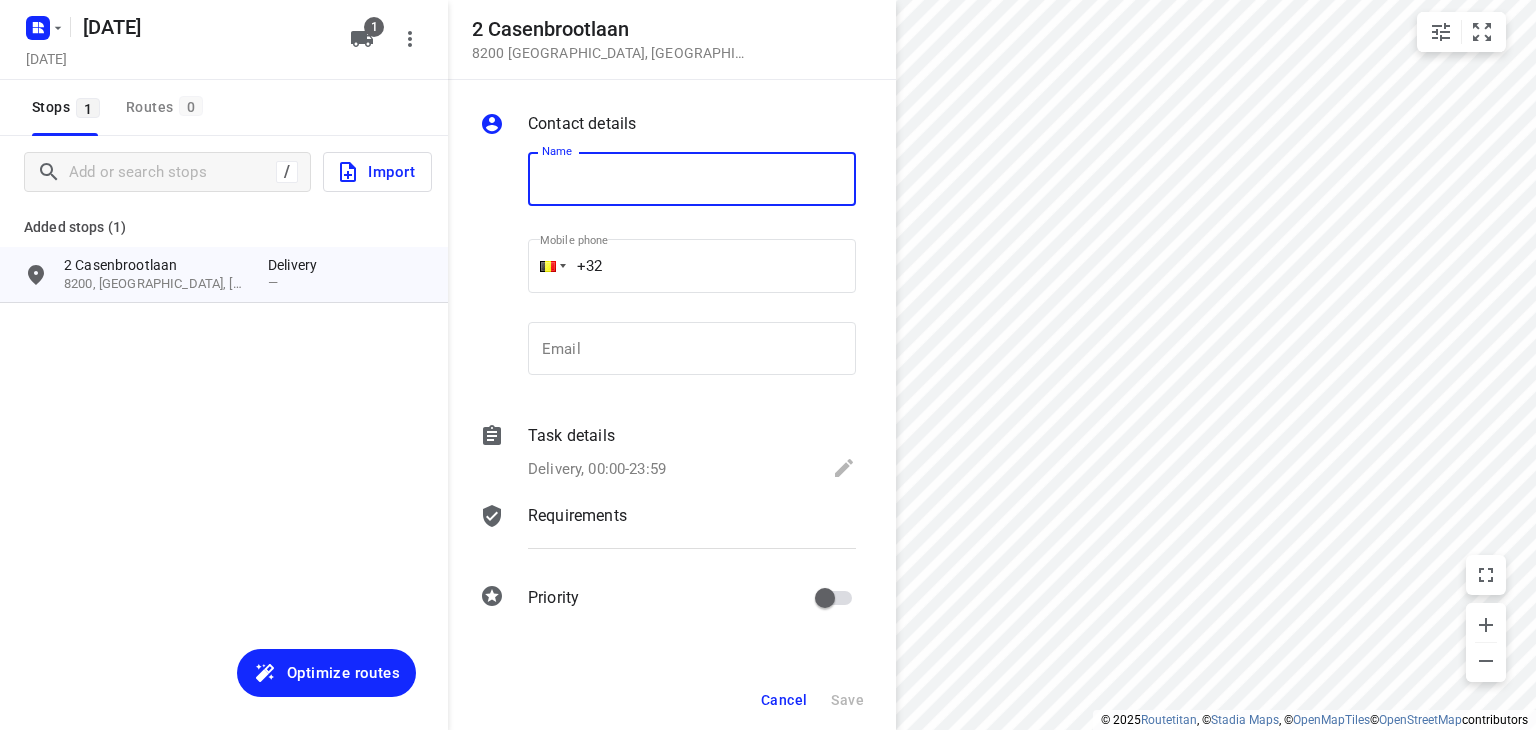 click at bounding box center (692, 179) 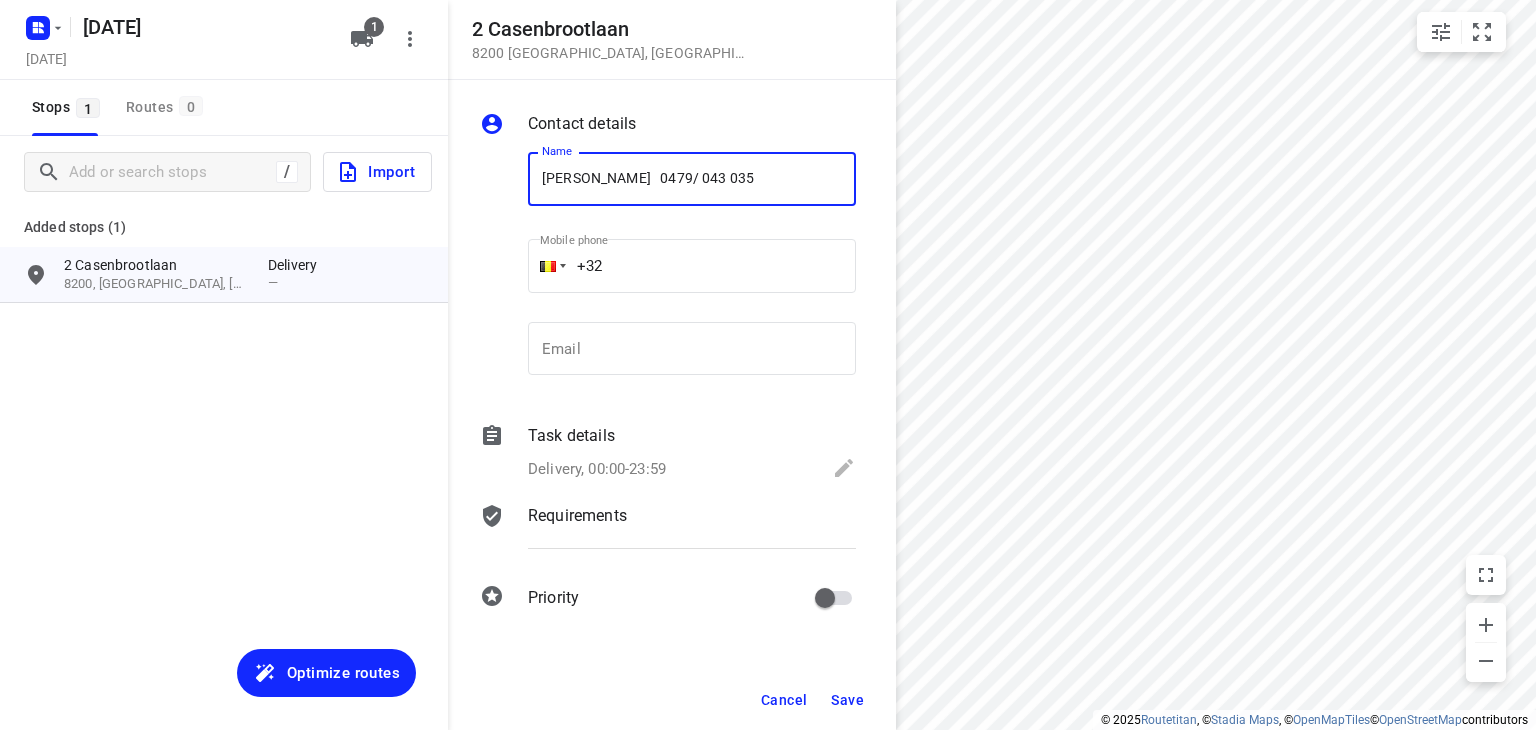 type on "[PERSON_NAME]   0479/ 043 035" 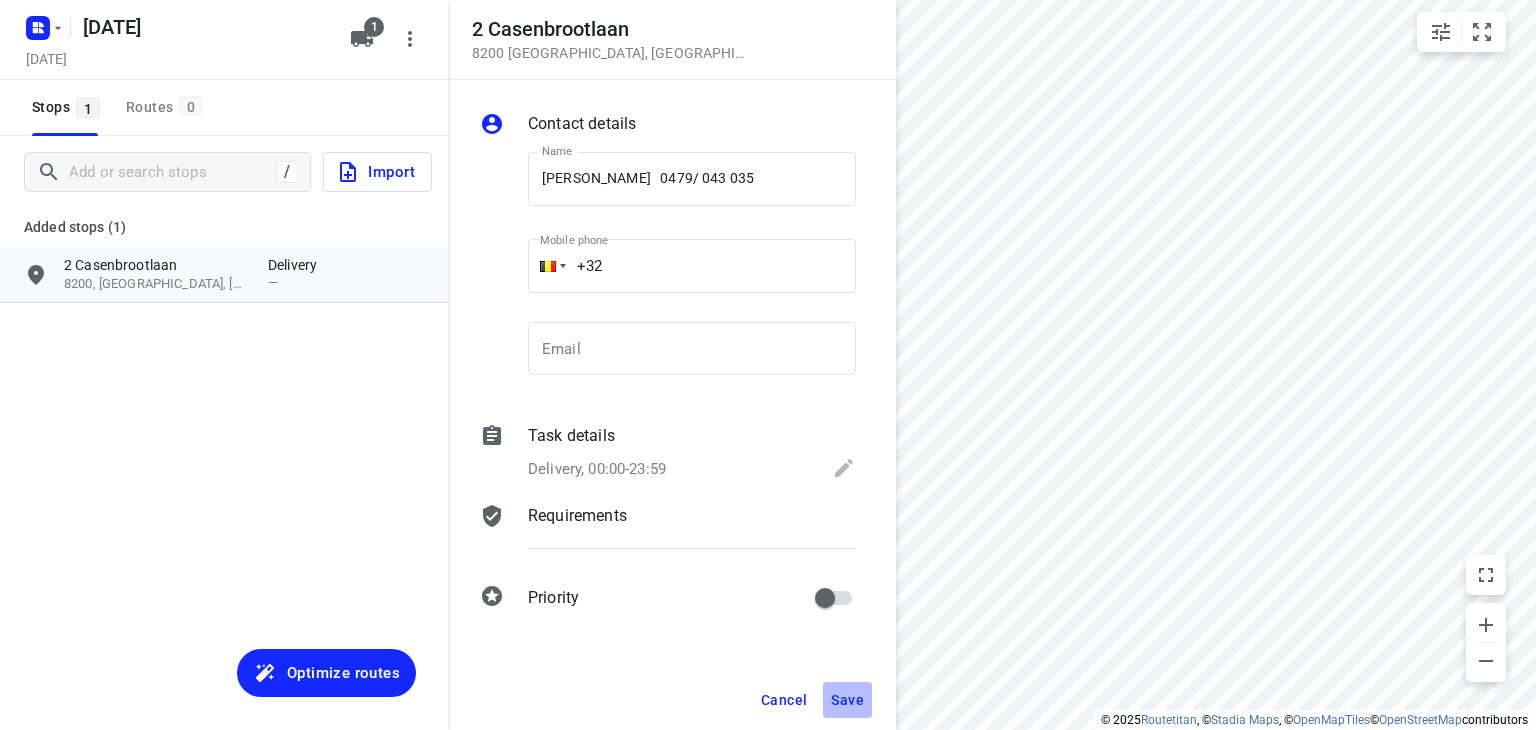 click on "Save" at bounding box center (847, 700) 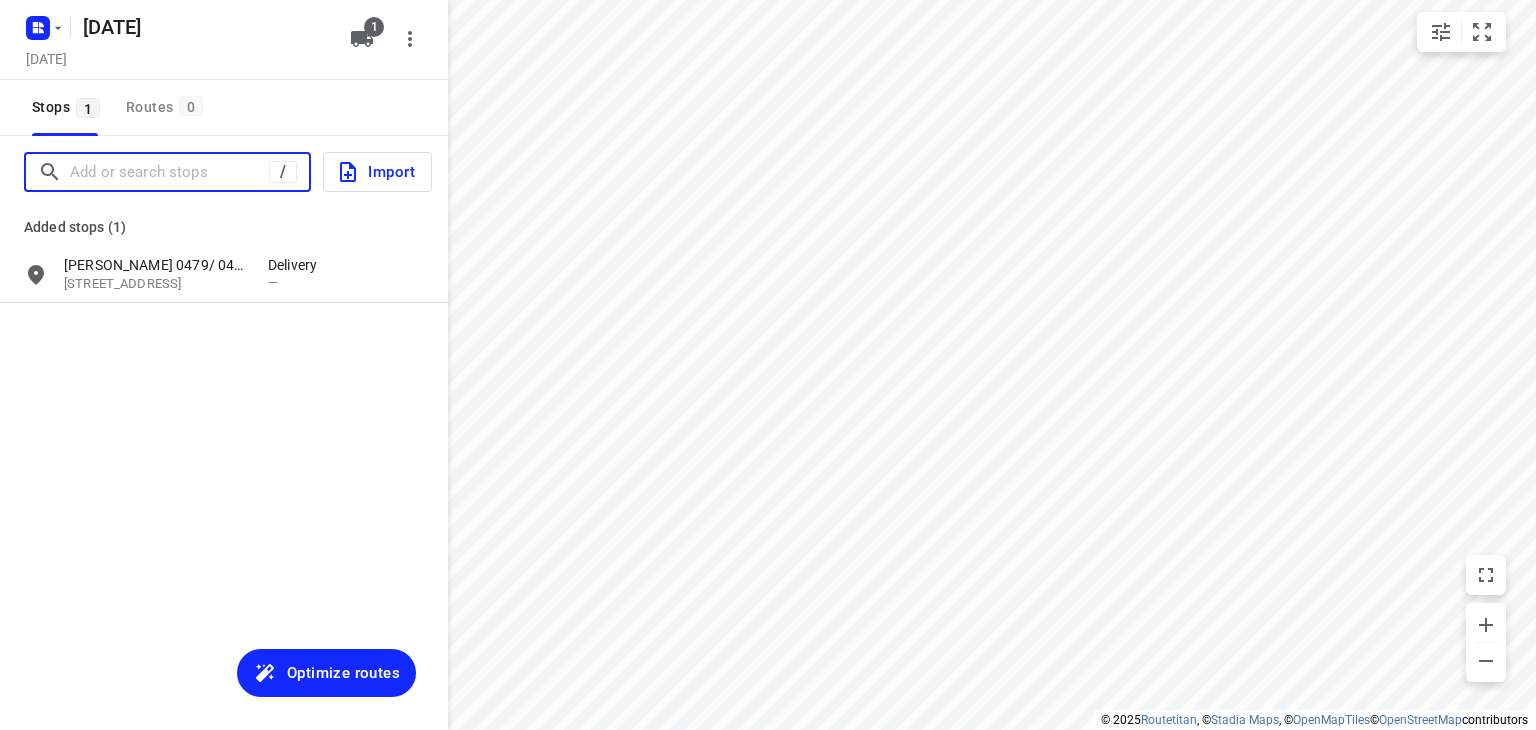 click at bounding box center (169, 172) 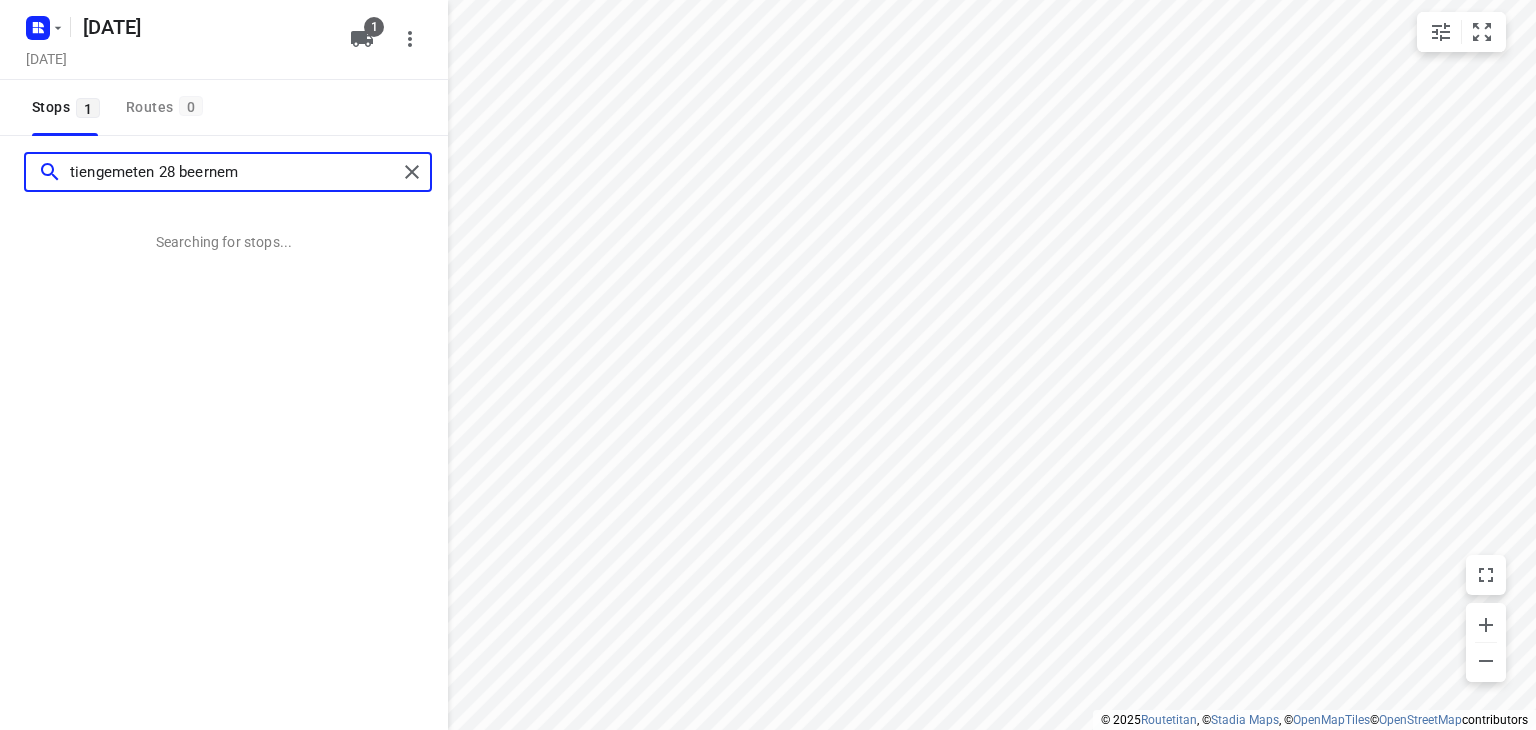 type on "tiengemeten 28 beernem" 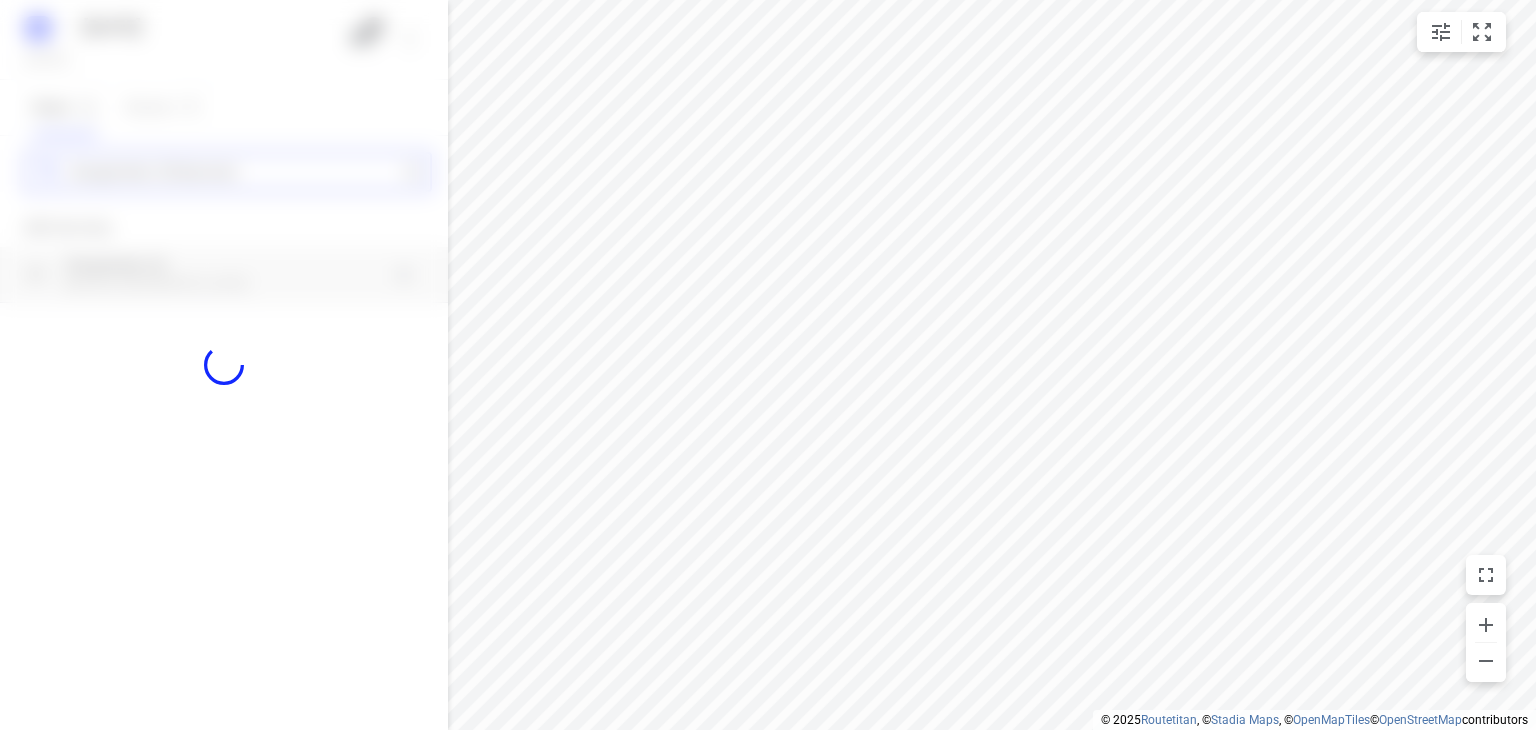 type 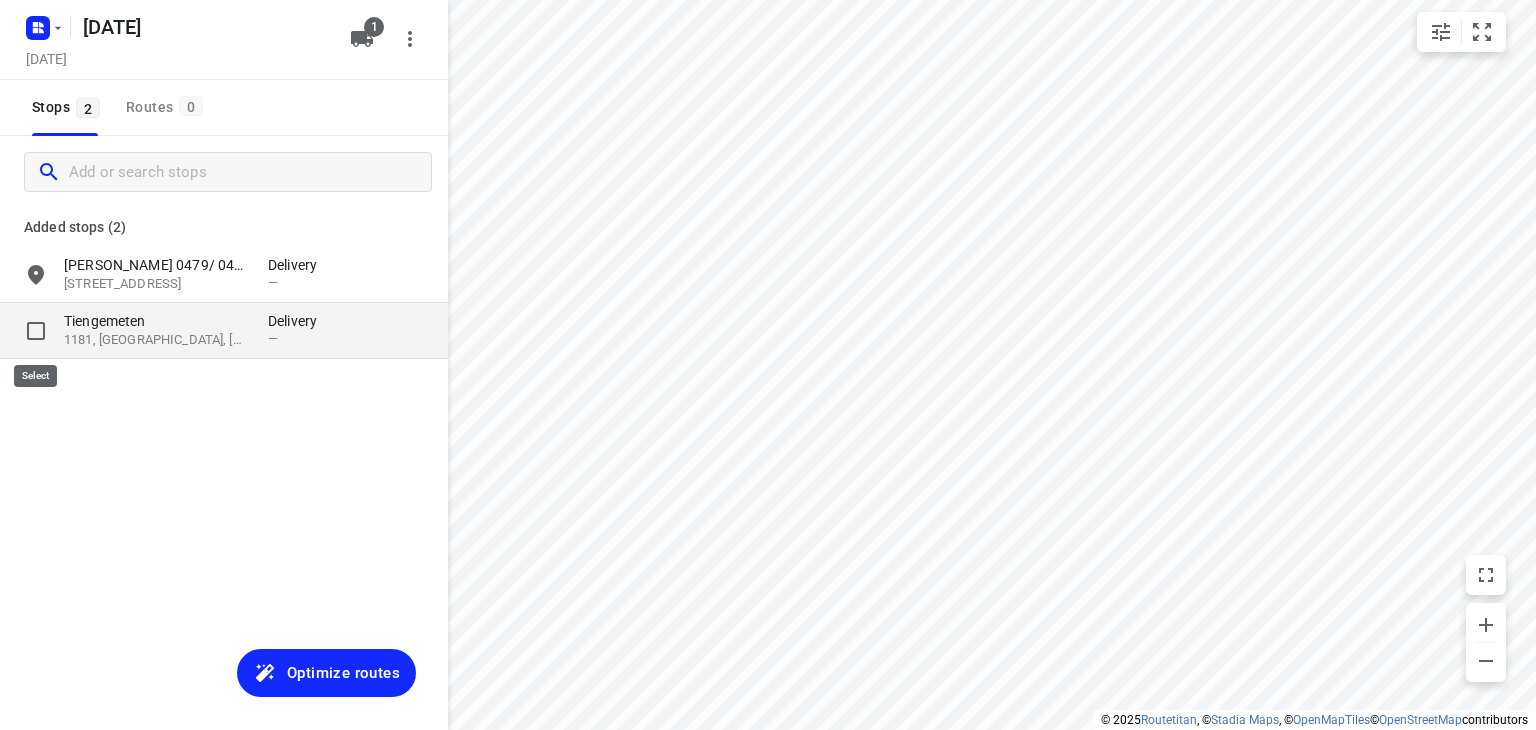 click at bounding box center [36, 331] 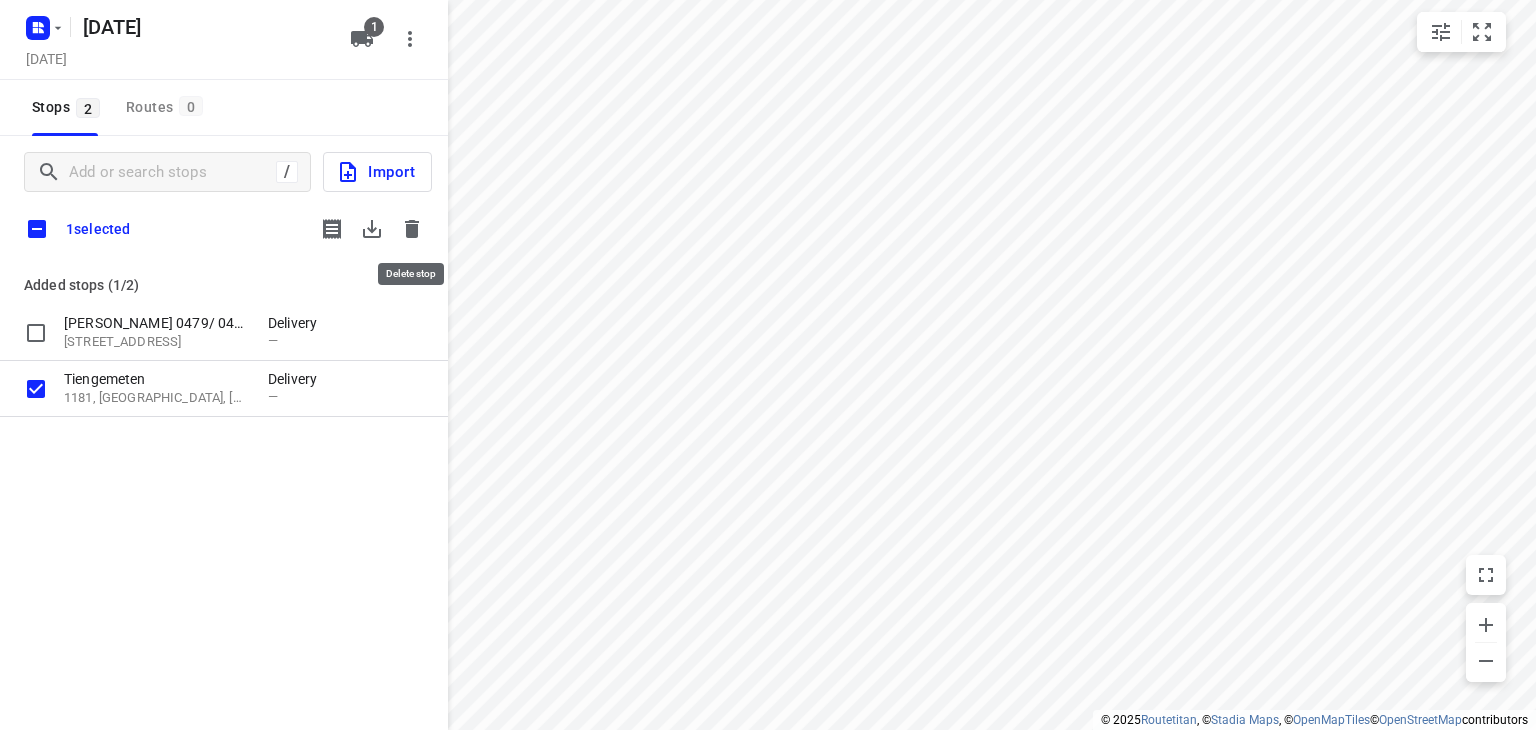 click 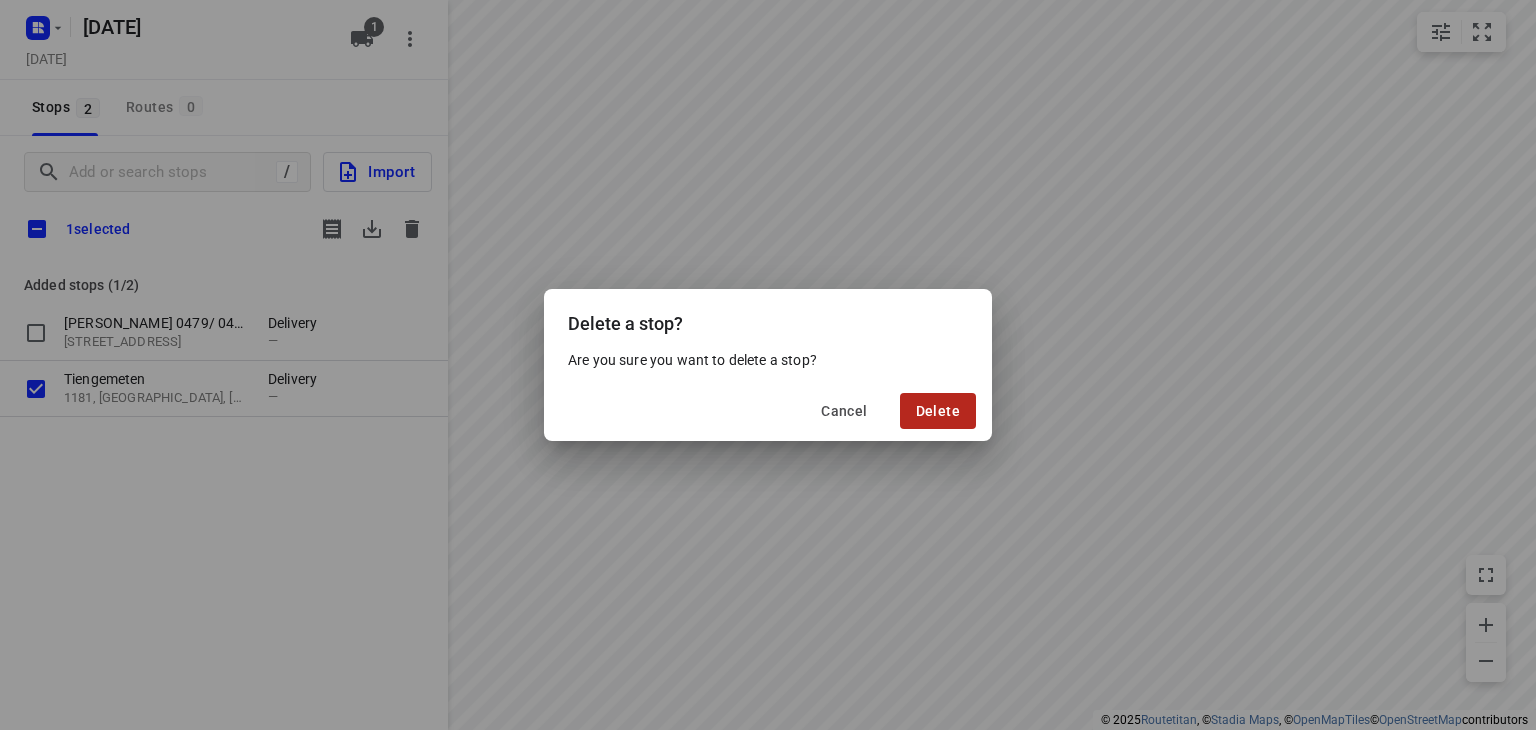click on "Delete" at bounding box center [938, 411] 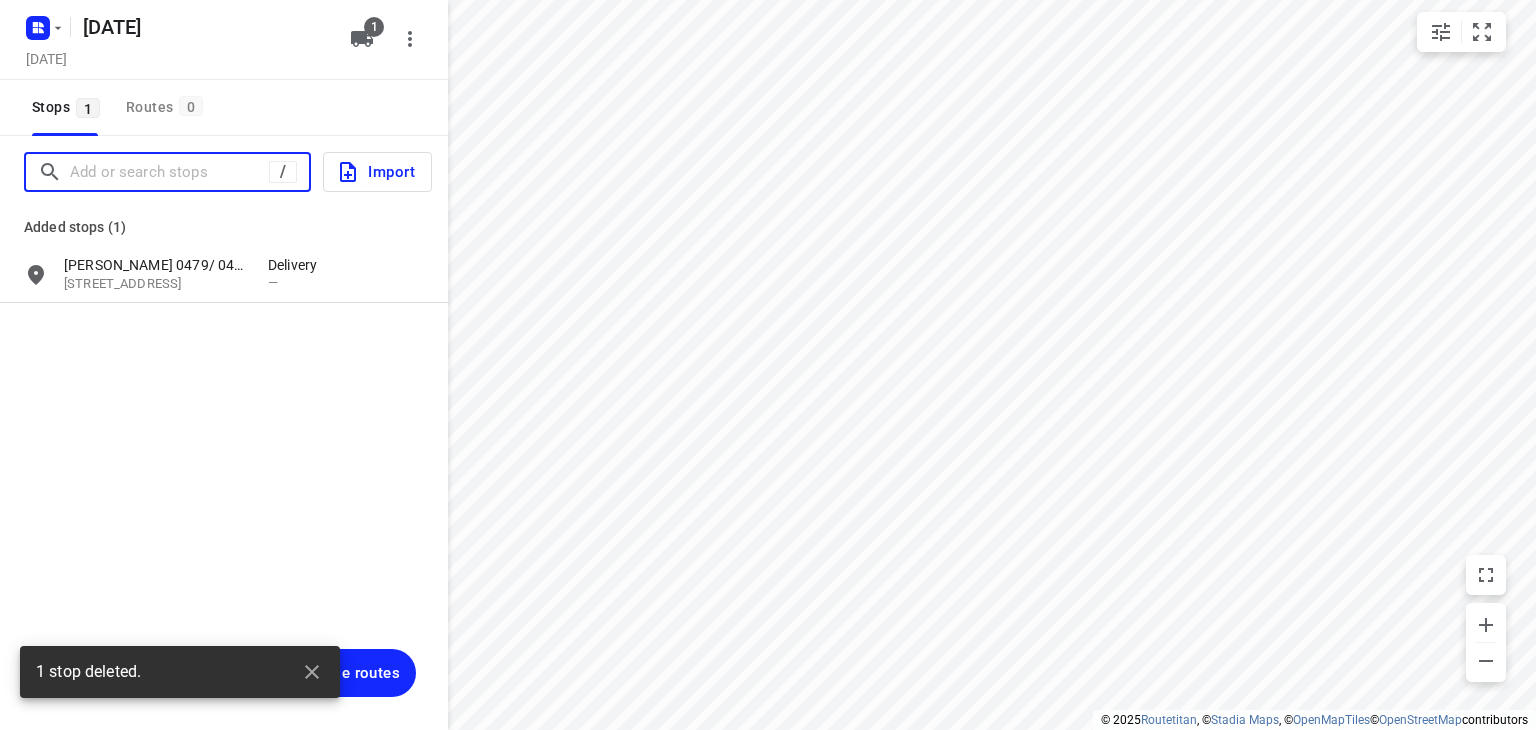 click at bounding box center (169, 172) 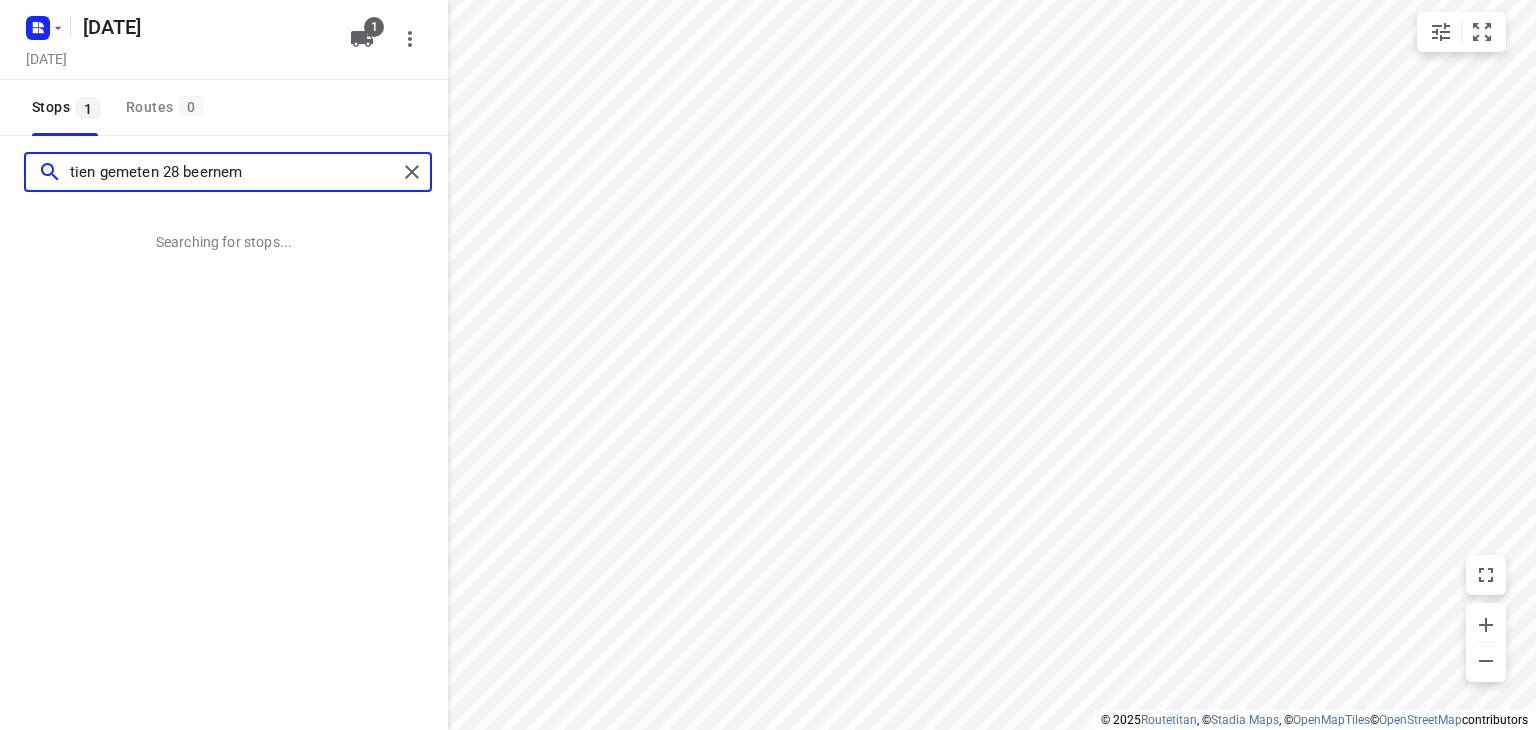 type on "tien gemeten 28 beernem" 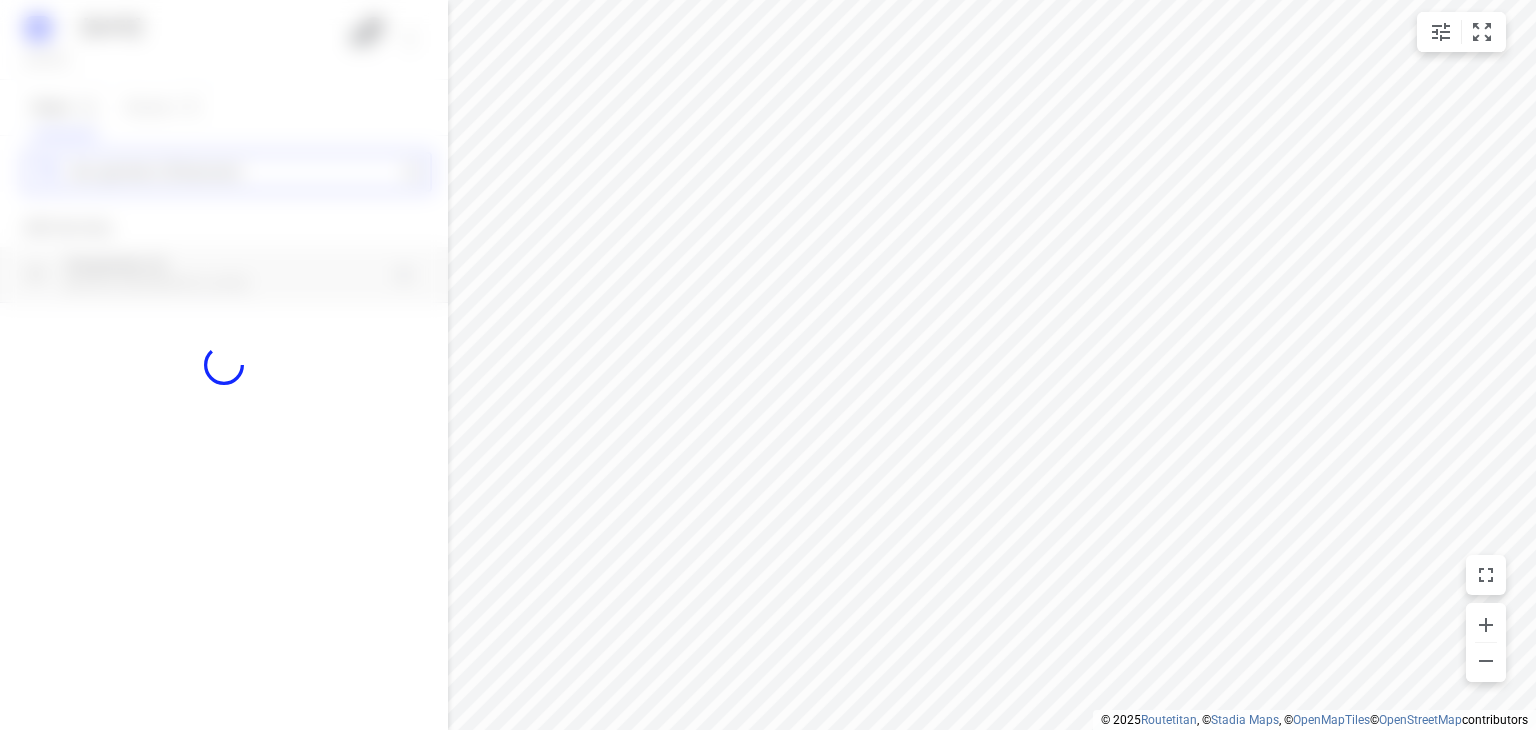 type 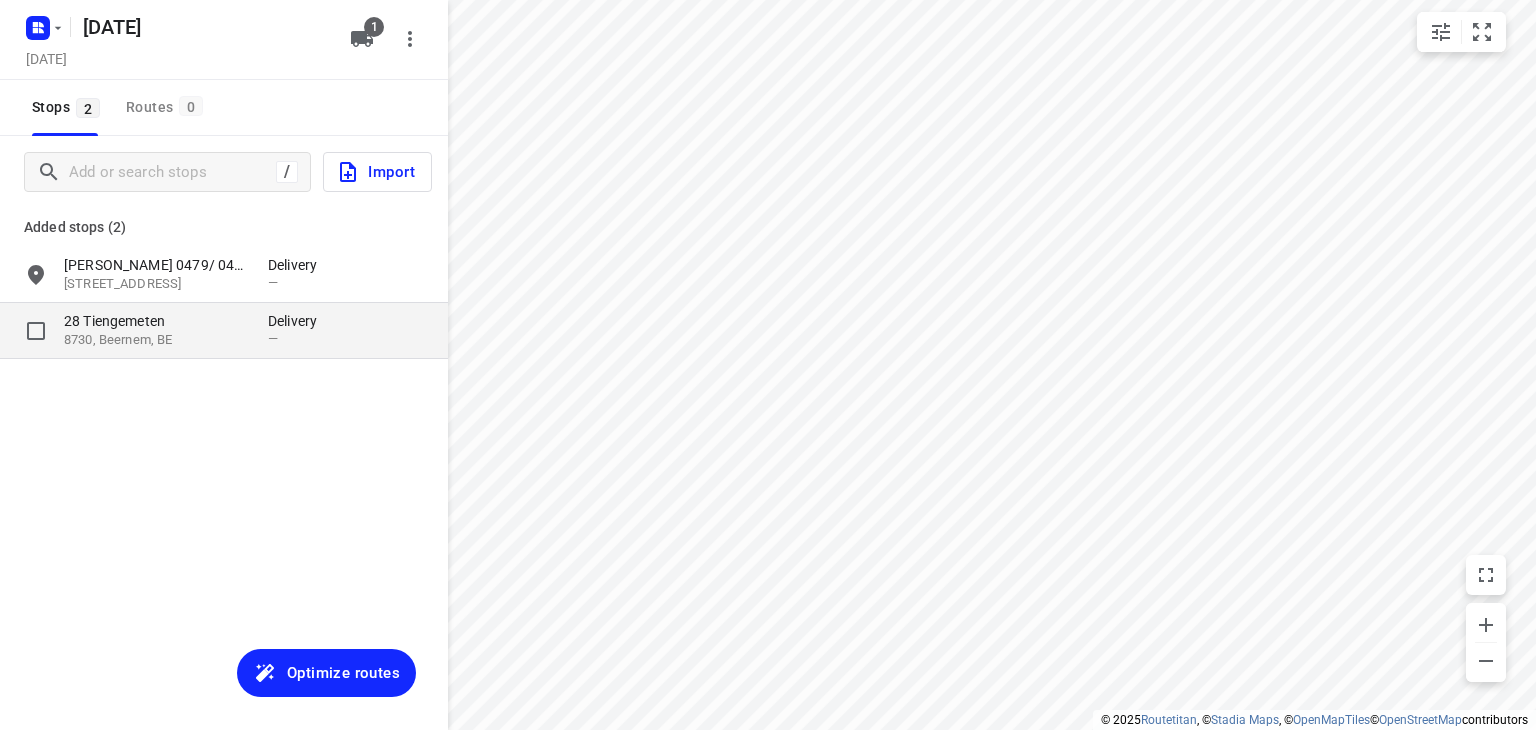 click on "8730, Beernem, BE" at bounding box center (156, 340) 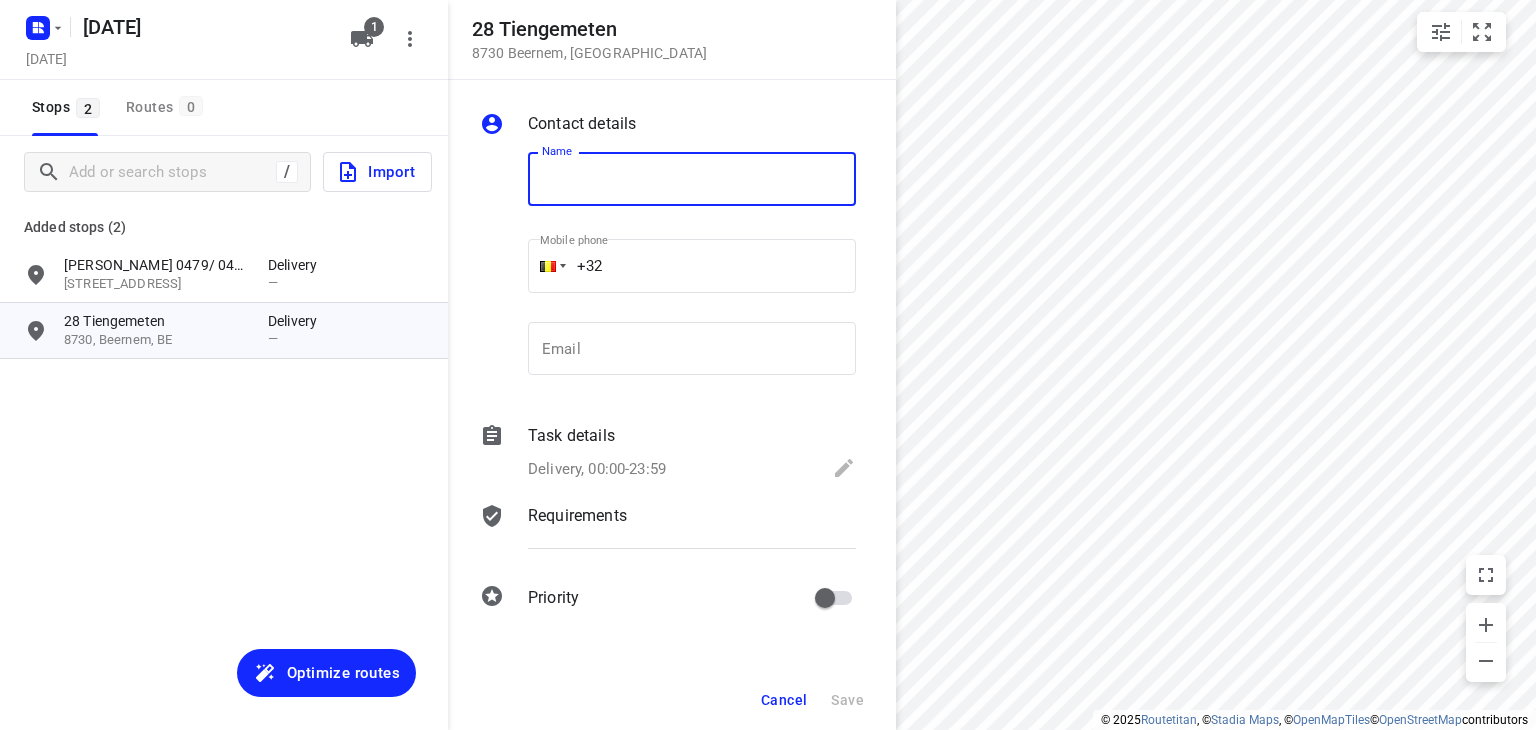 click at bounding box center [692, 179] 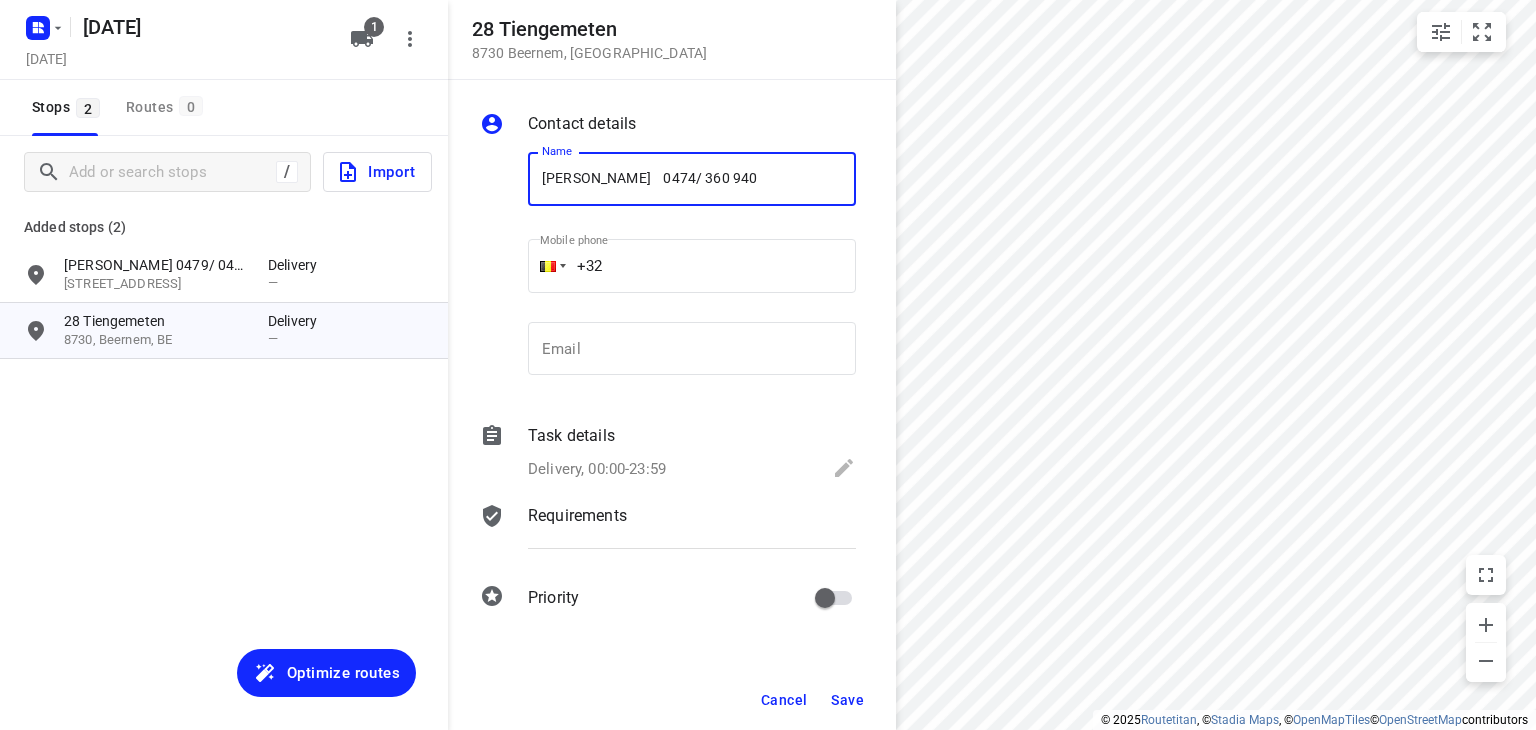 type on "[PERSON_NAME]    0474/ 360 940" 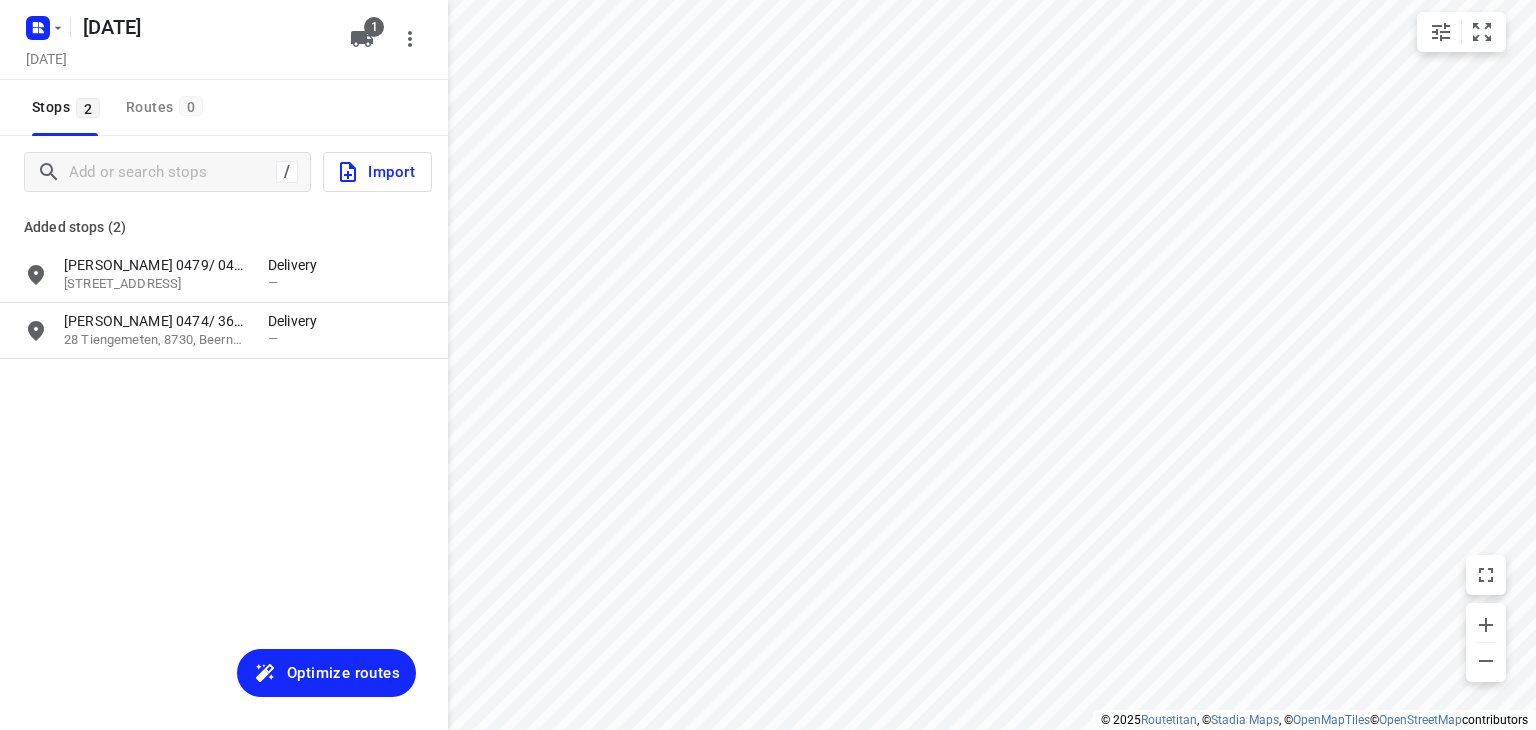 click on "Optimize routes" at bounding box center (343, 673) 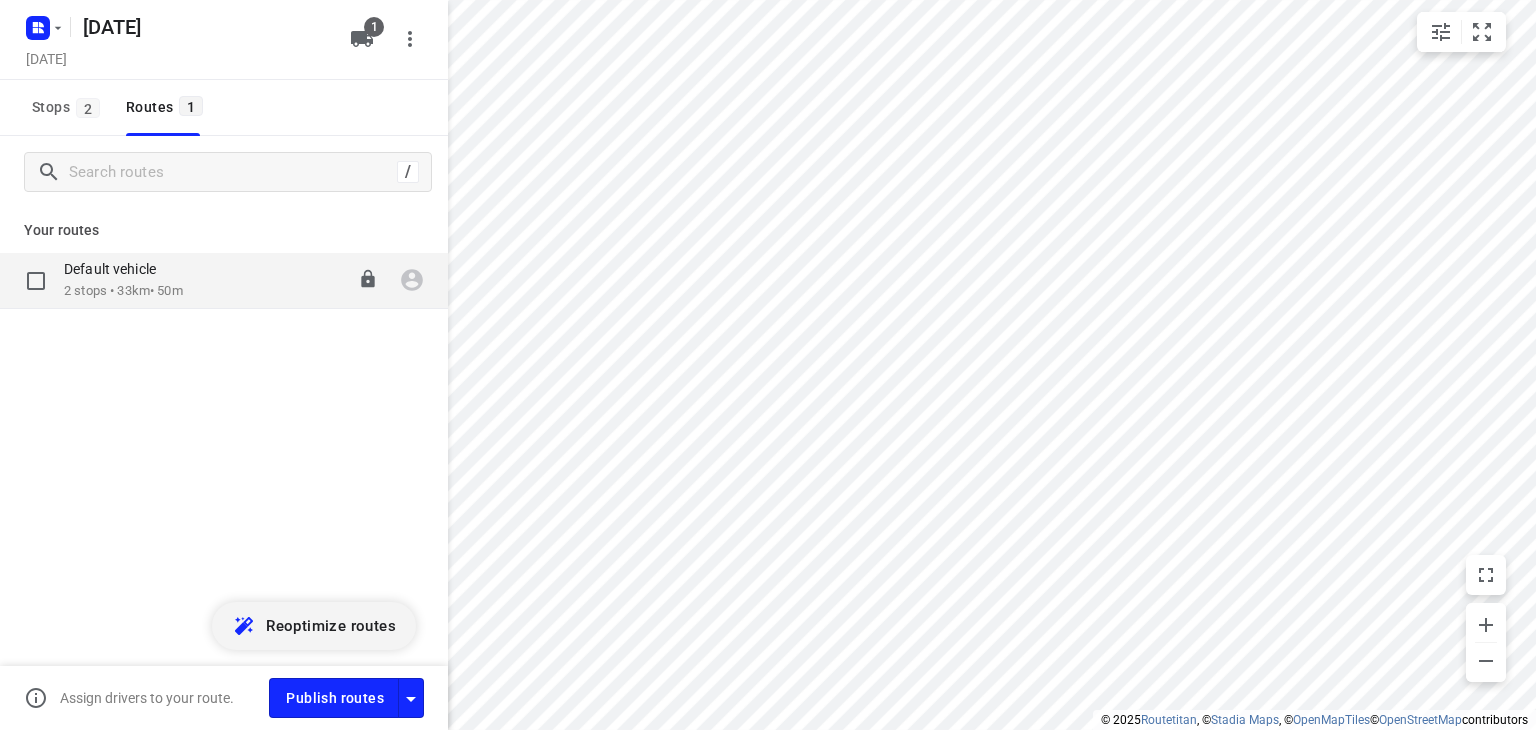 click on "Default vehicle 2   stops •   33km  •   50m 08:00-08:50" at bounding box center (224, 281) 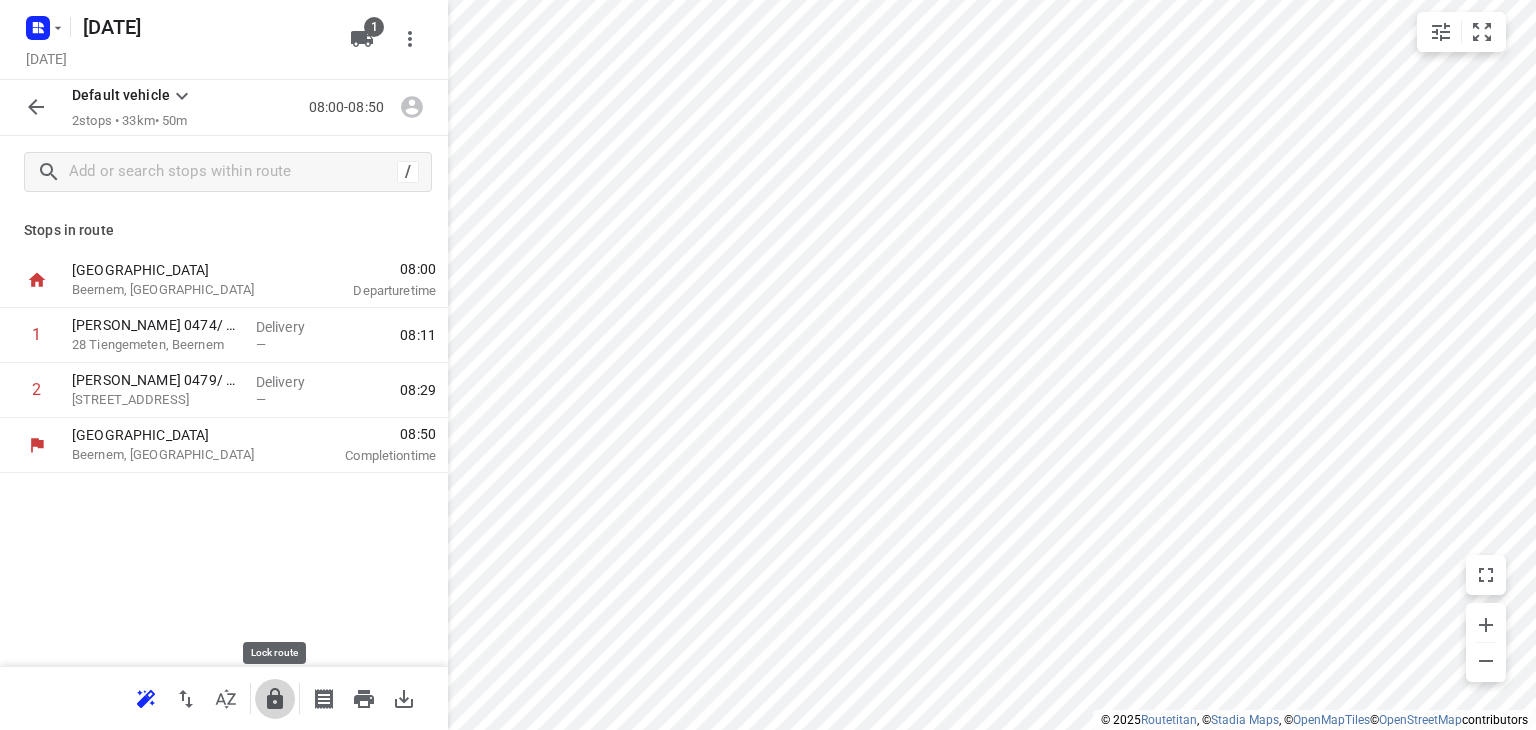 click 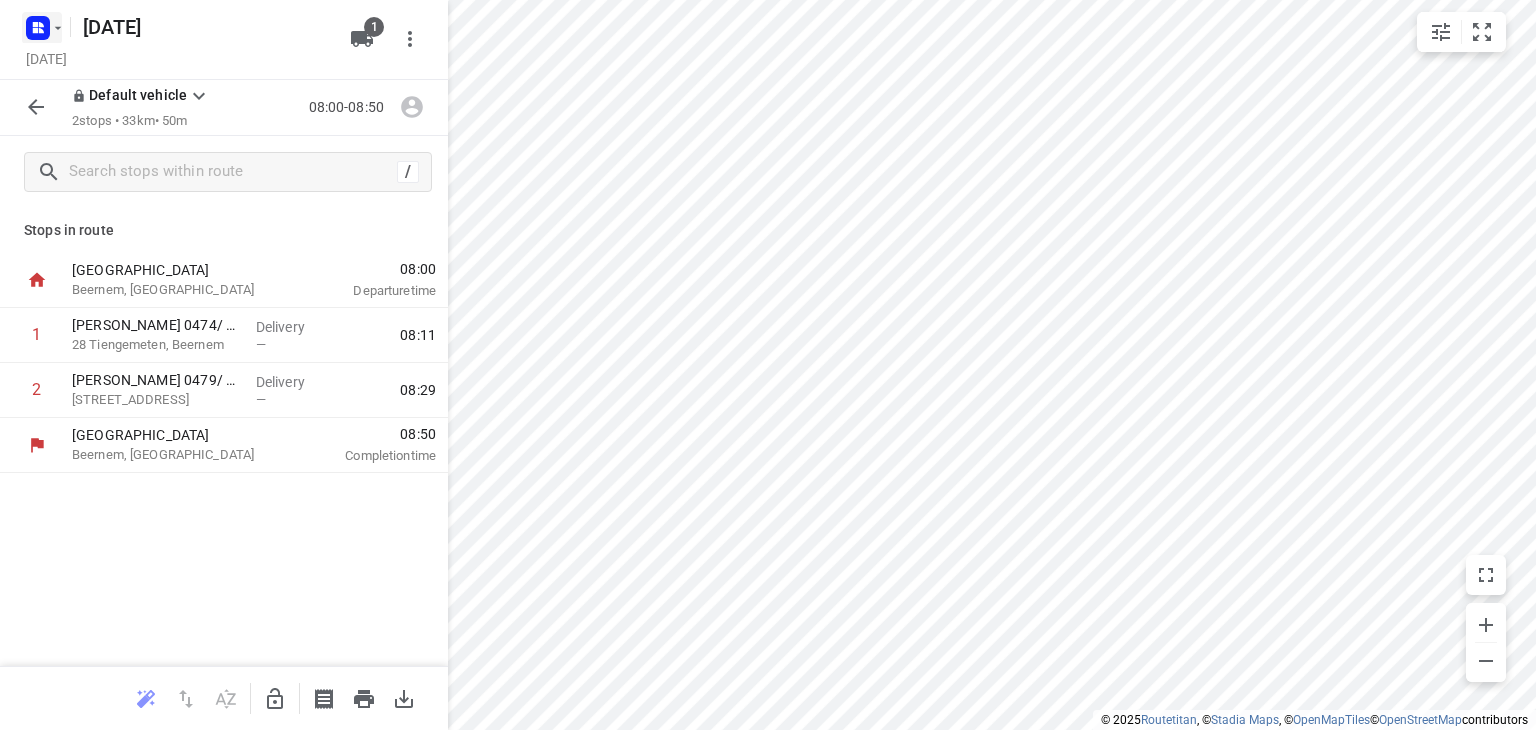click 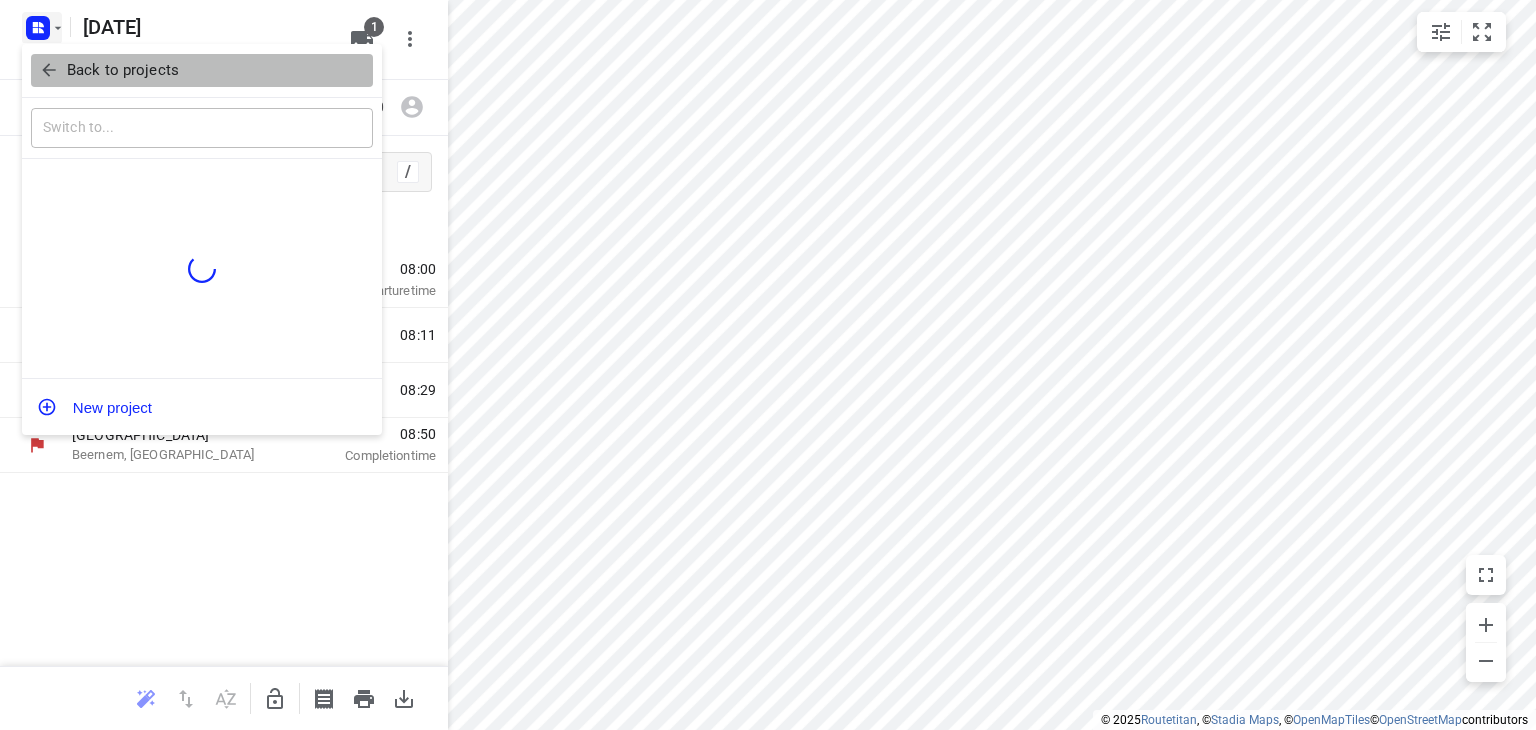 click on "Back to projects" at bounding box center (123, 70) 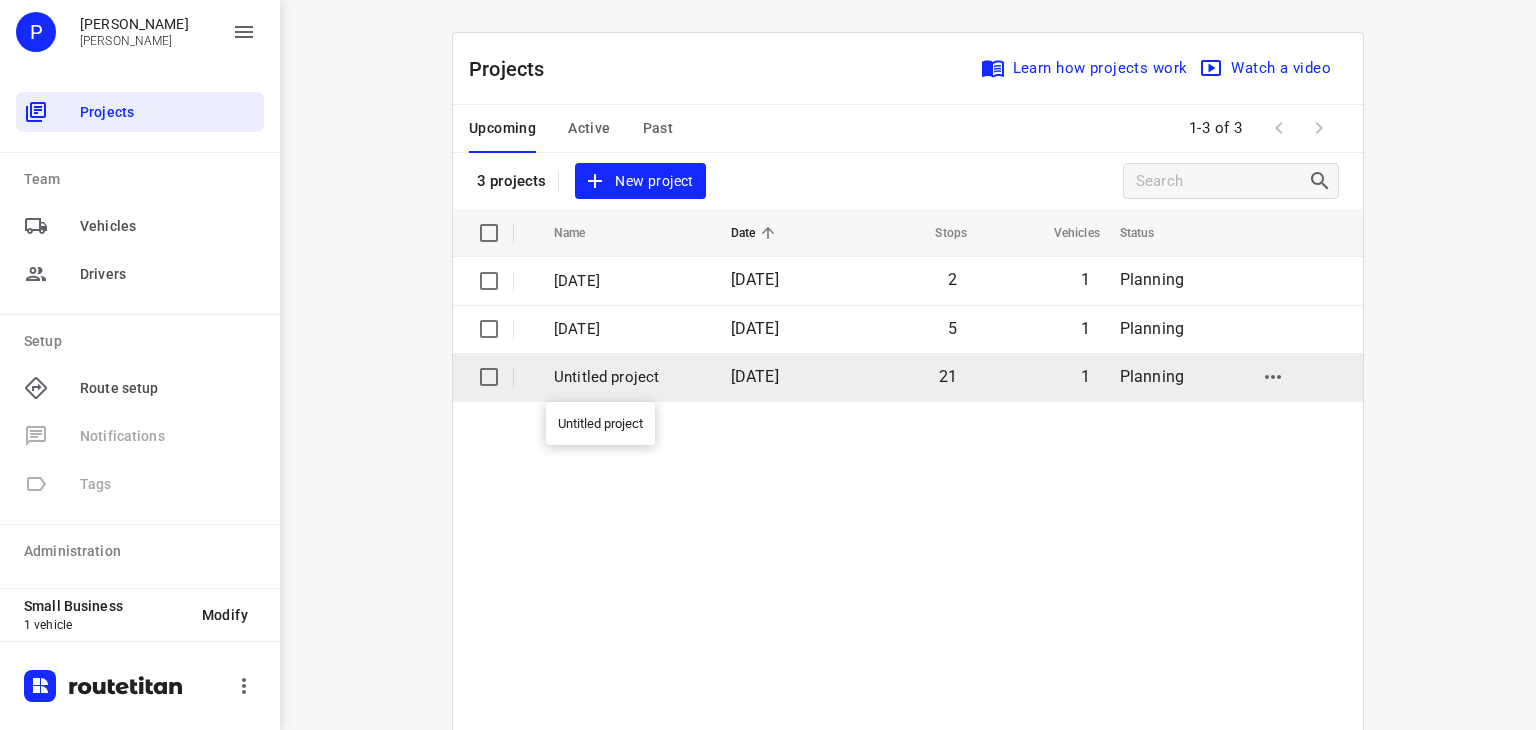 click on "Untitled project" at bounding box center (627, 377) 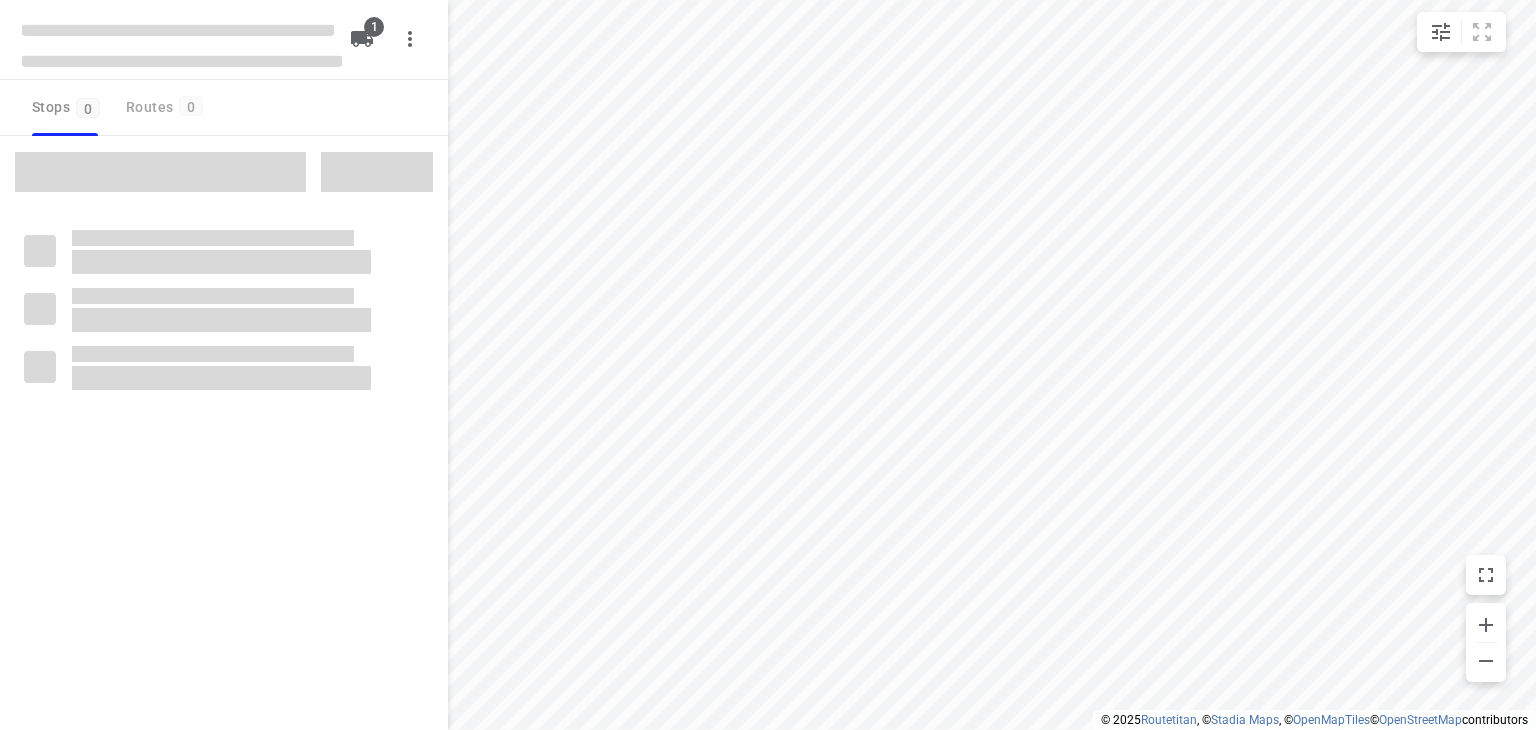 type on "distance" 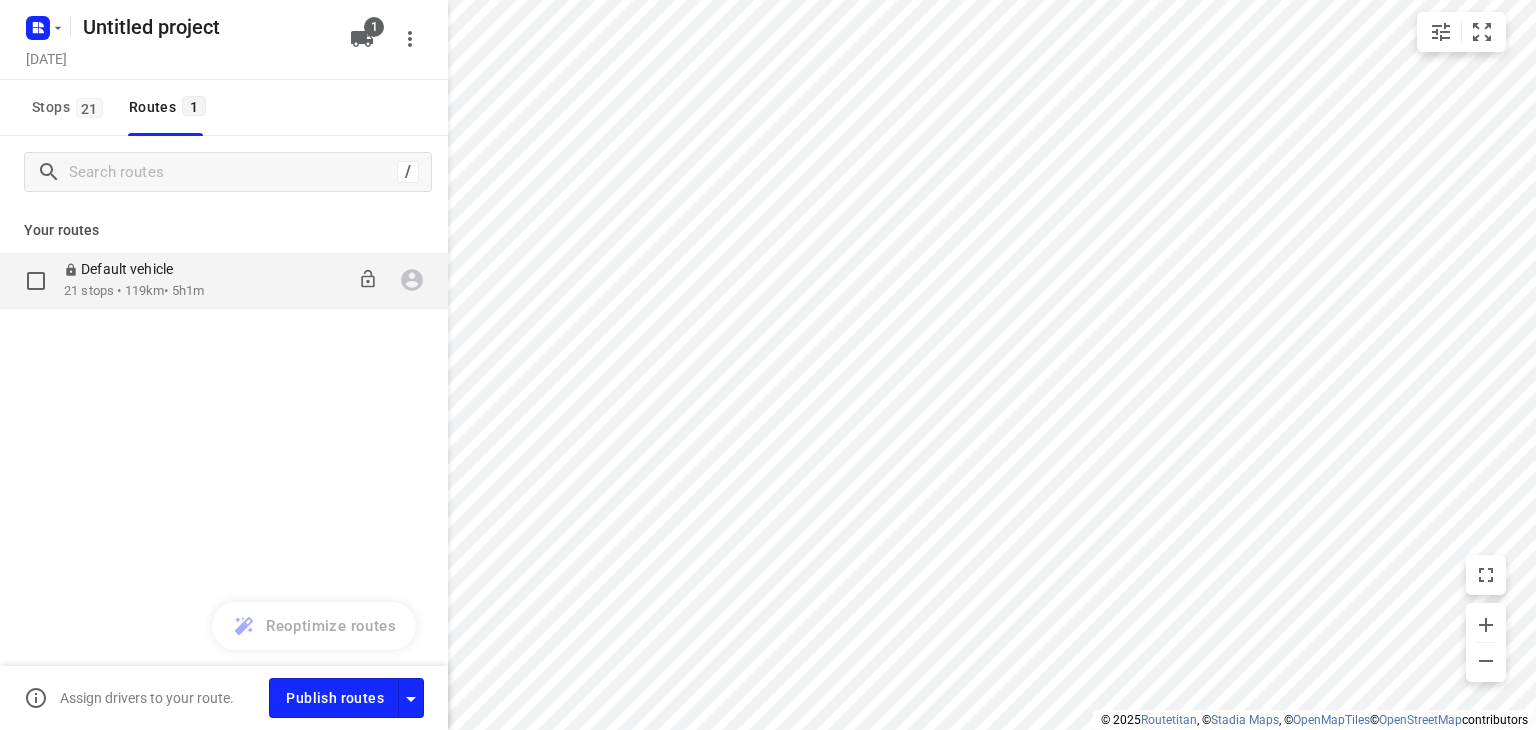 click on "21   stops •   119km  •   5h1m" at bounding box center (134, 291) 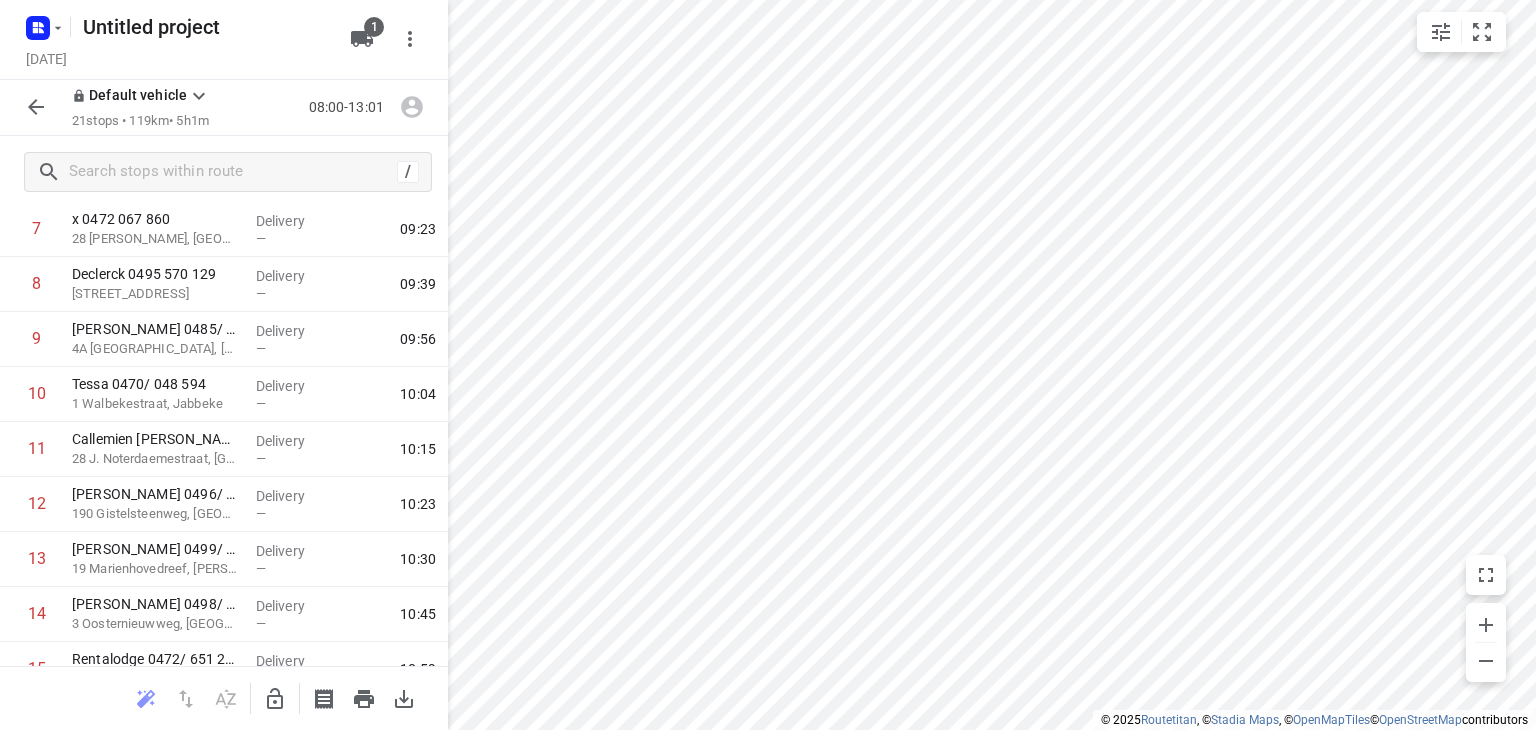 scroll, scrollTop: 440, scrollLeft: 0, axis: vertical 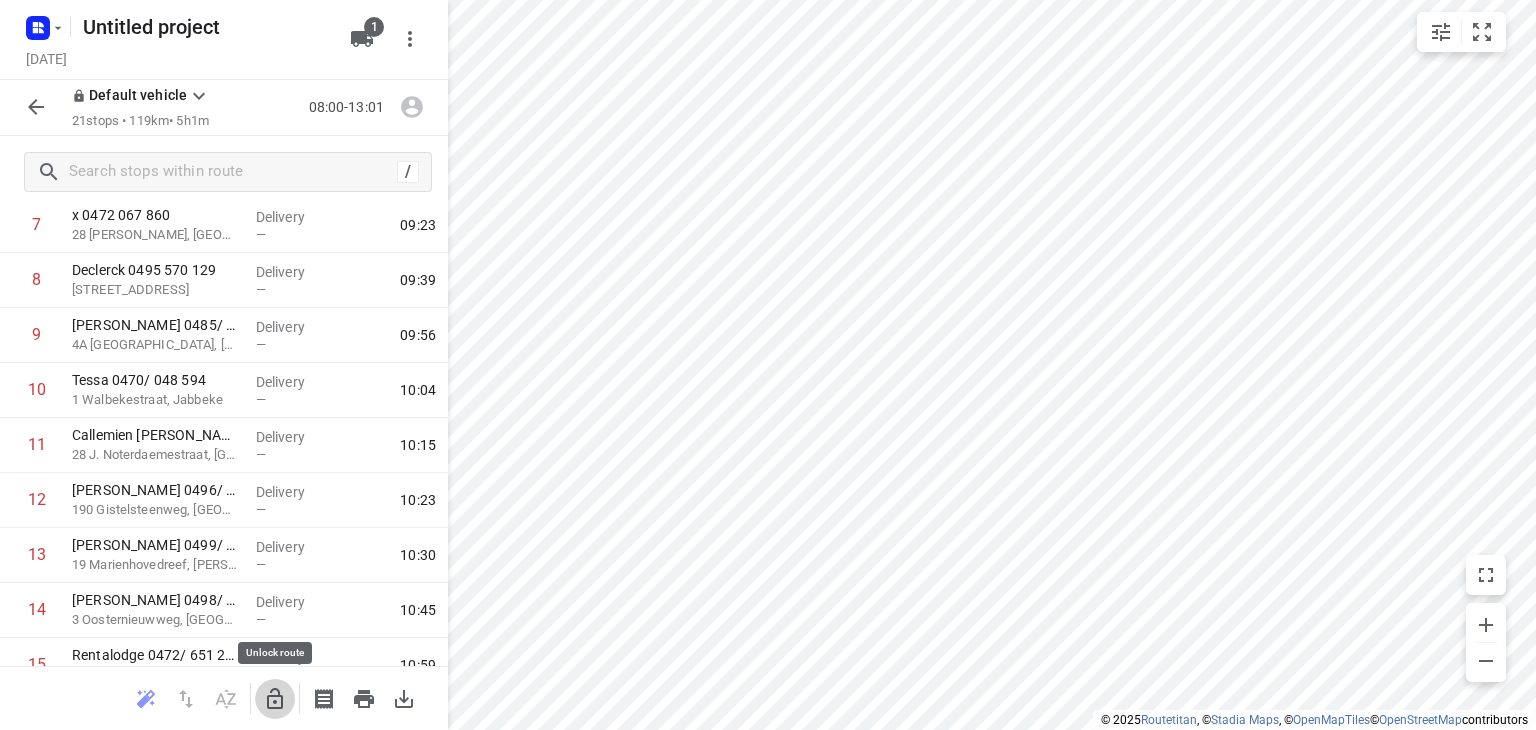 click 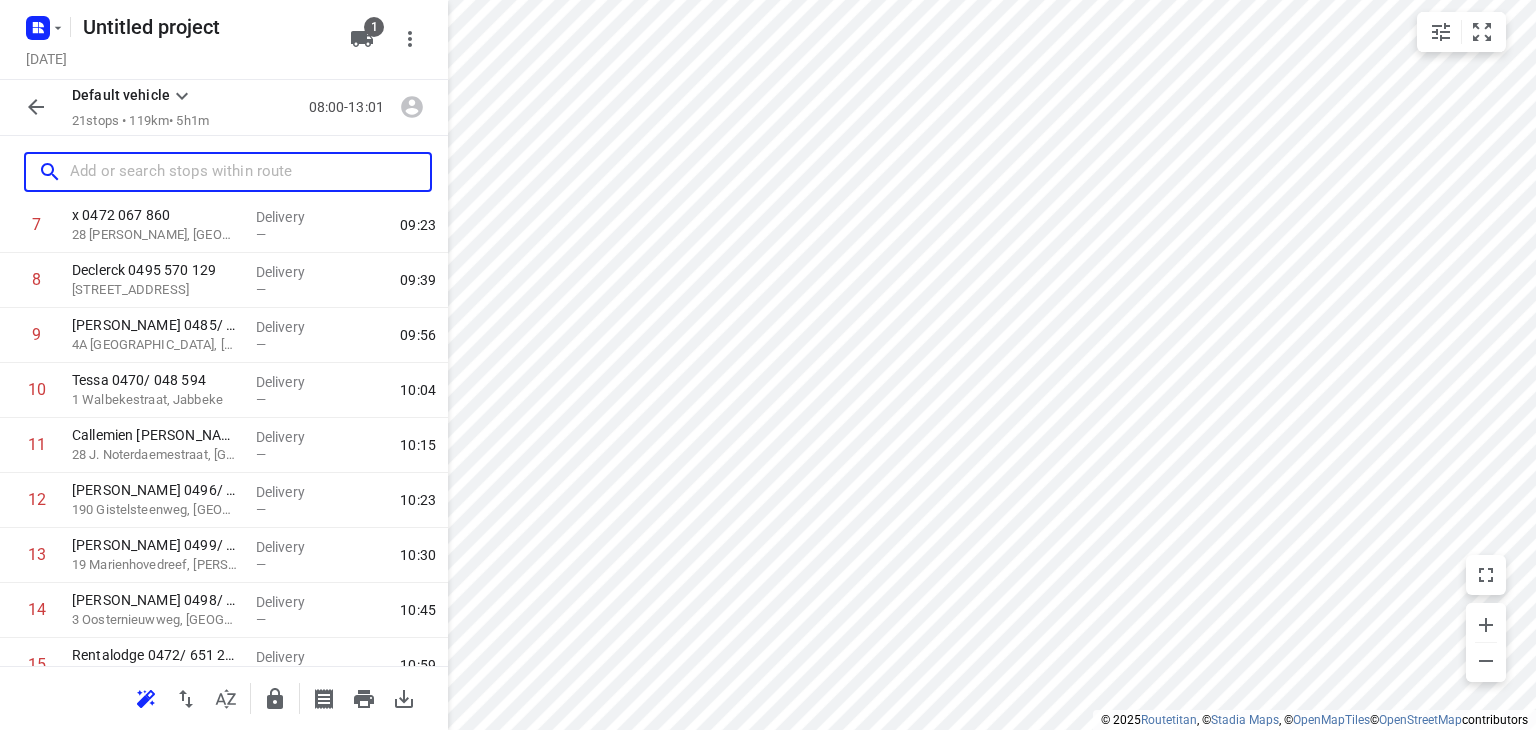 click at bounding box center (250, 172) 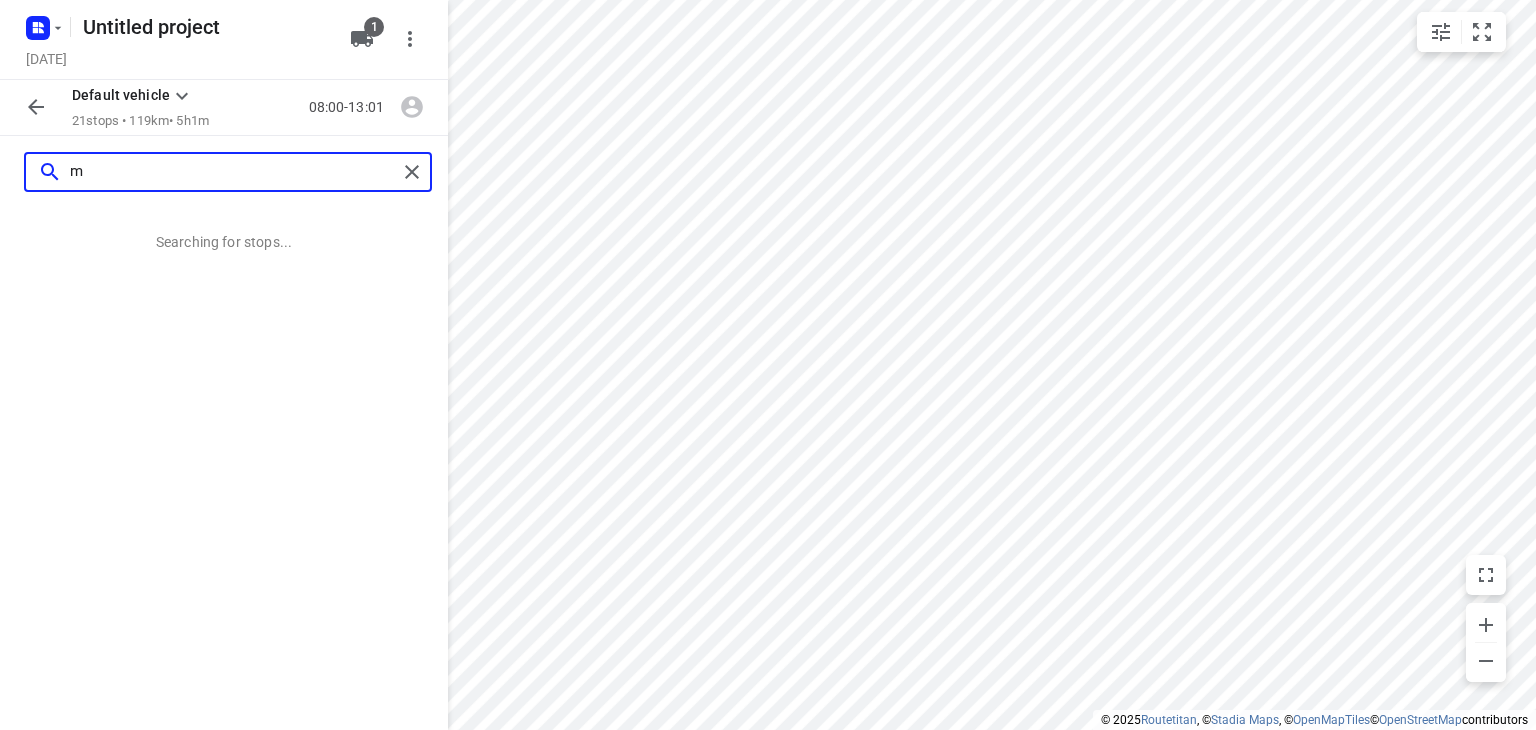 scroll, scrollTop: 0, scrollLeft: 0, axis: both 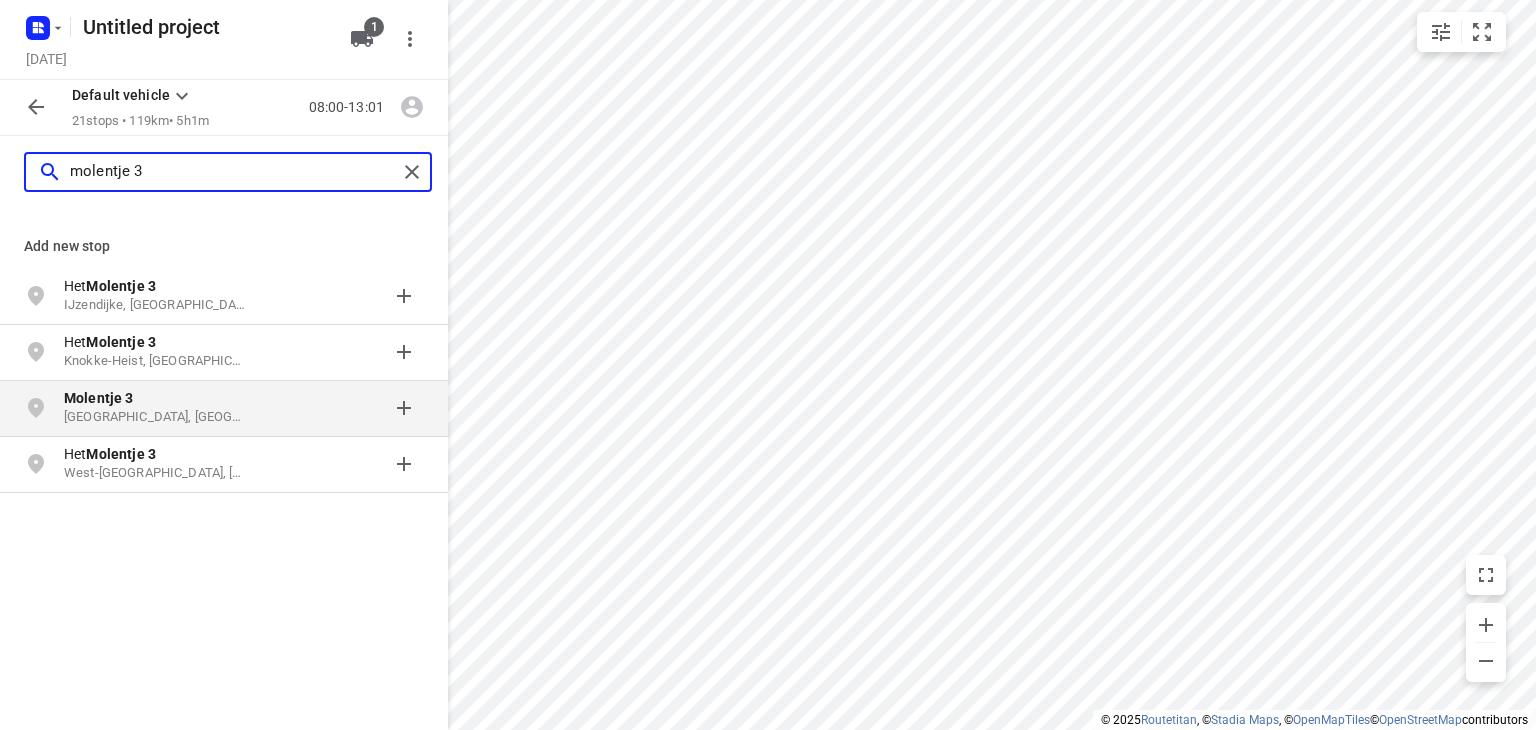 type on "molentje 3" 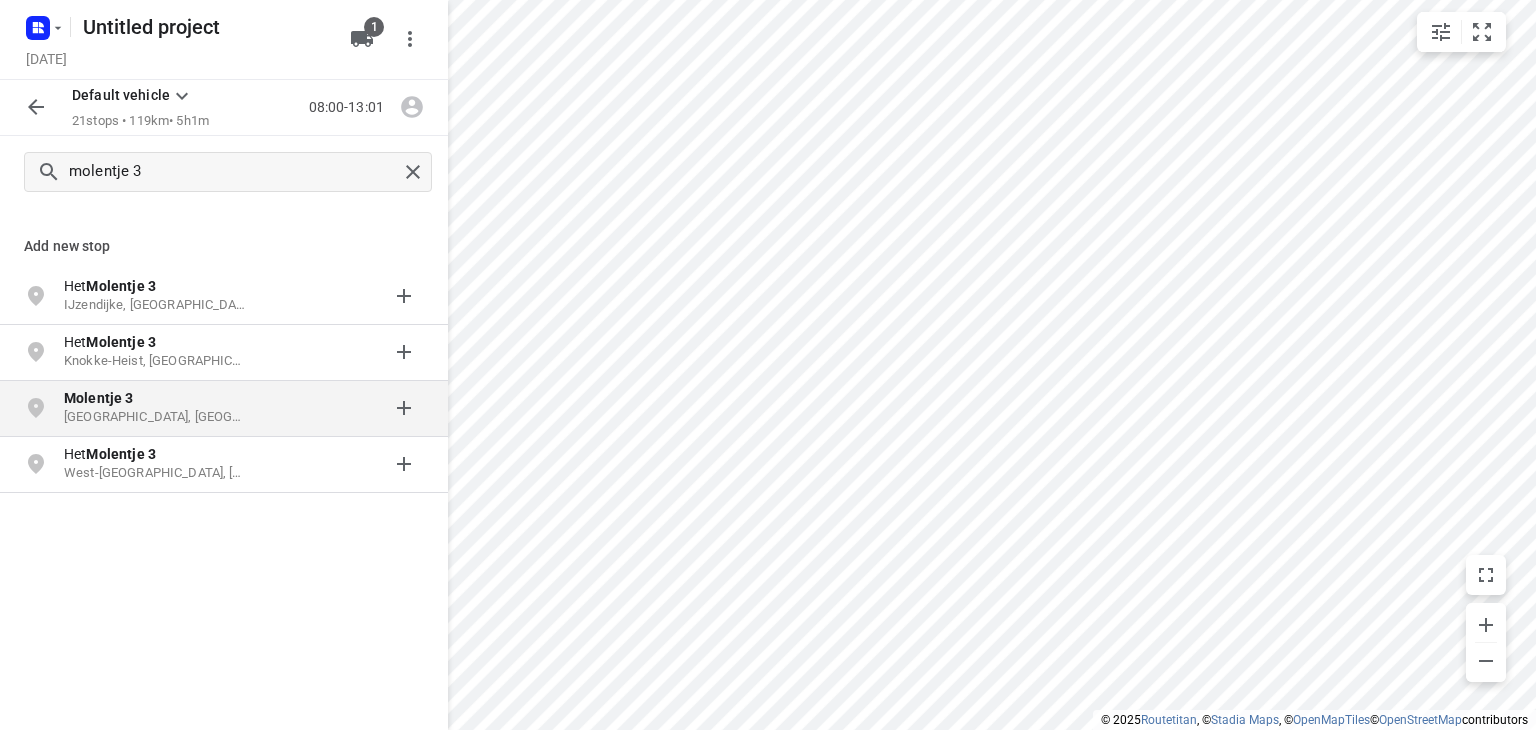 click on "[GEOGRAPHIC_DATA], [GEOGRAPHIC_DATA]" at bounding box center (156, 417) 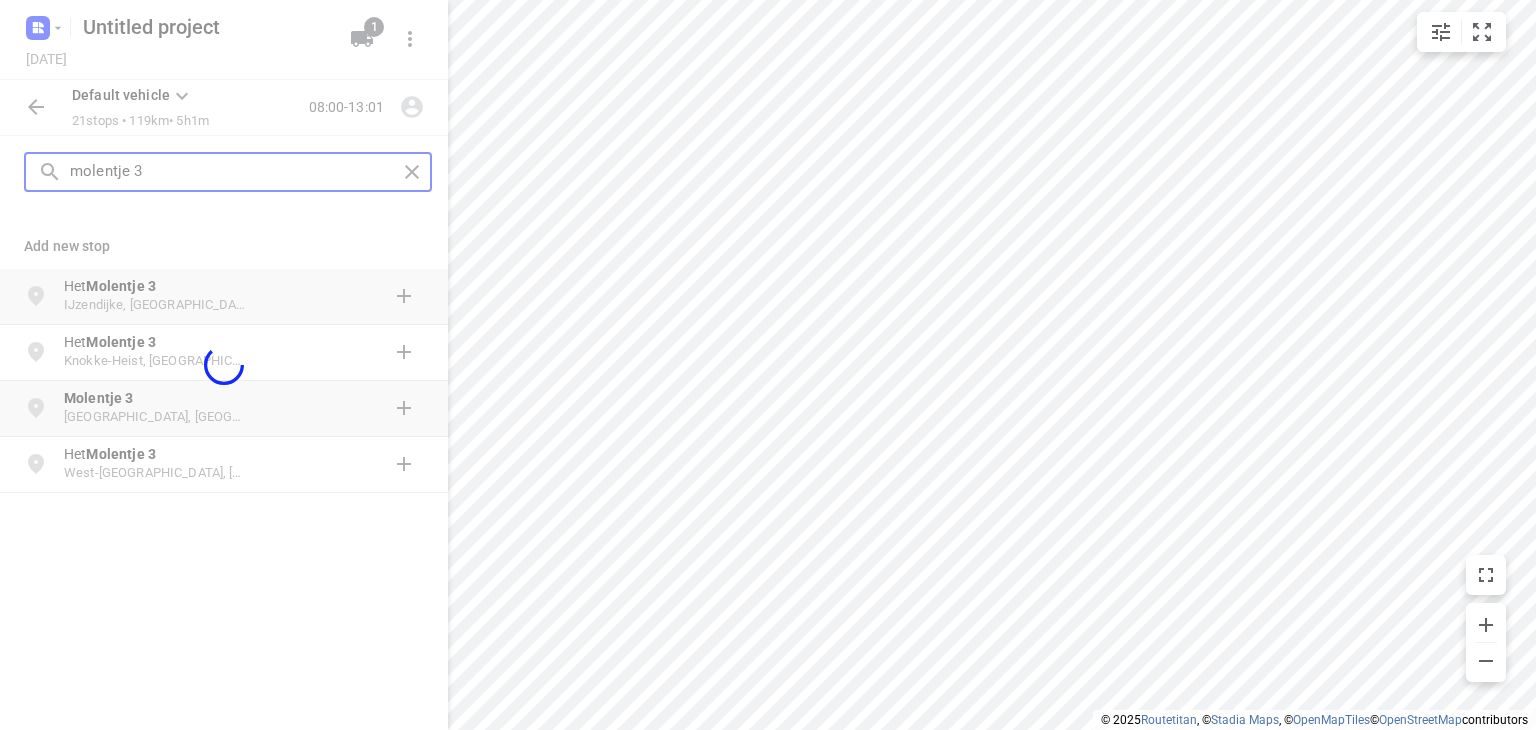 type 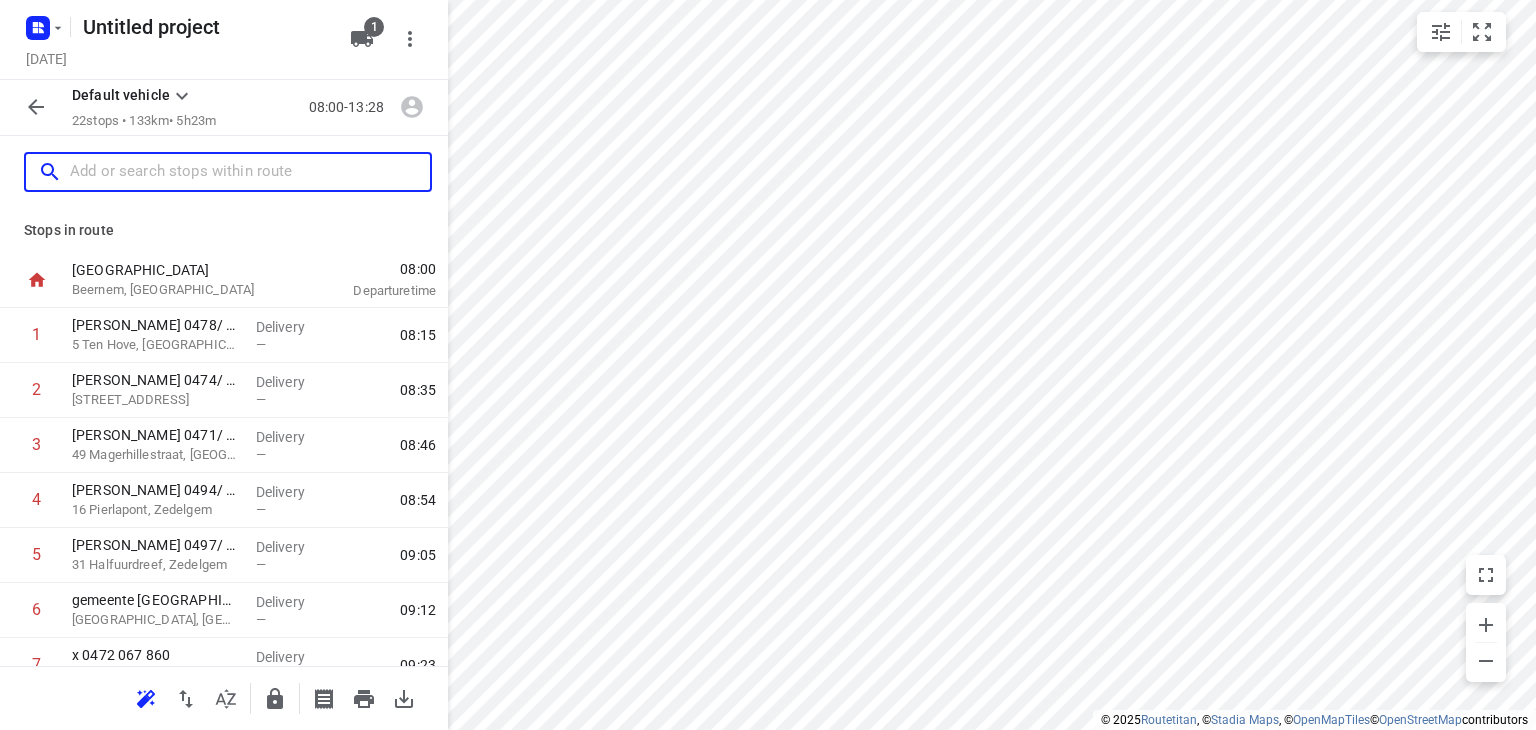 scroll, scrollTop: 907, scrollLeft: 0, axis: vertical 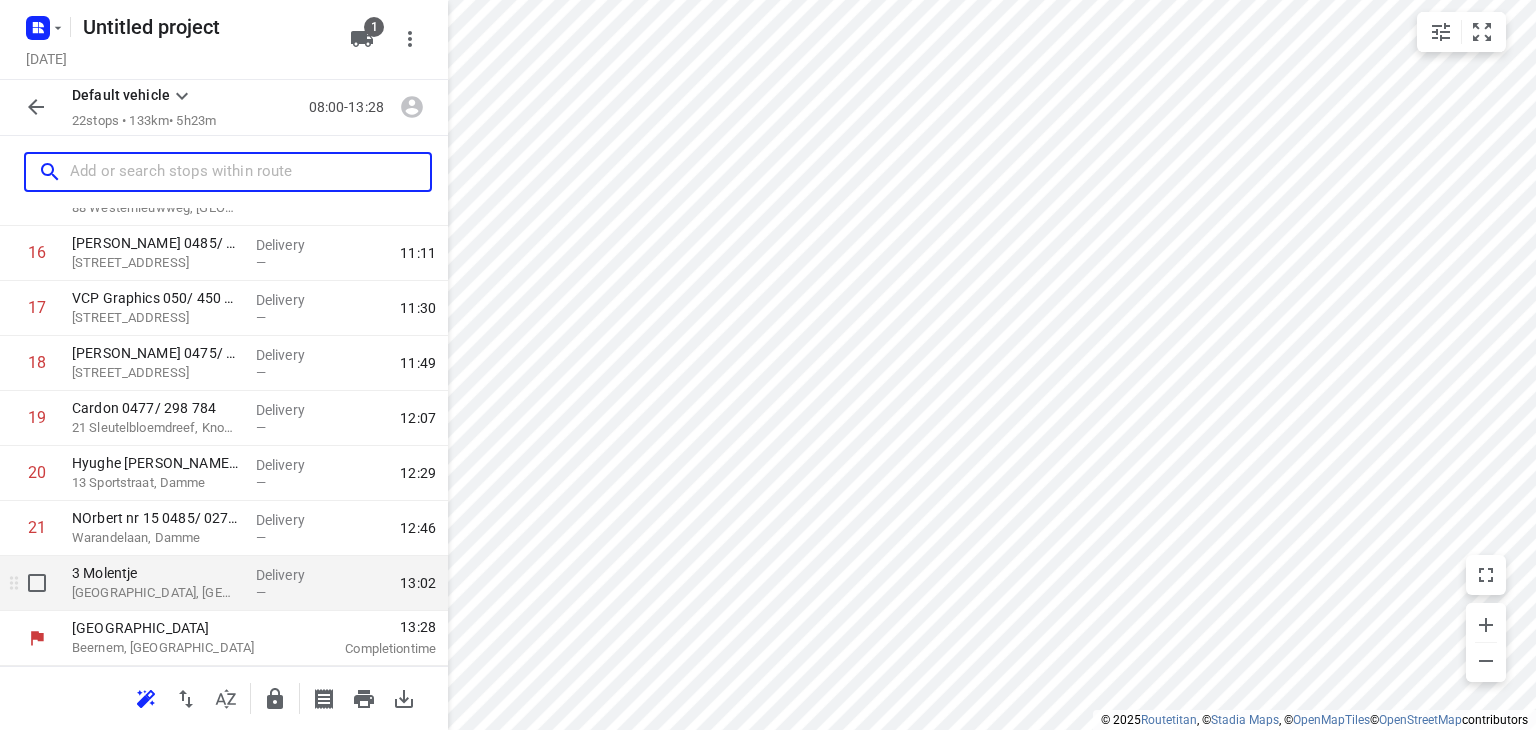 click on "[GEOGRAPHIC_DATA], [GEOGRAPHIC_DATA]" at bounding box center (156, 593) 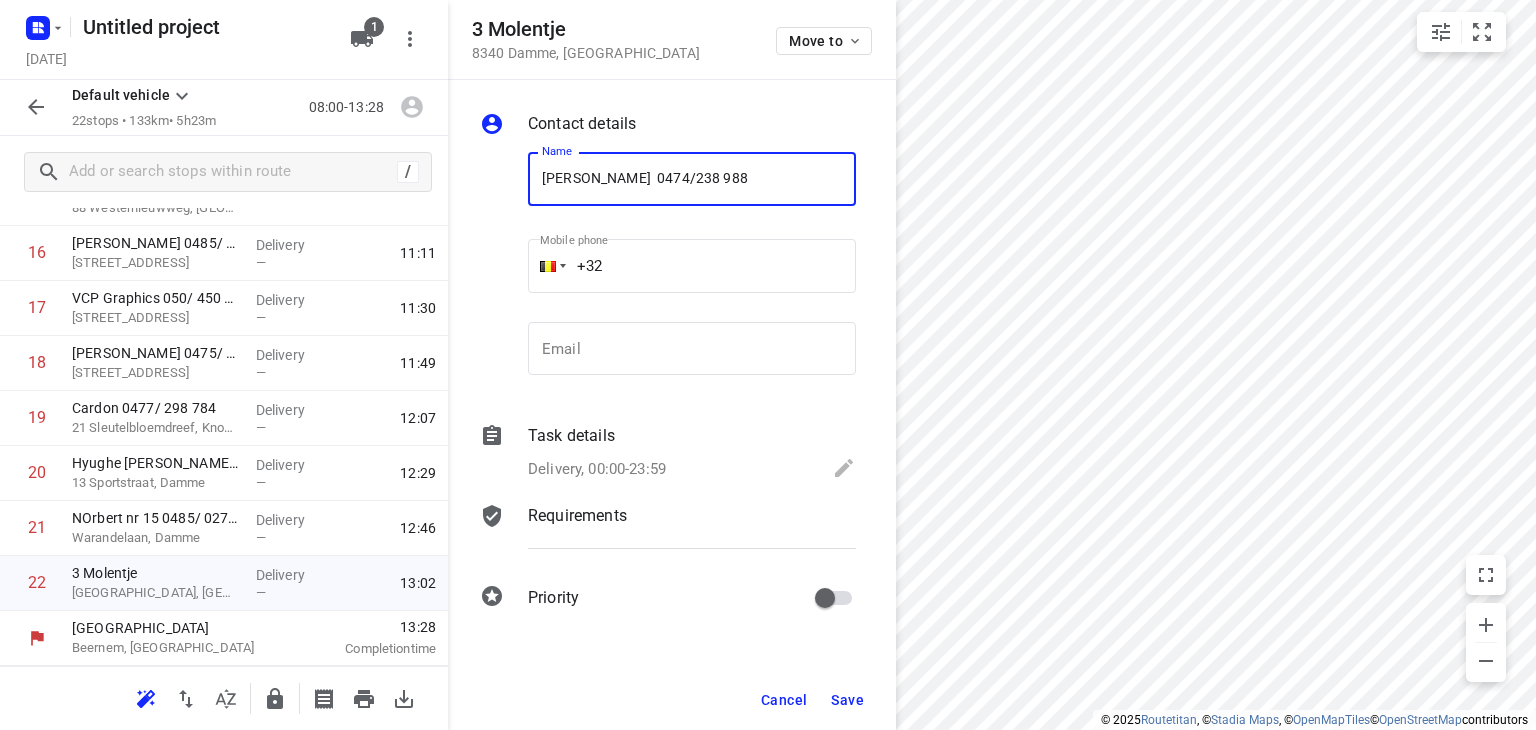 type on "[PERSON_NAME]  0474/238 988" 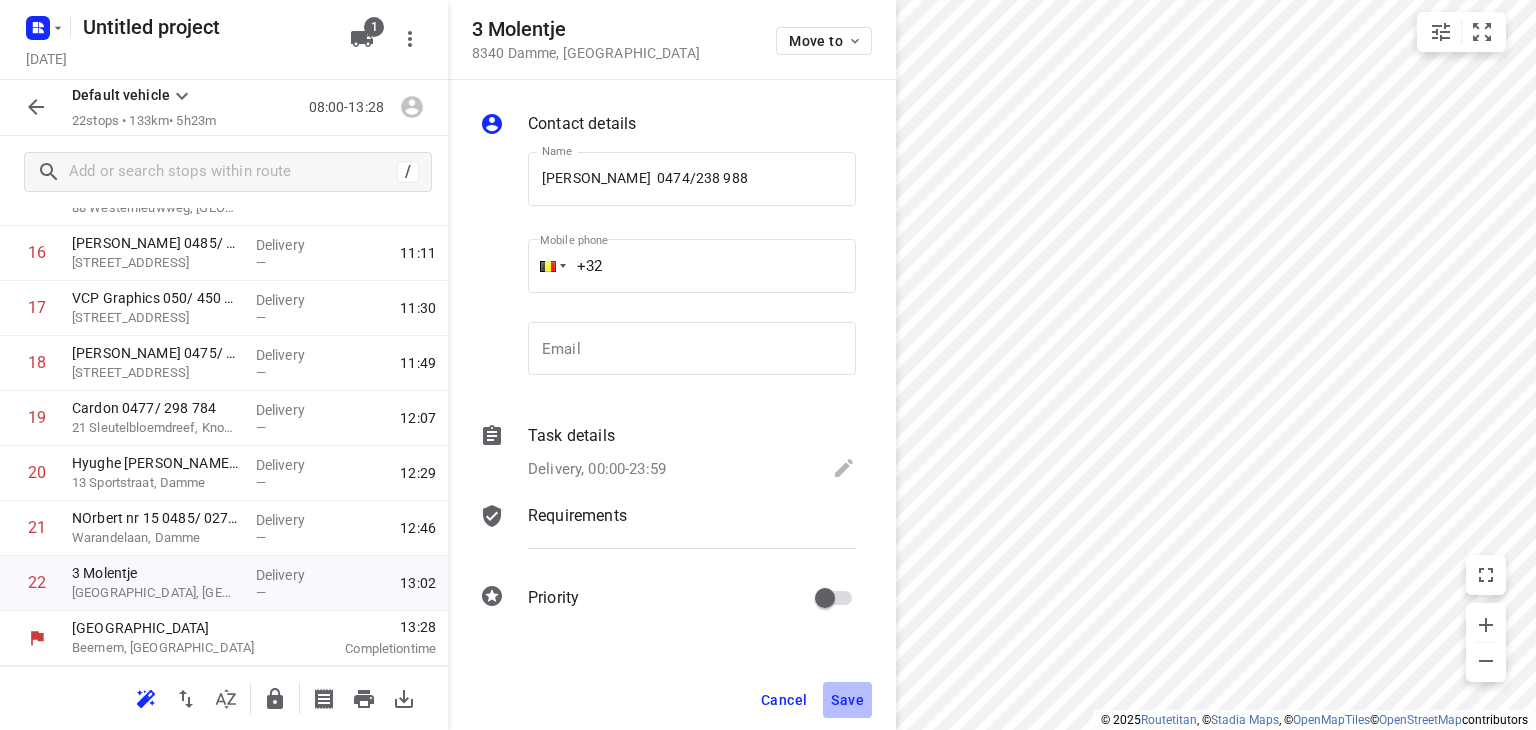 click on "Save" at bounding box center (847, 700) 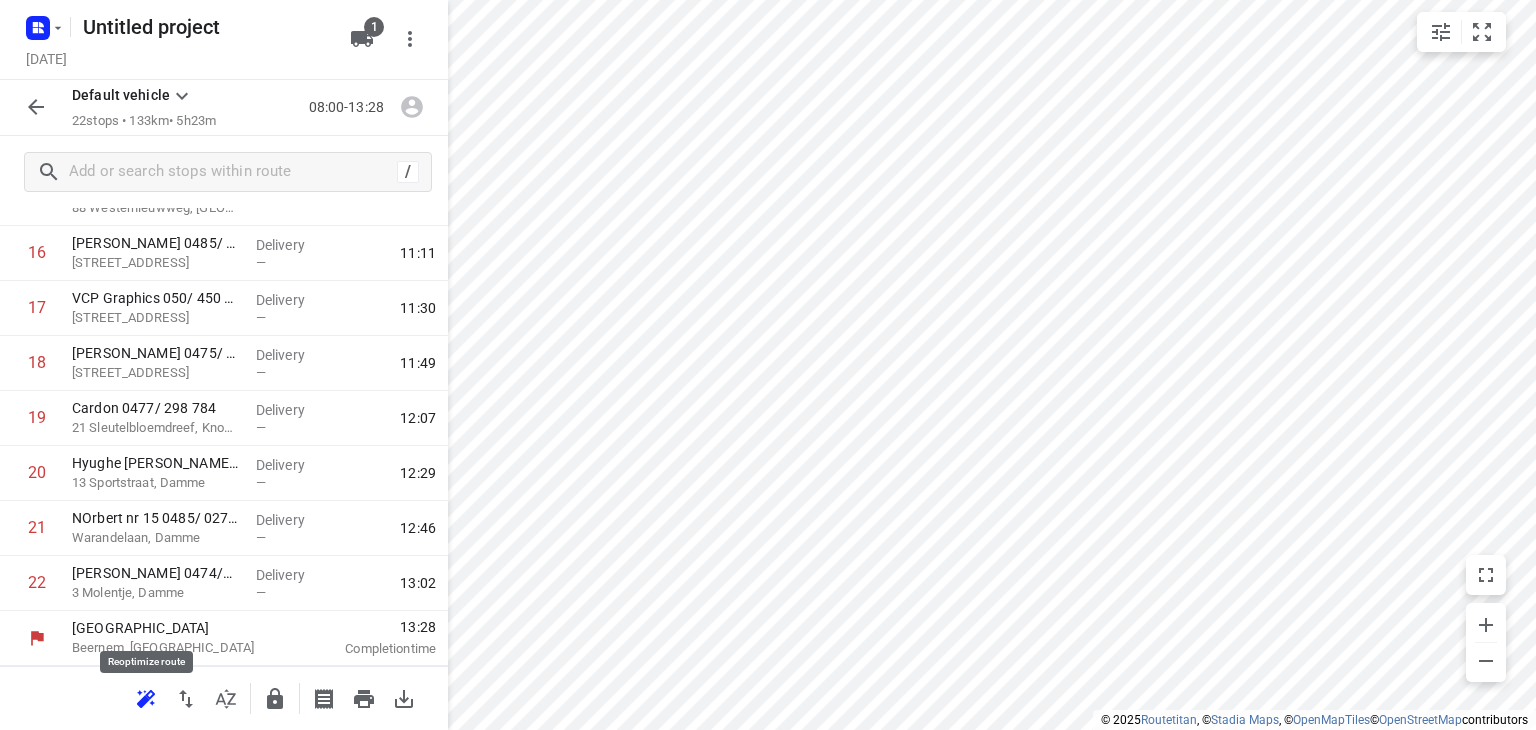 click 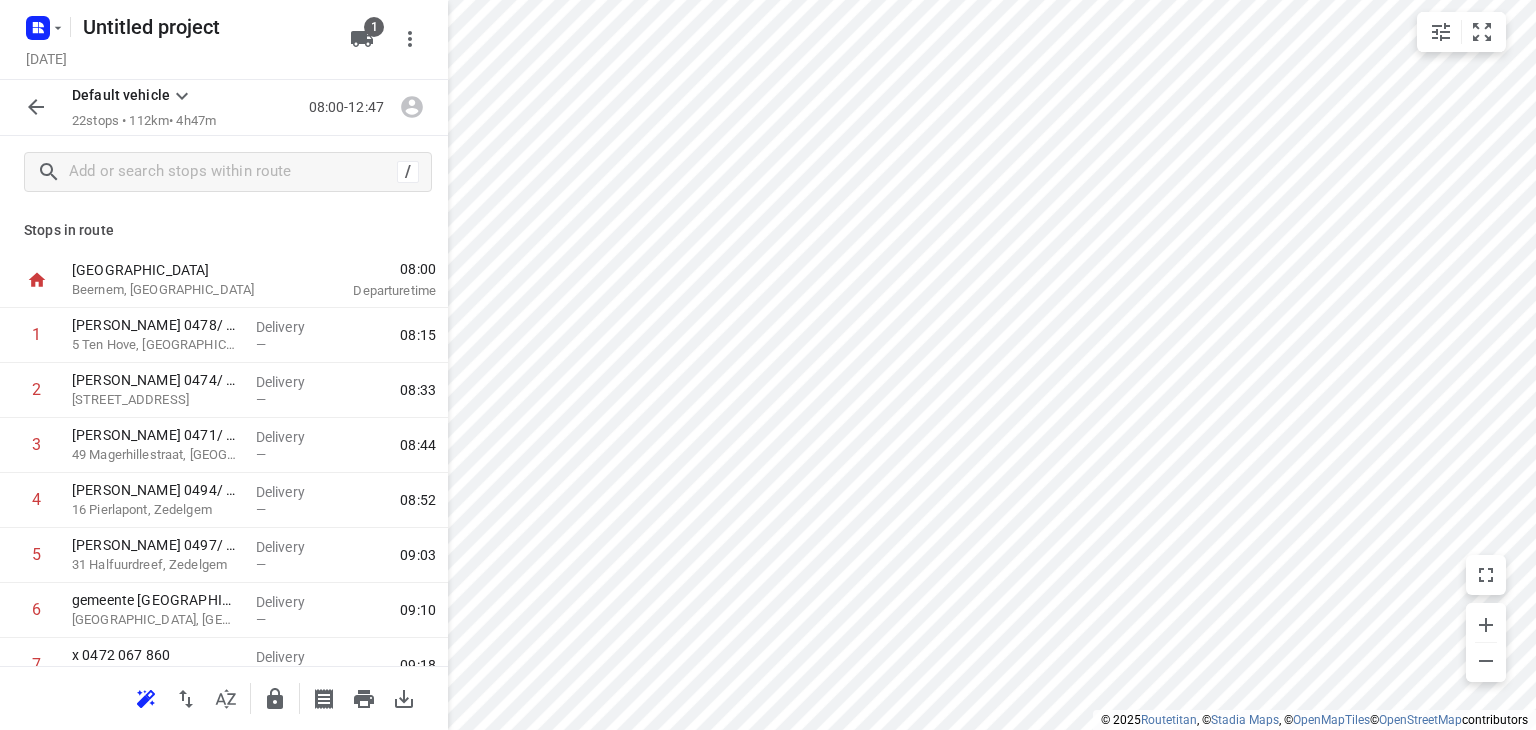 scroll, scrollTop: 907, scrollLeft: 0, axis: vertical 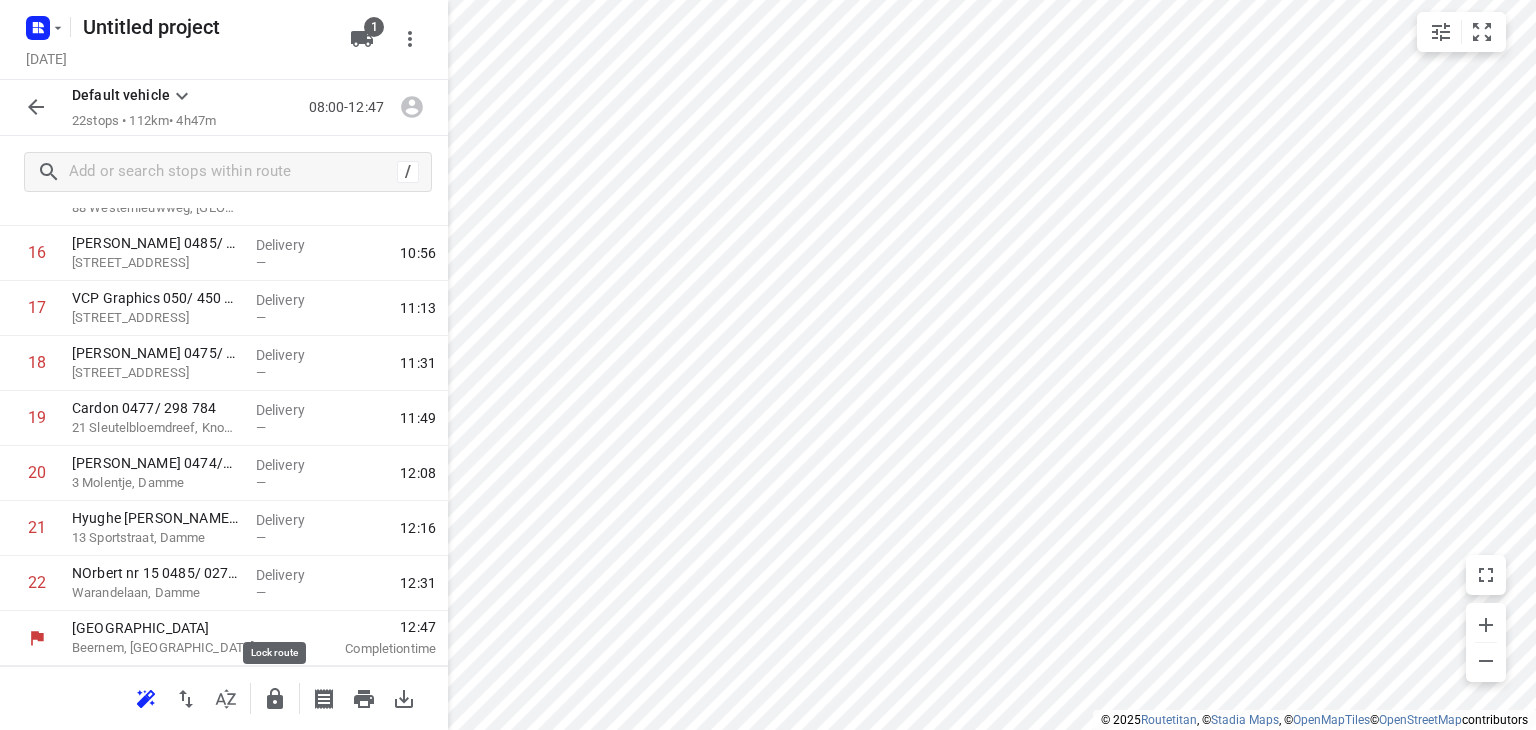 click 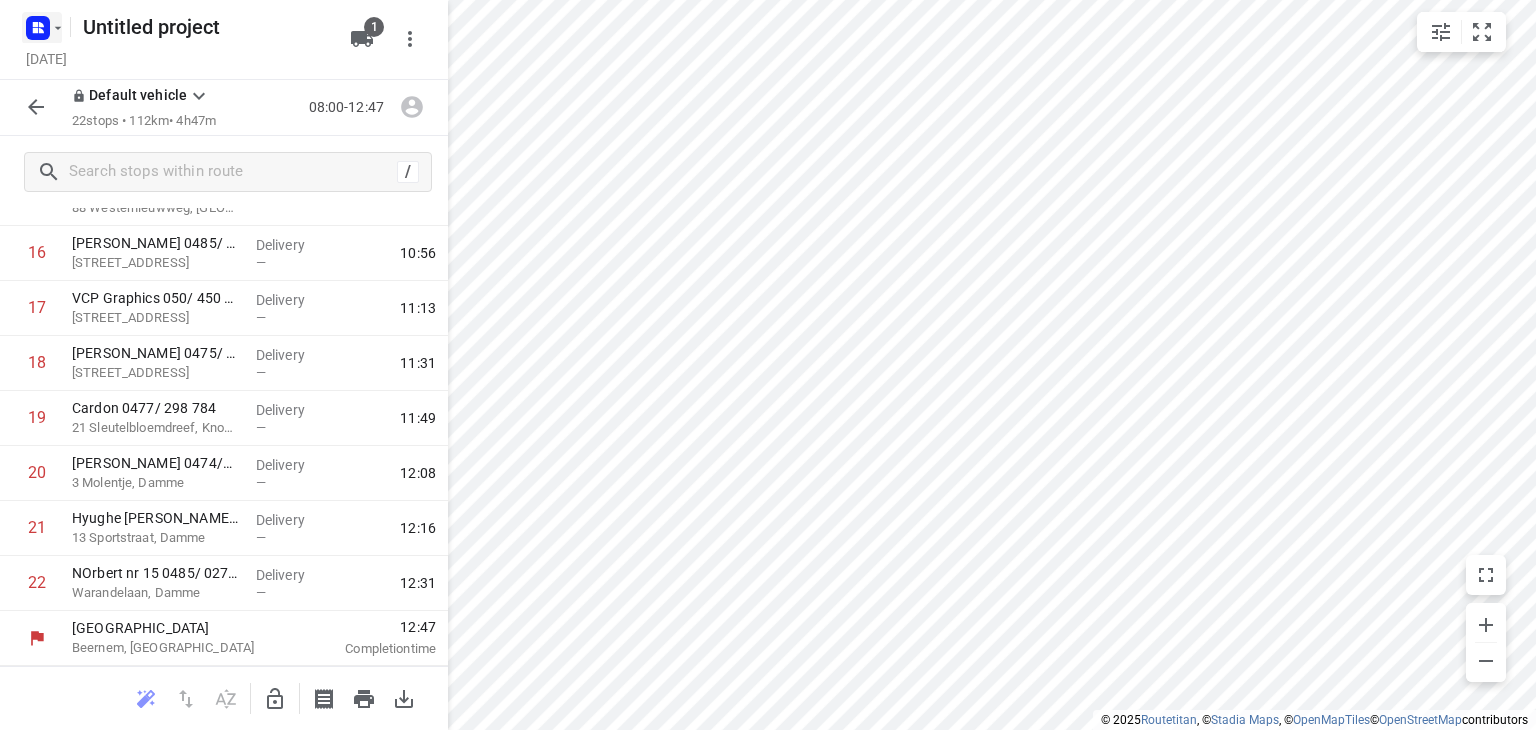 click 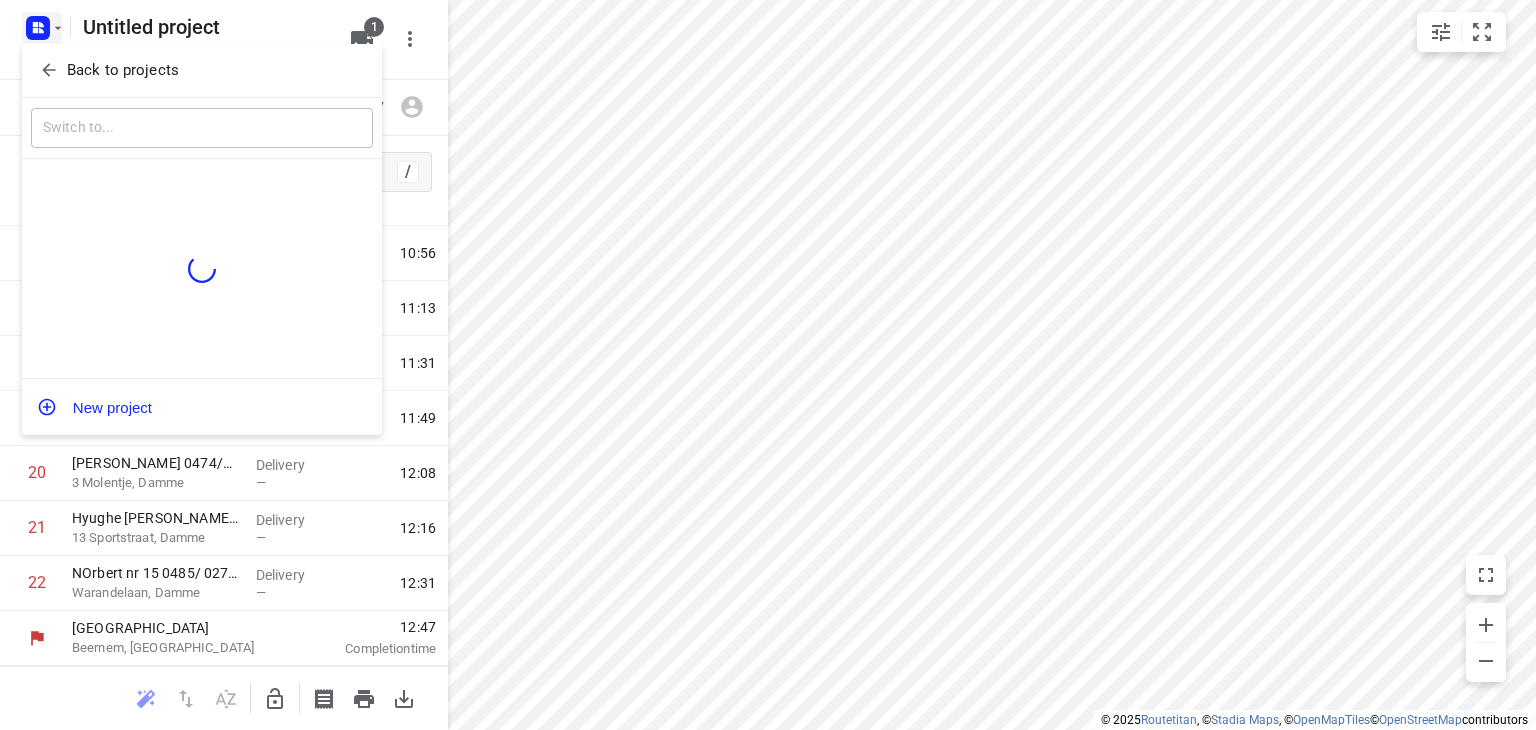 click on "Back to projects" at bounding box center [123, 70] 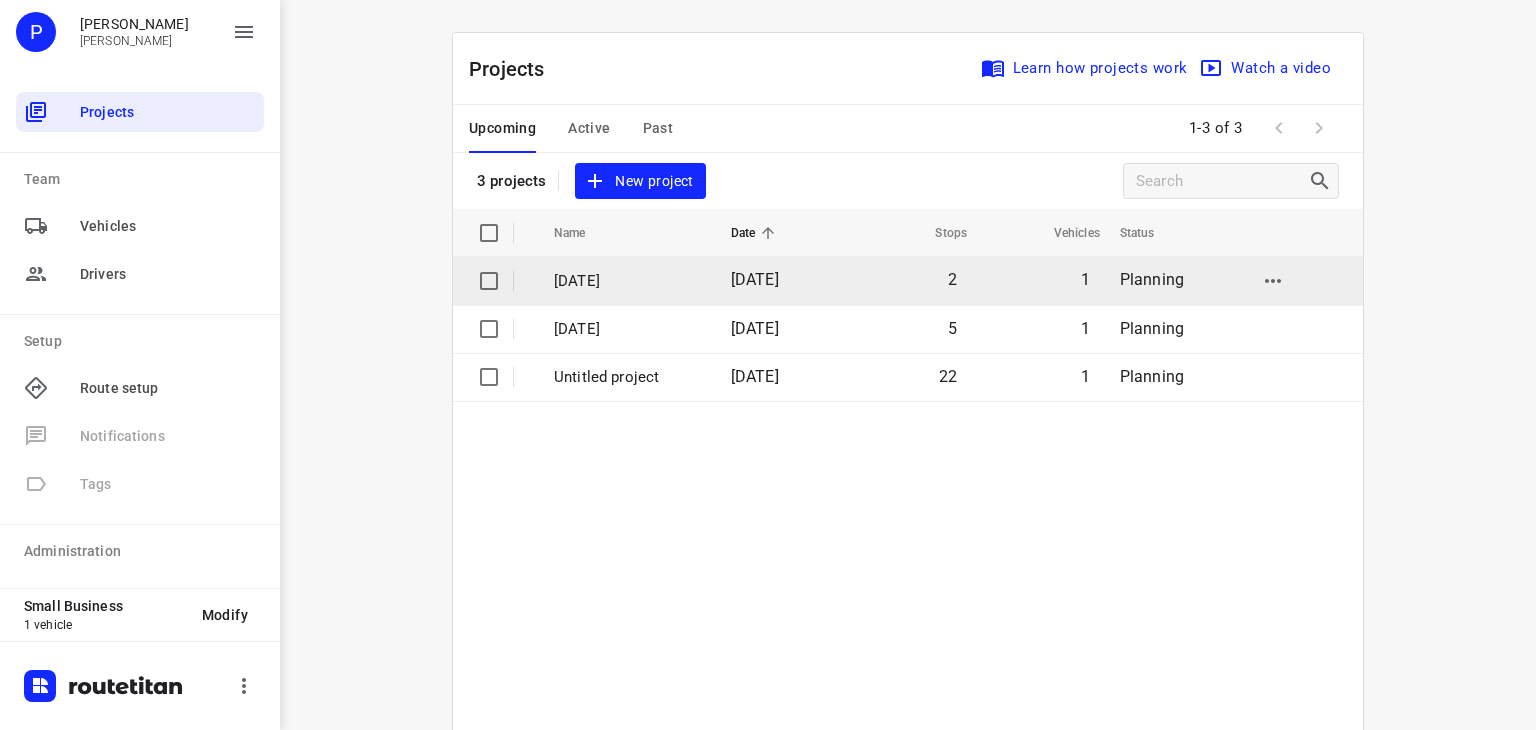 click on "[DATE]" at bounding box center (627, 281) 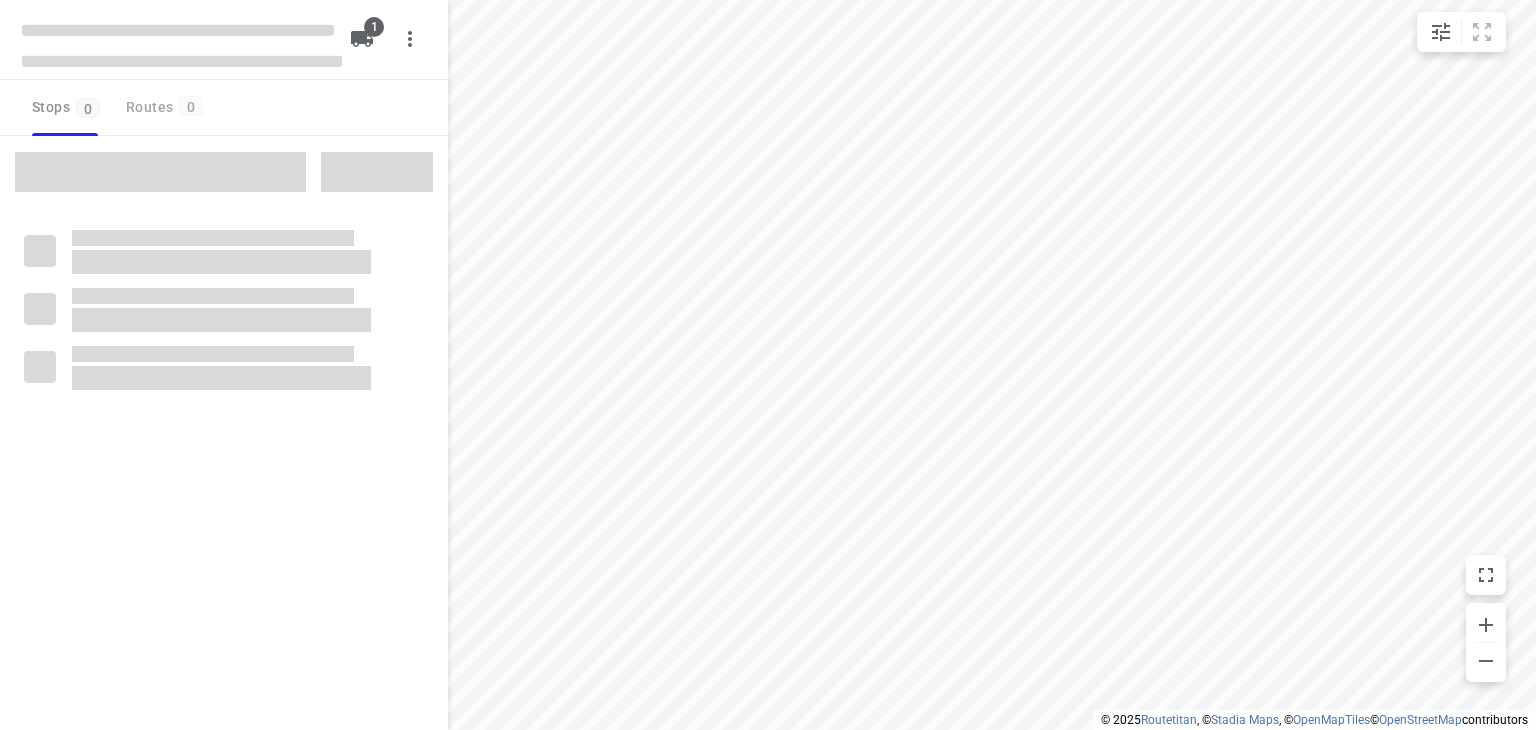 type on "distance" 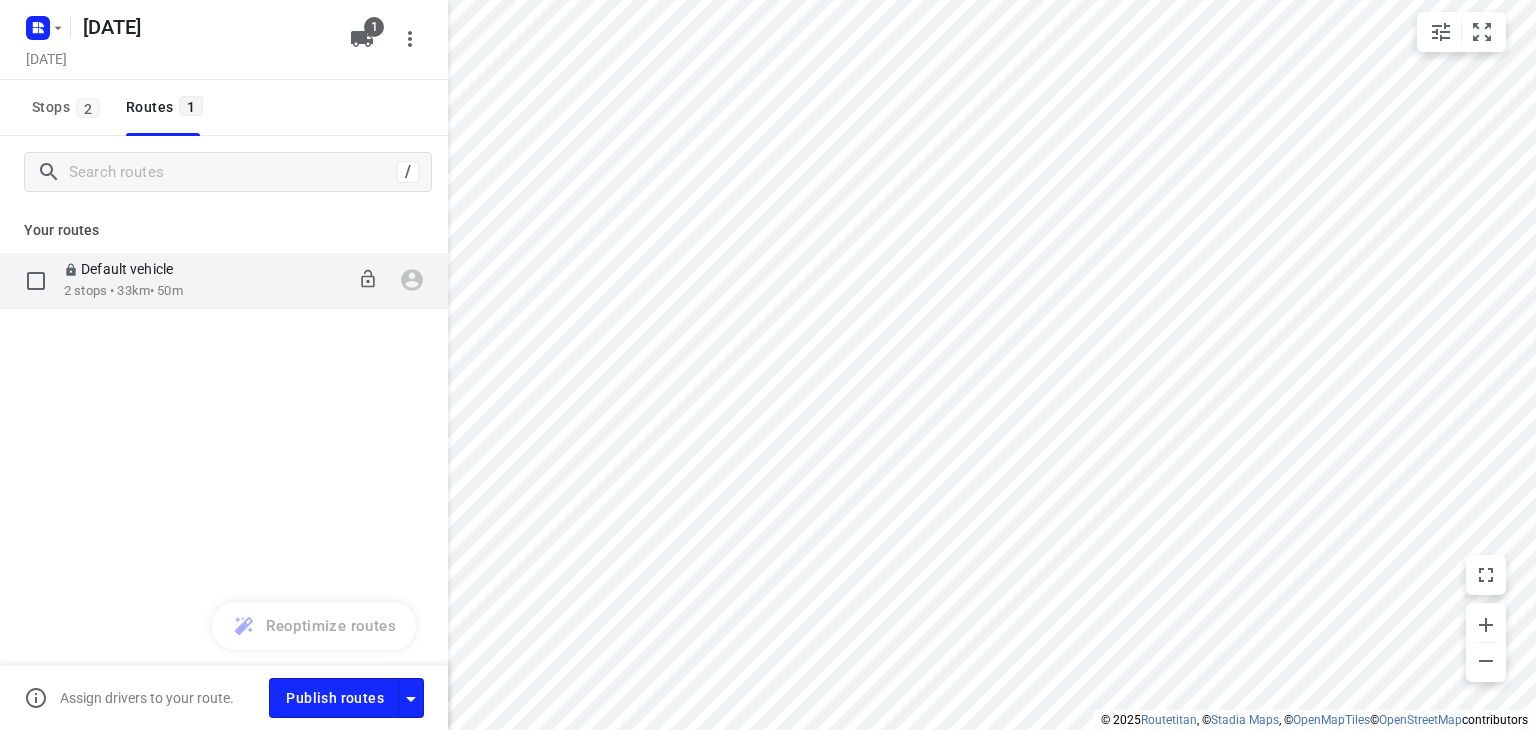 click on "Default vehicle" at bounding box center (124, 269) 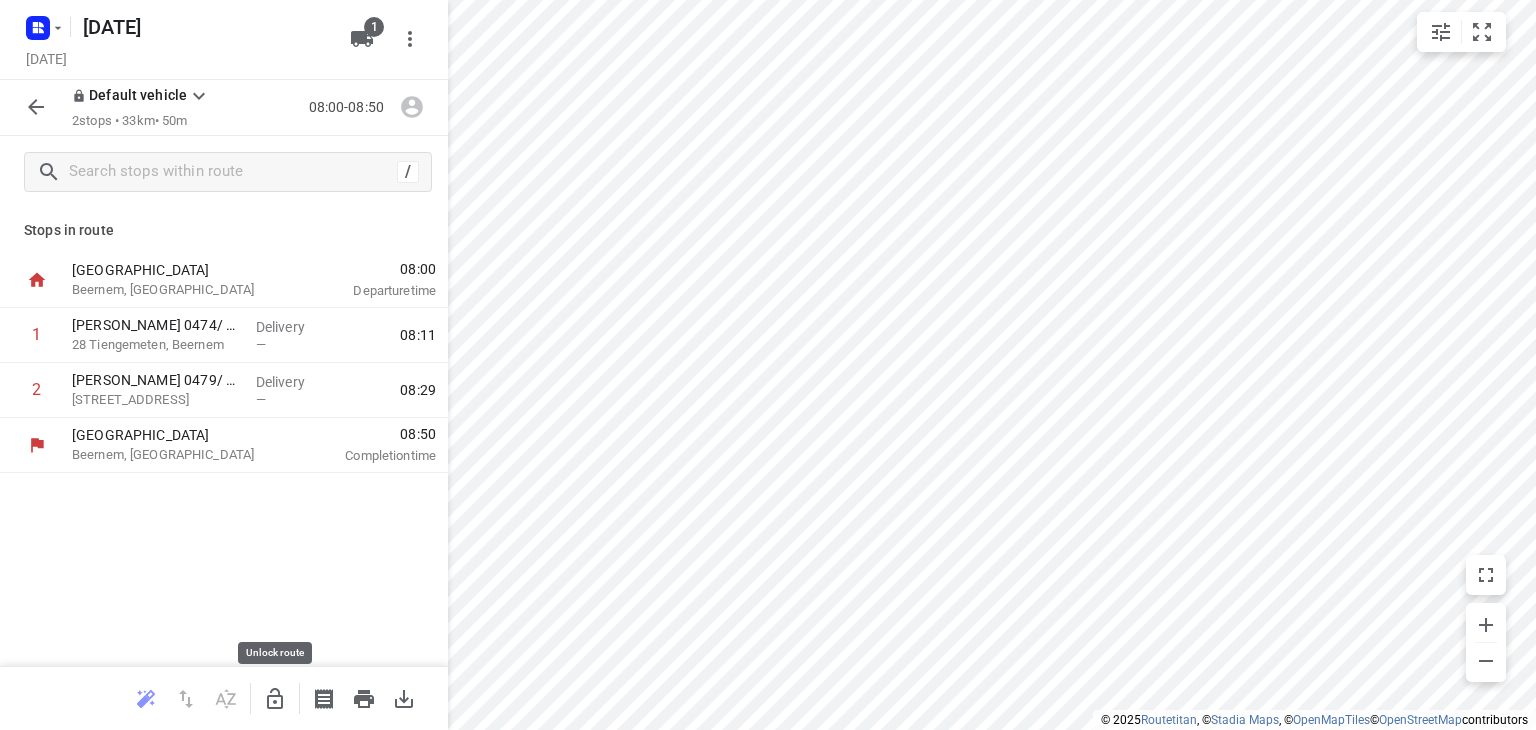 click 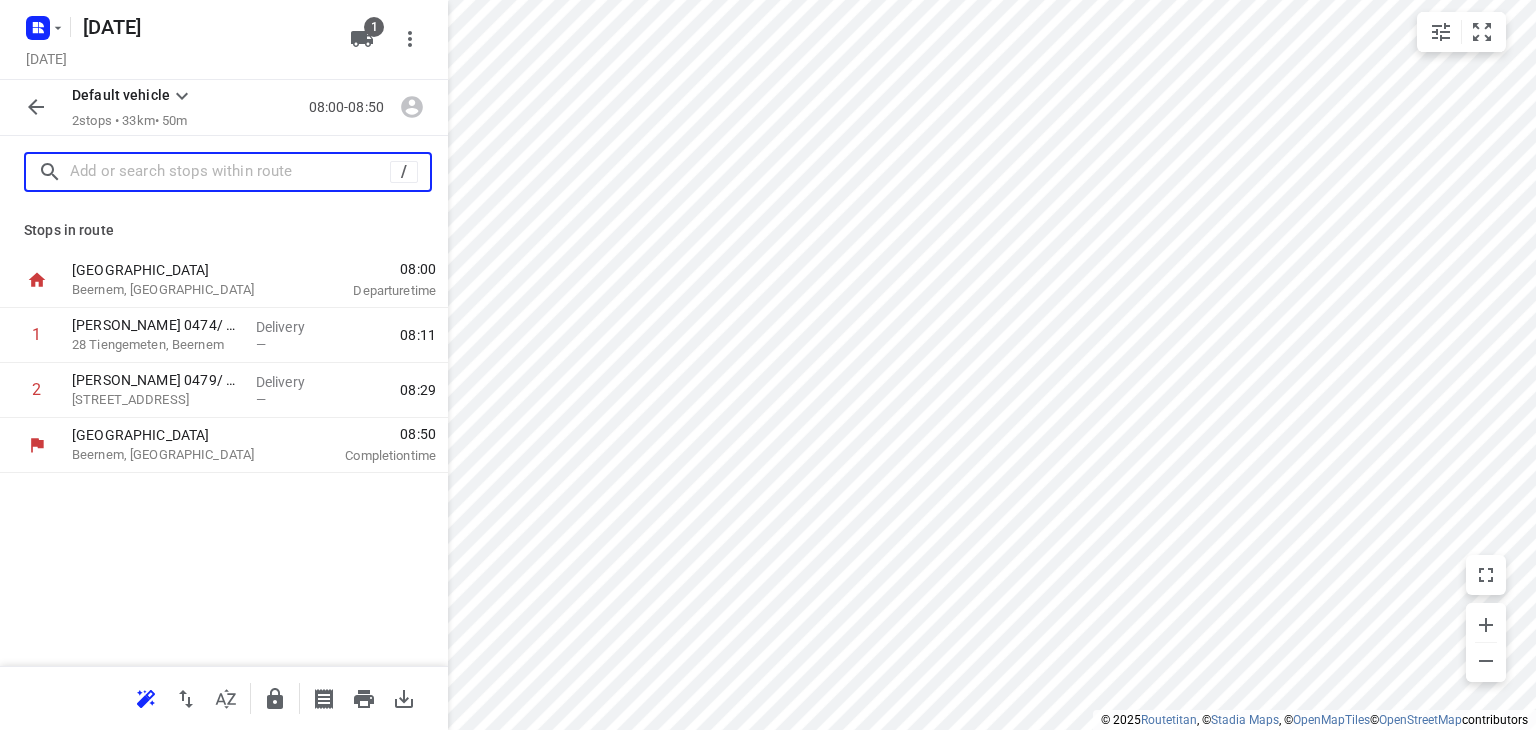 click at bounding box center (230, 172) 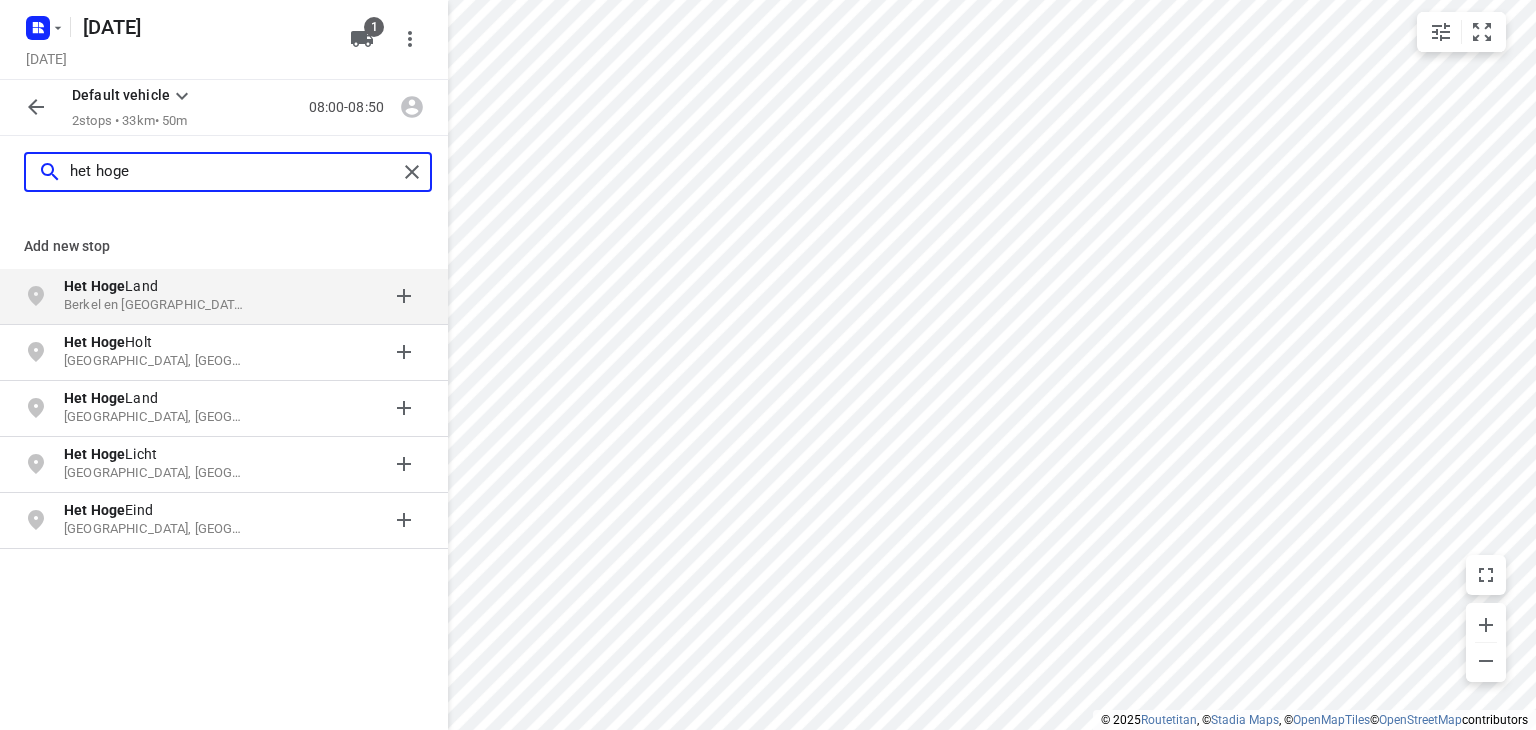 click on "het hoge" at bounding box center (233, 172) 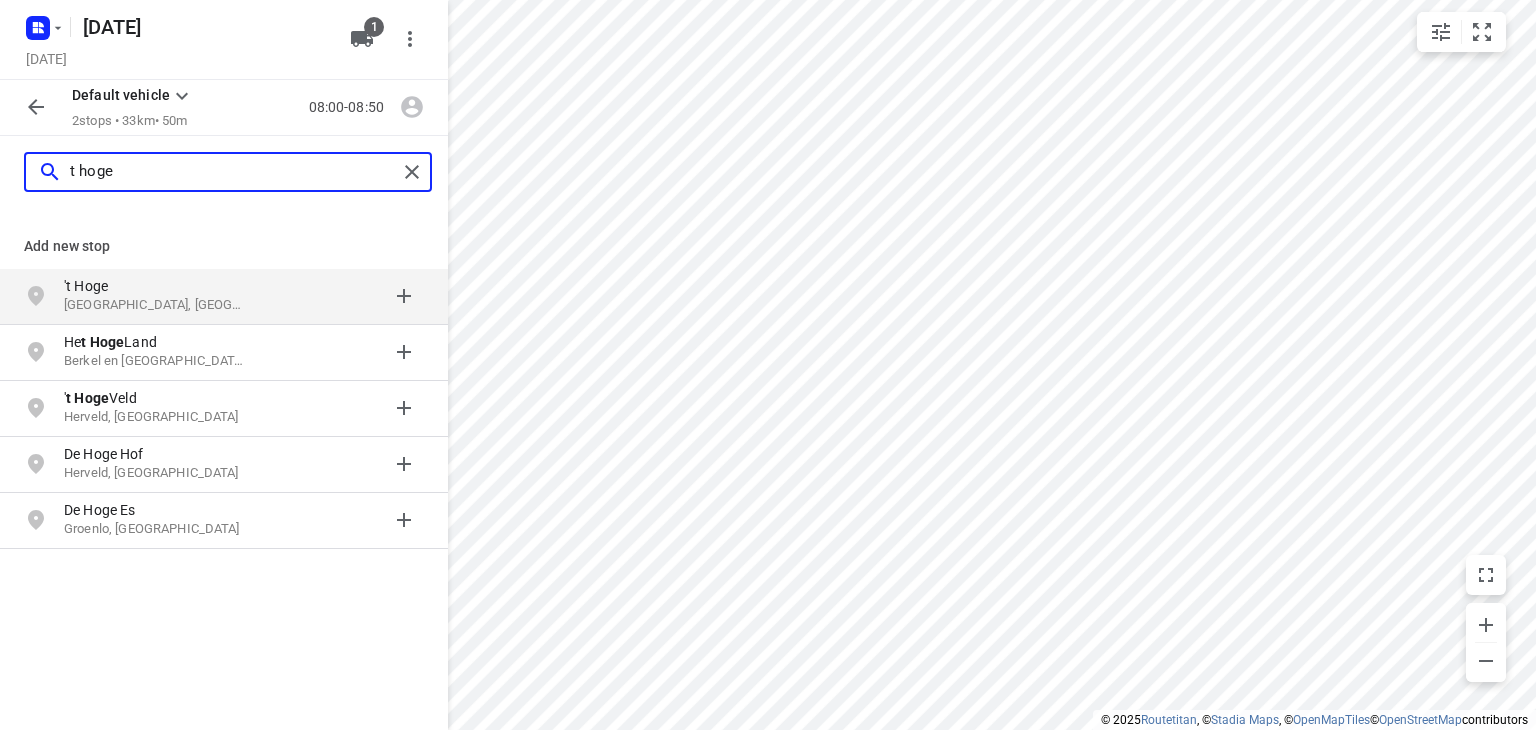 click on "t hoge" at bounding box center (233, 172) 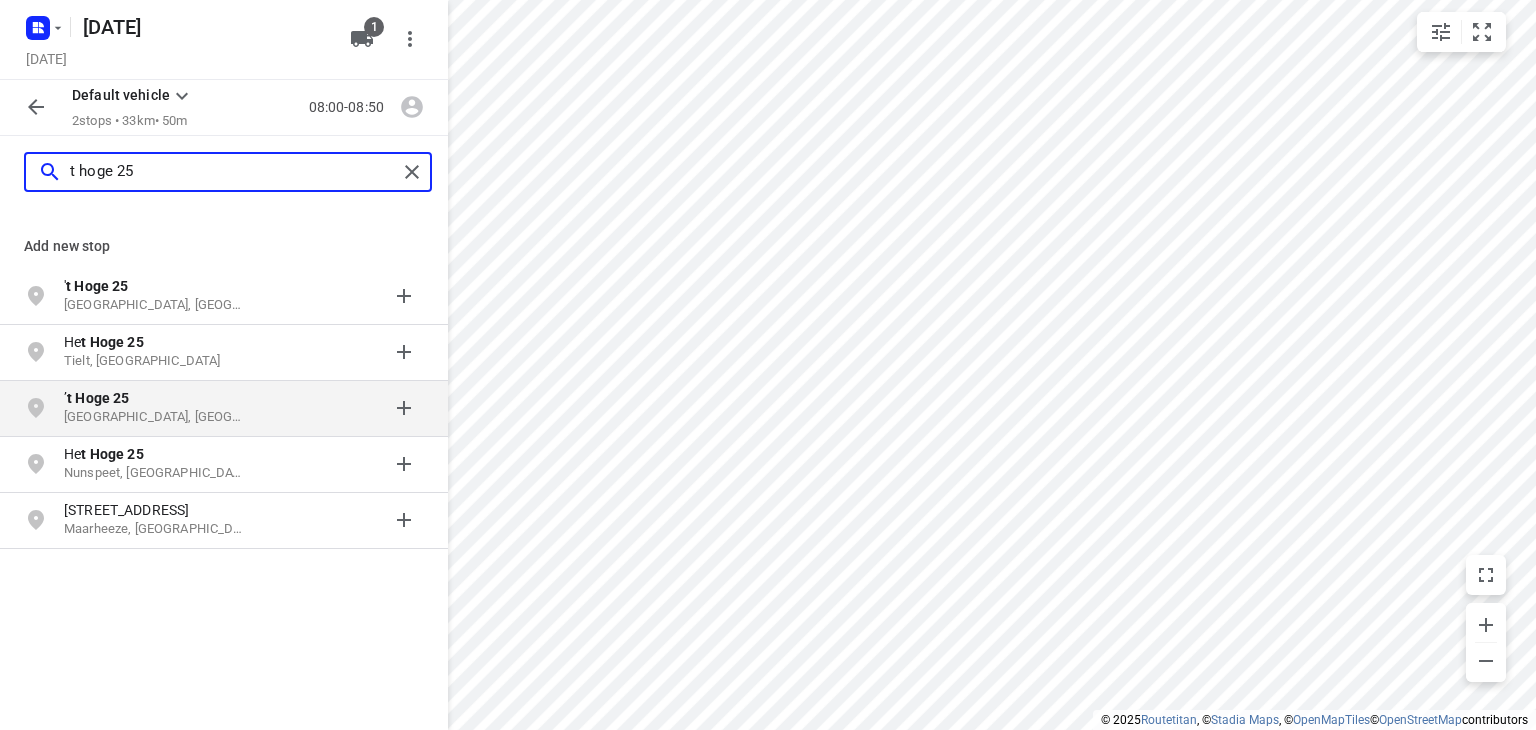 type on "t hoge 25" 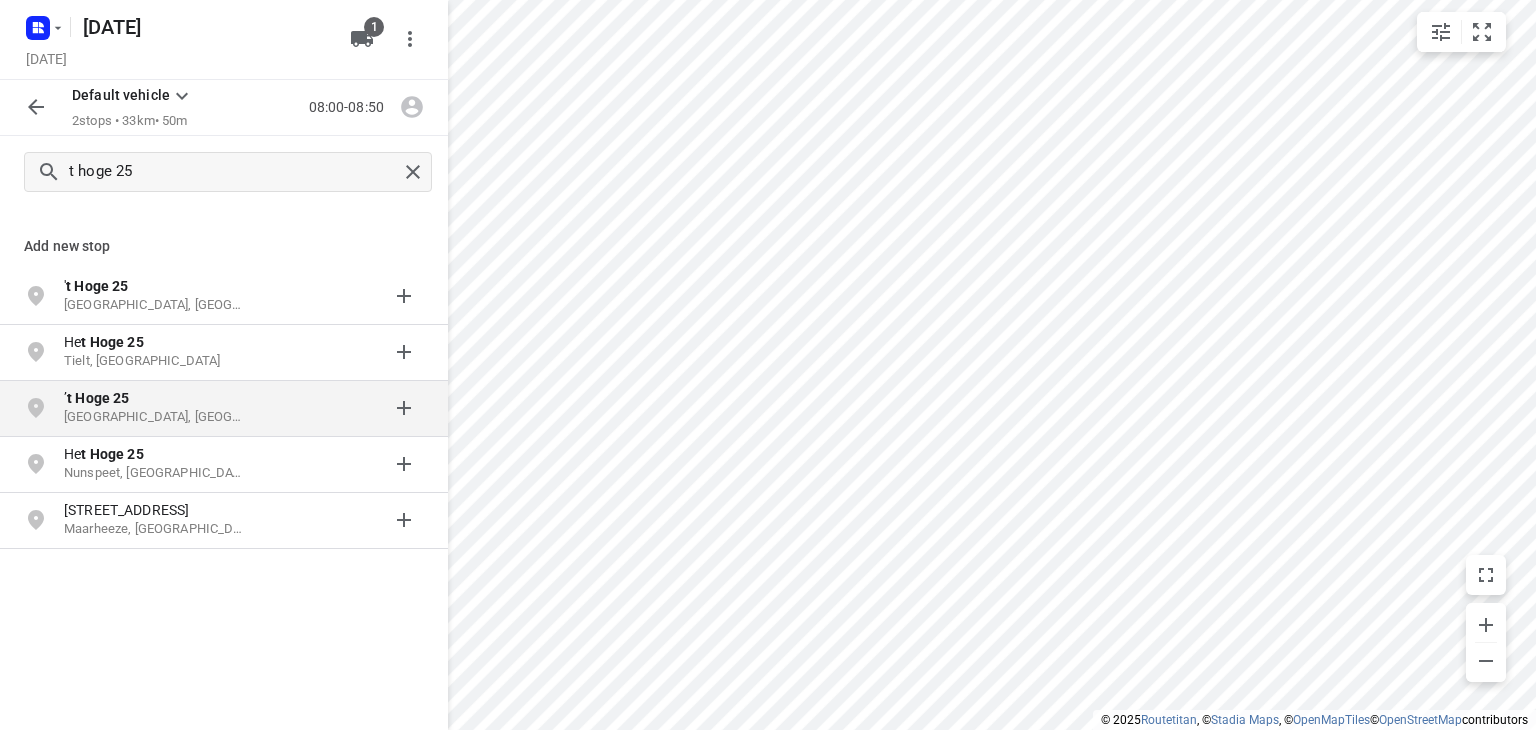 click on "[GEOGRAPHIC_DATA], [GEOGRAPHIC_DATA]" at bounding box center [156, 417] 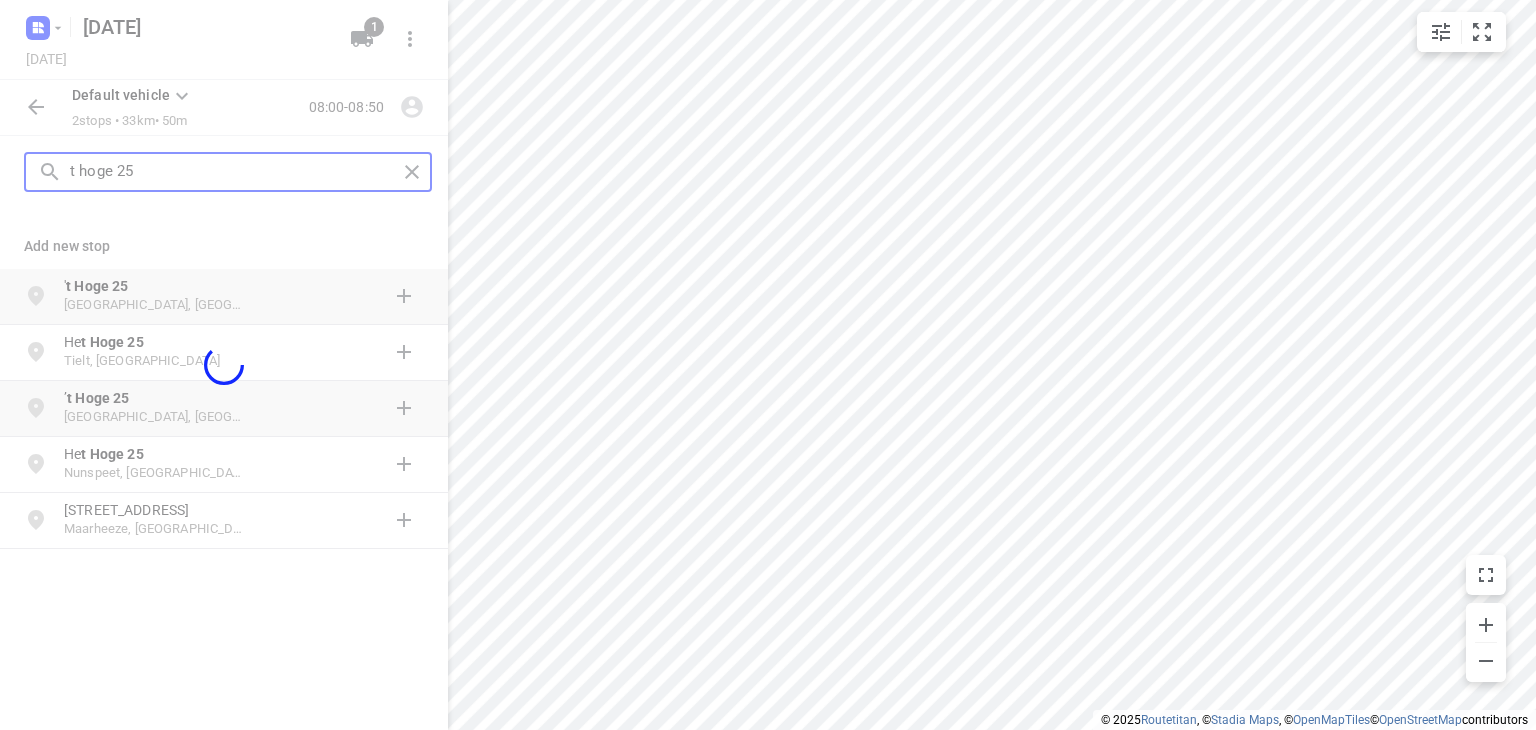 type 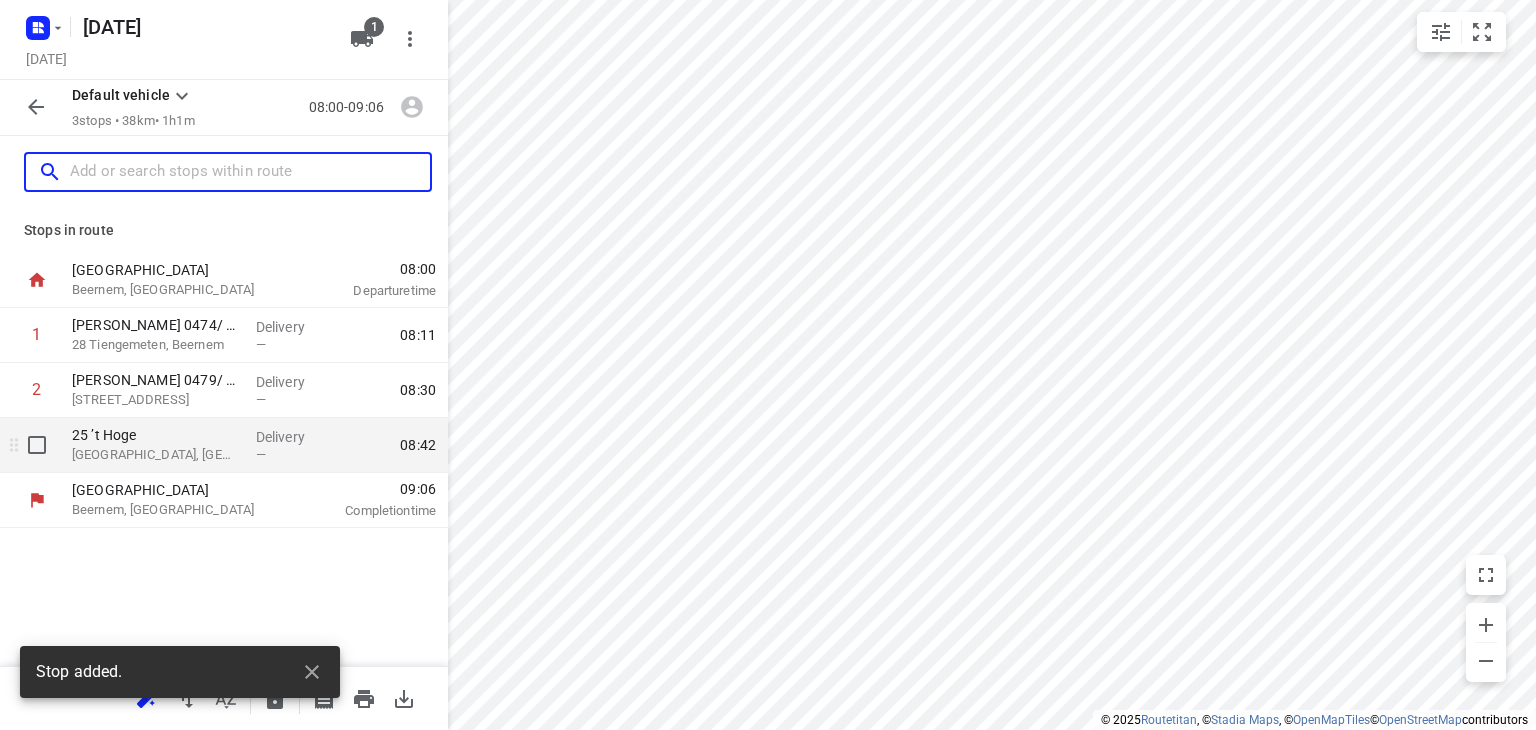 click on "25 ’t Hoge" at bounding box center (156, 435) 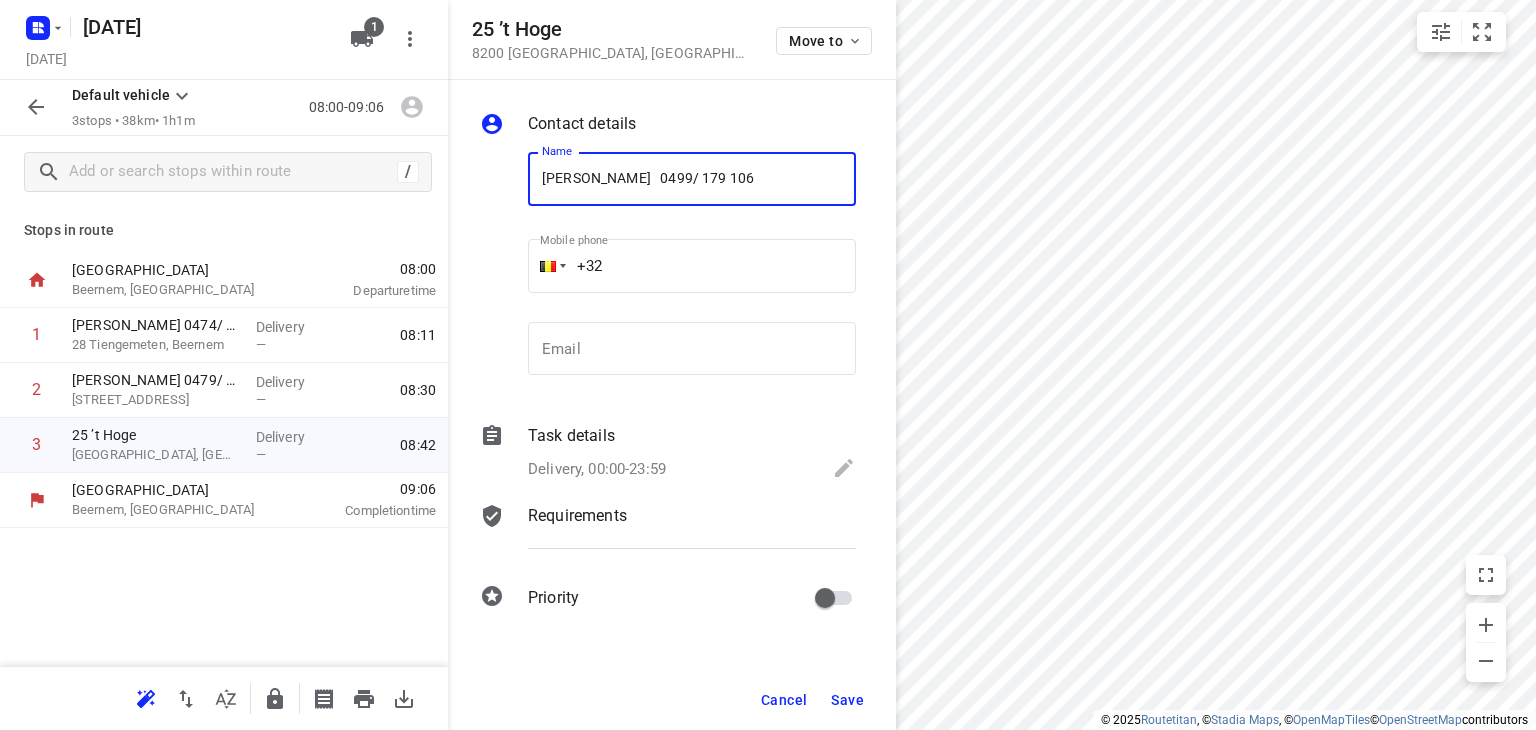 type on "[PERSON_NAME]   0499/ 179 106" 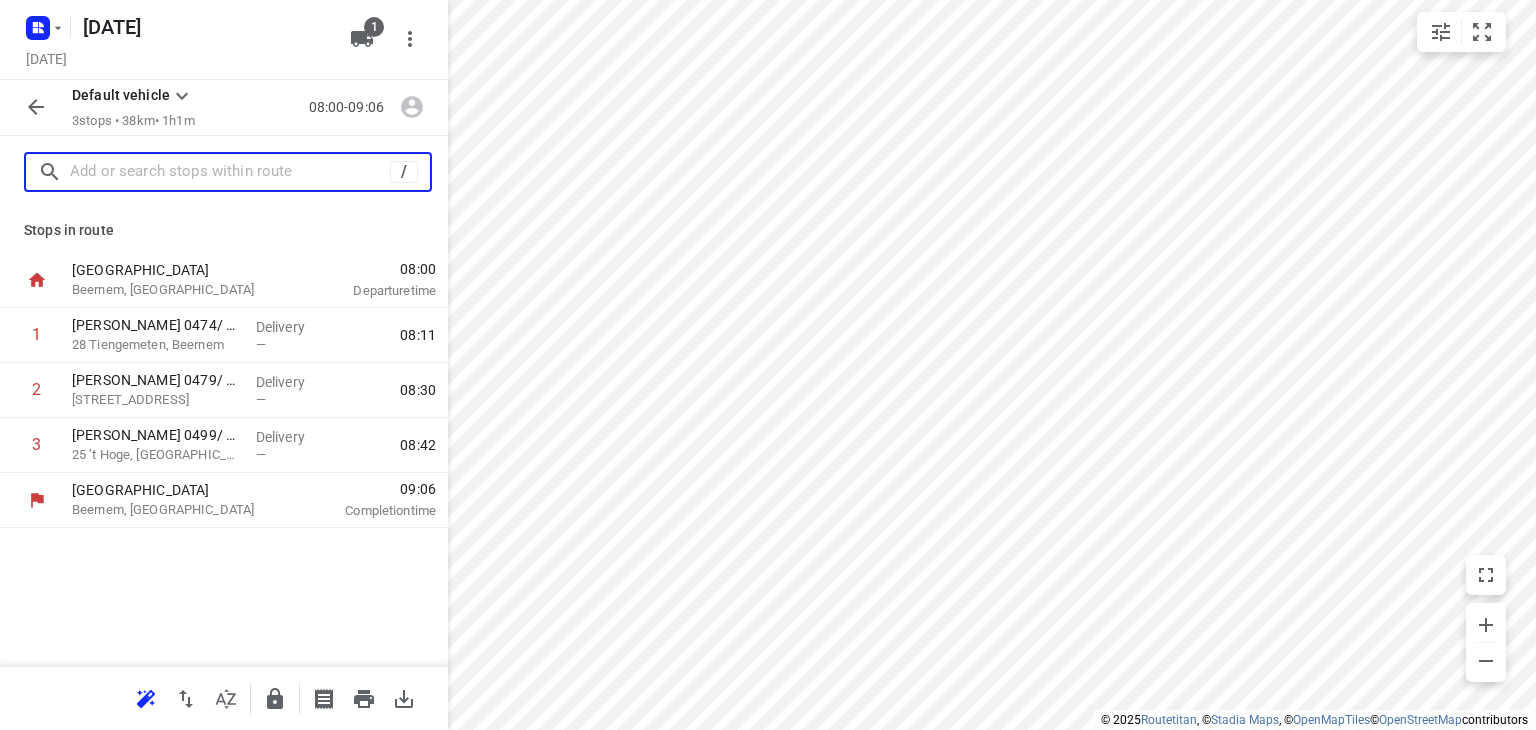 click at bounding box center [230, 172] 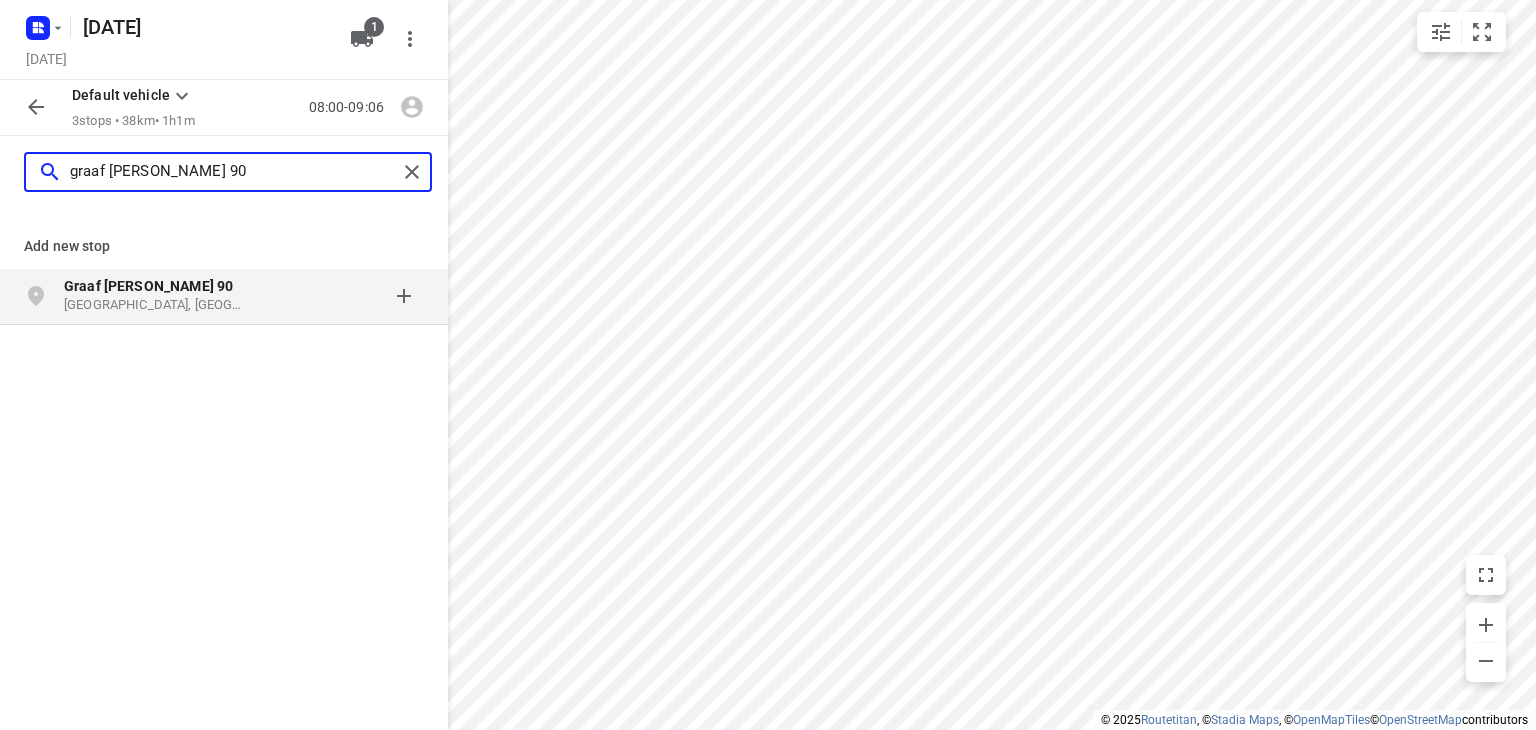 type on "graaf [PERSON_NAME] 90" 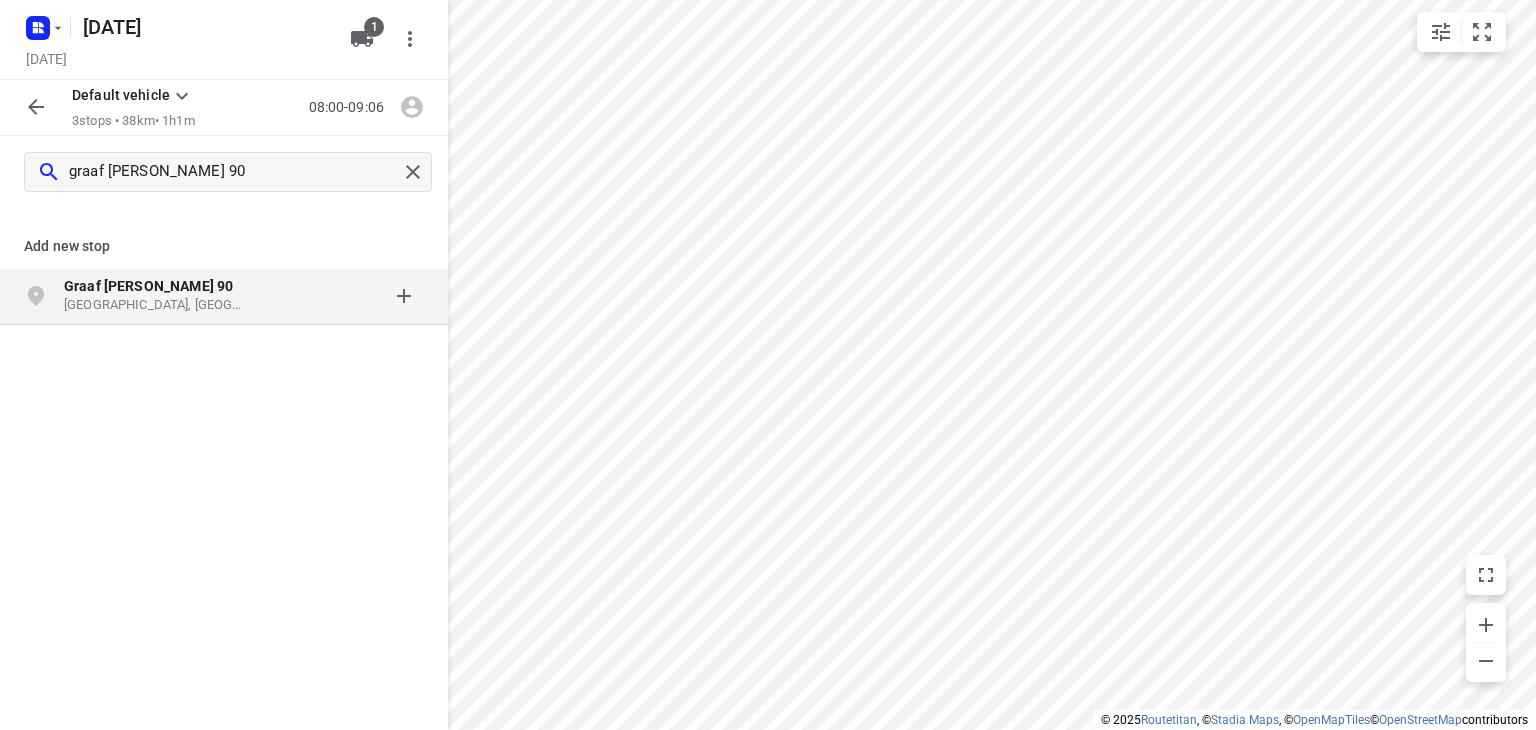 click on "Graaf [PERSON_NAME] 90" 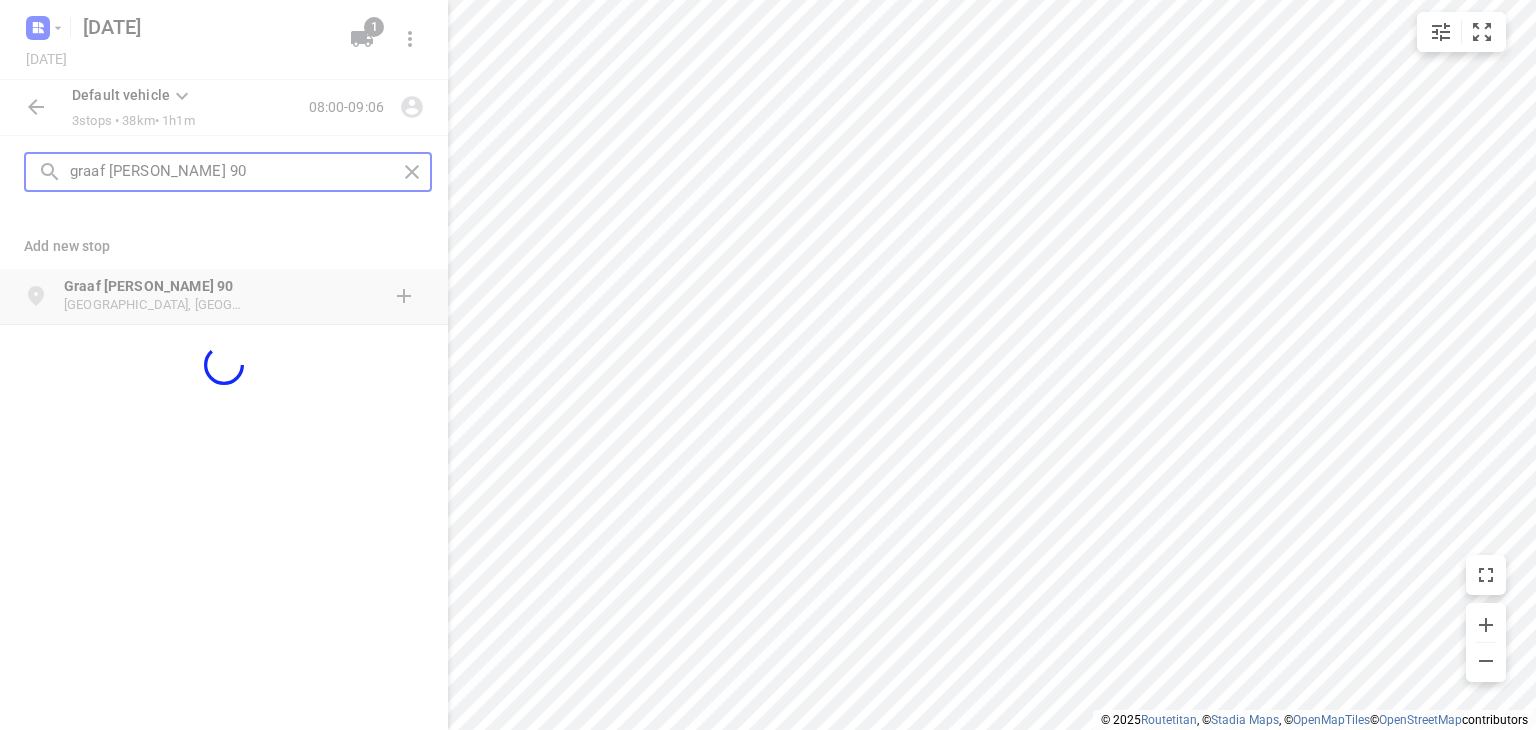 type 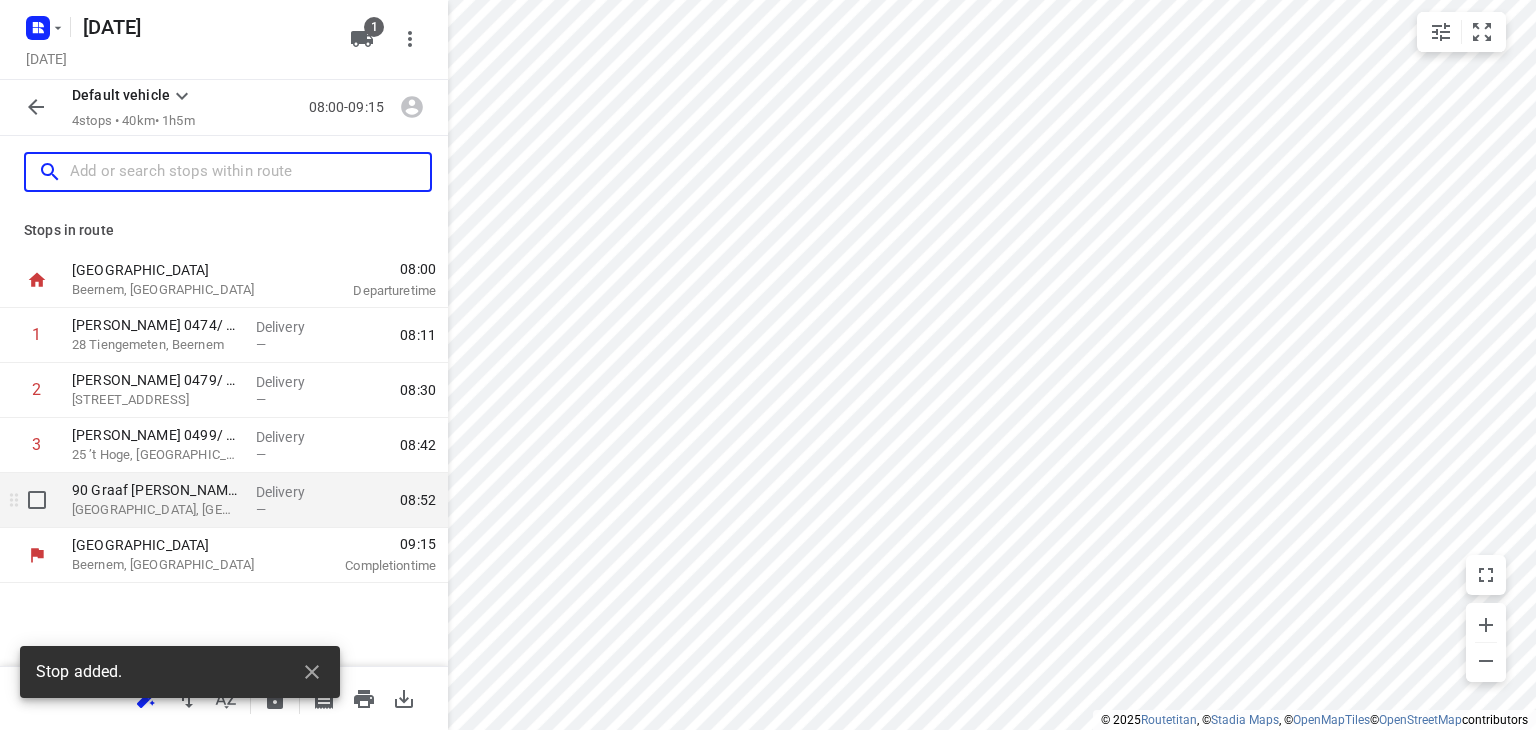 click on "[GEOGRAPHIC_DATA], [GEOGRAPHIC_DATA]" at bounding box center [156, 510] 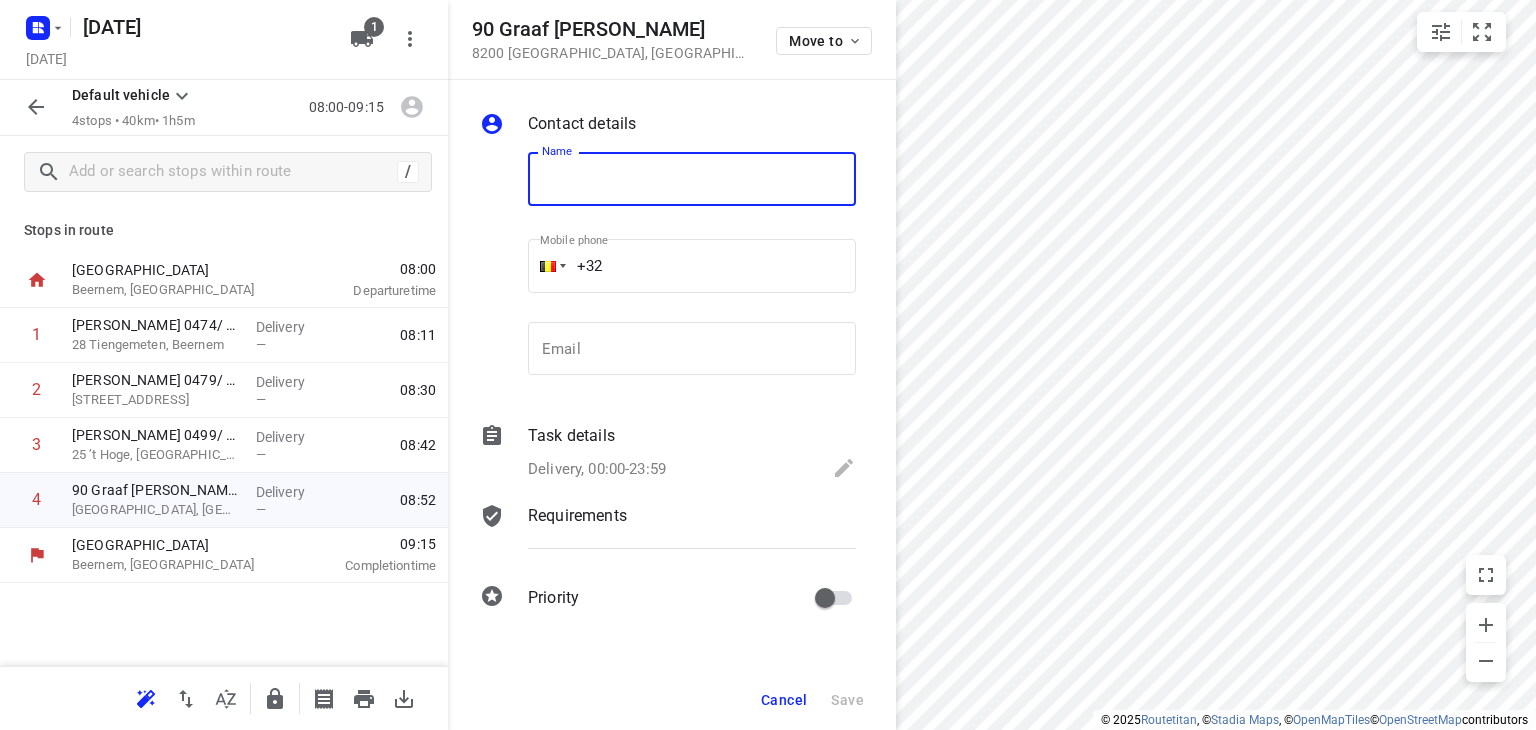 click at bounding box center [692, 179] 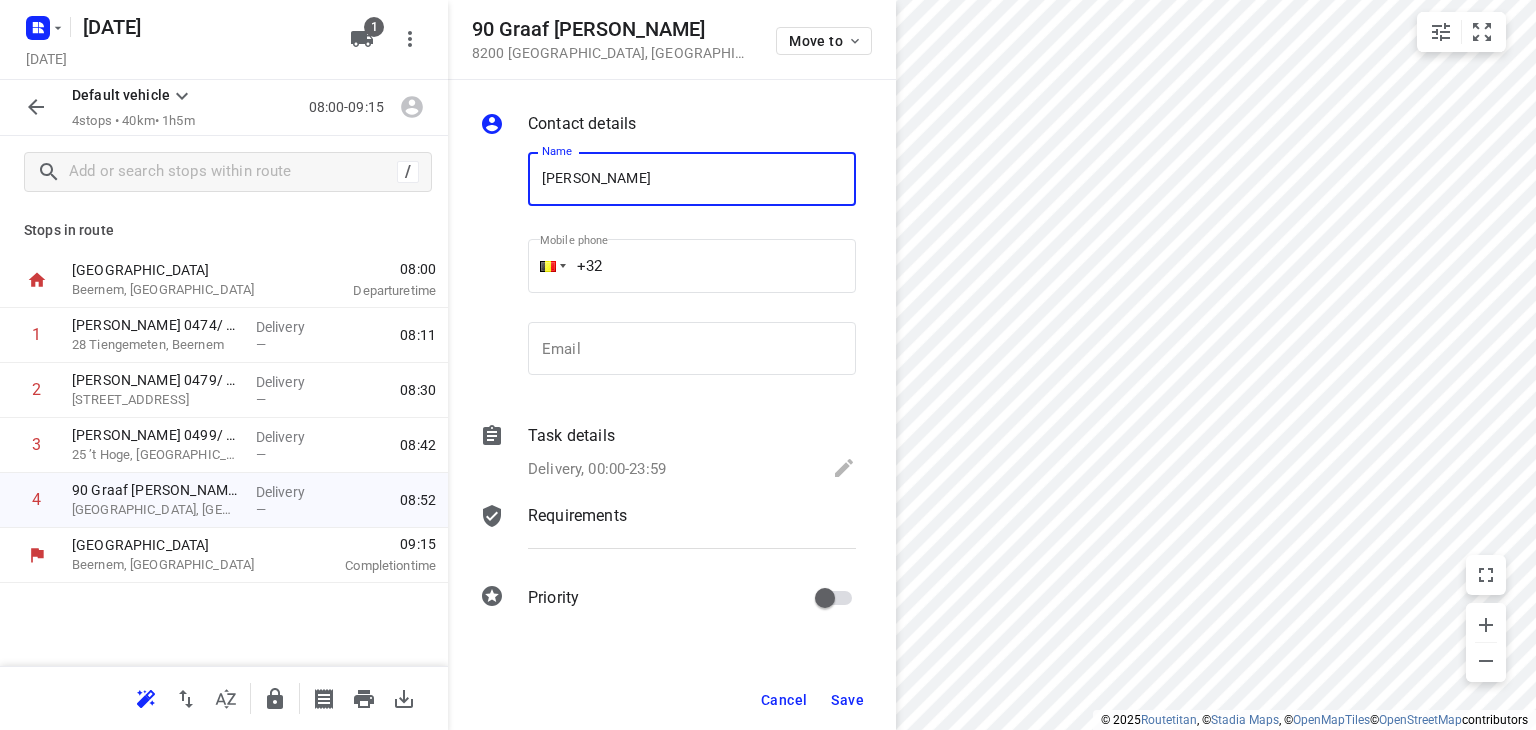 click on "[PERSON_NAME]" at bounding box center [692, 179] 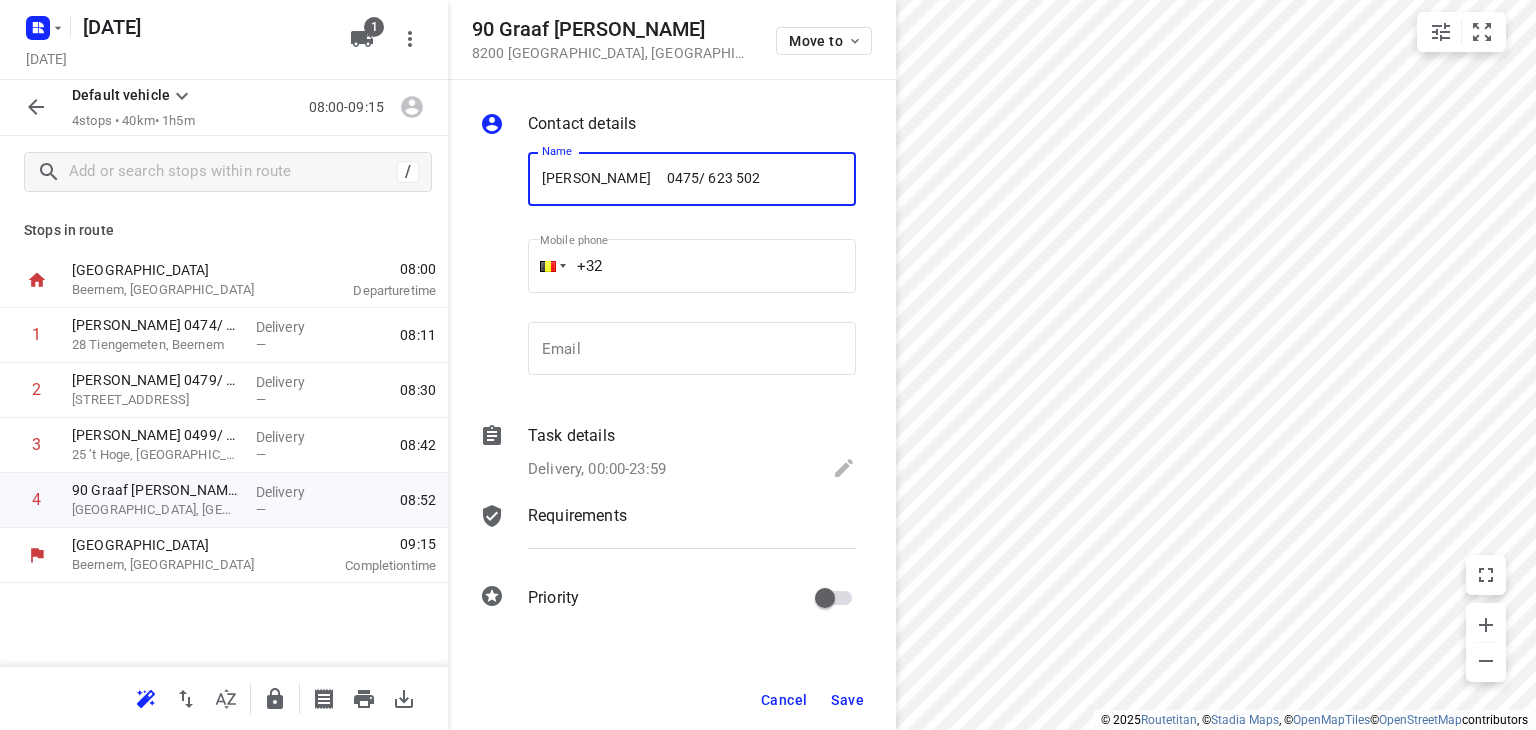 type on "[PERSON_NAME]     0475/ 623 502" 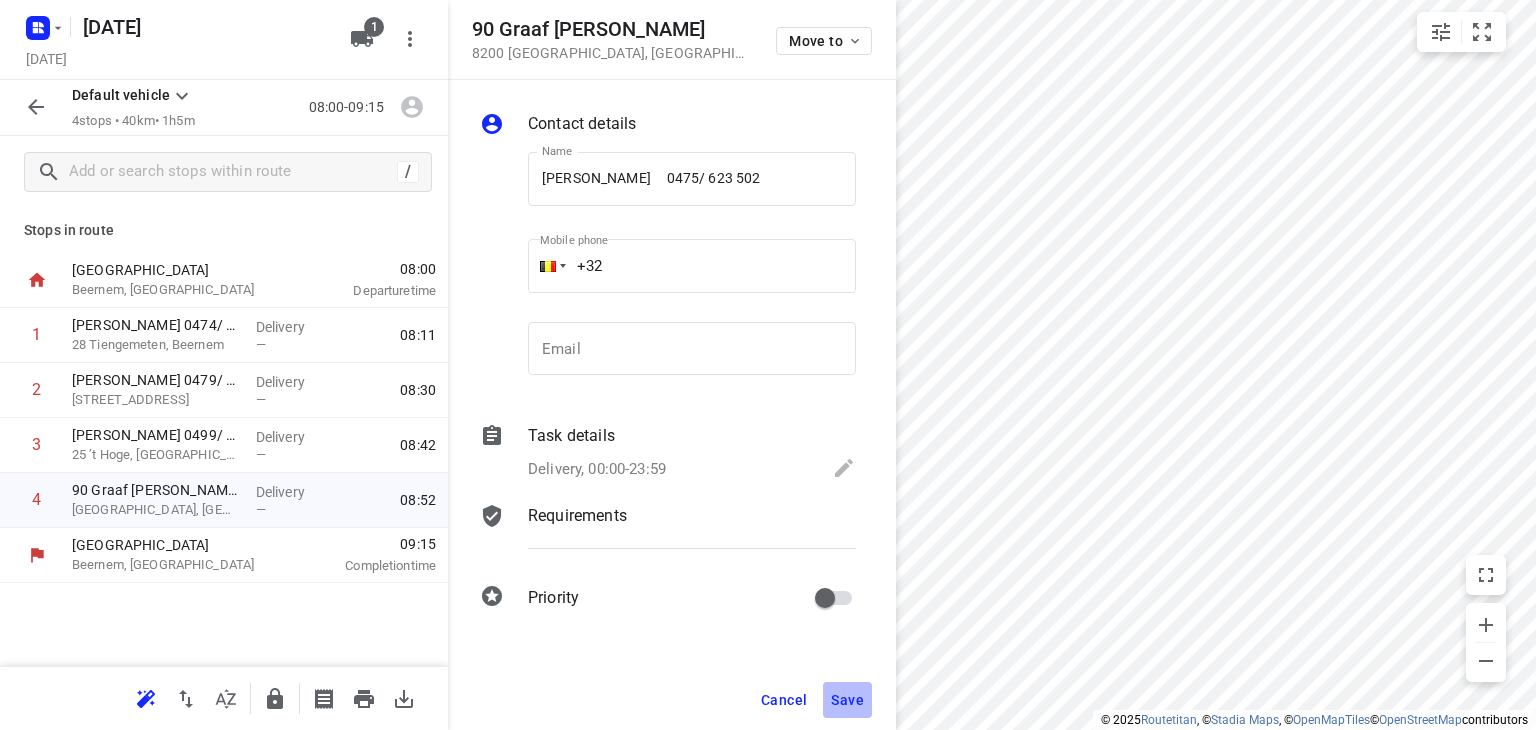 click on "Save" at bounding box center [847, 700] 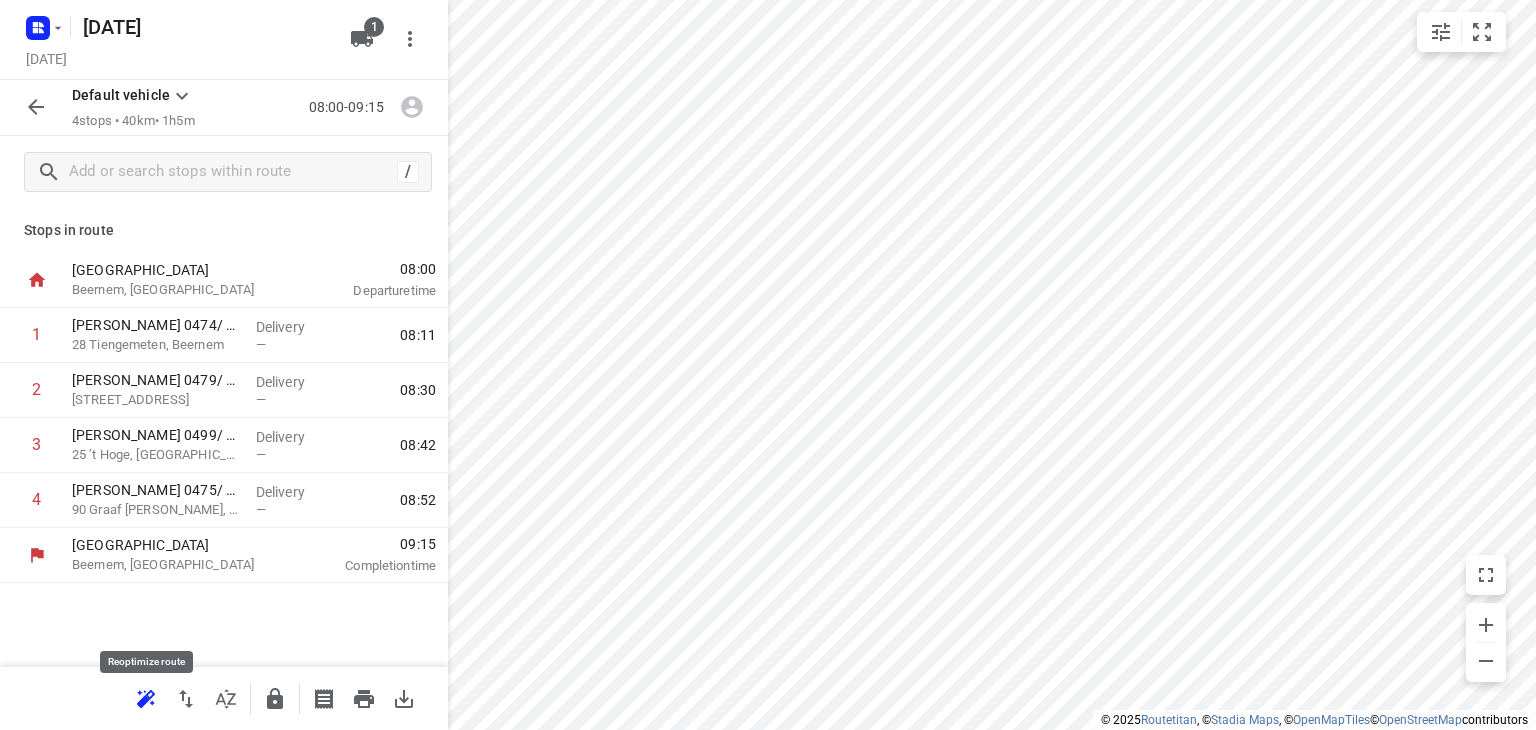 click 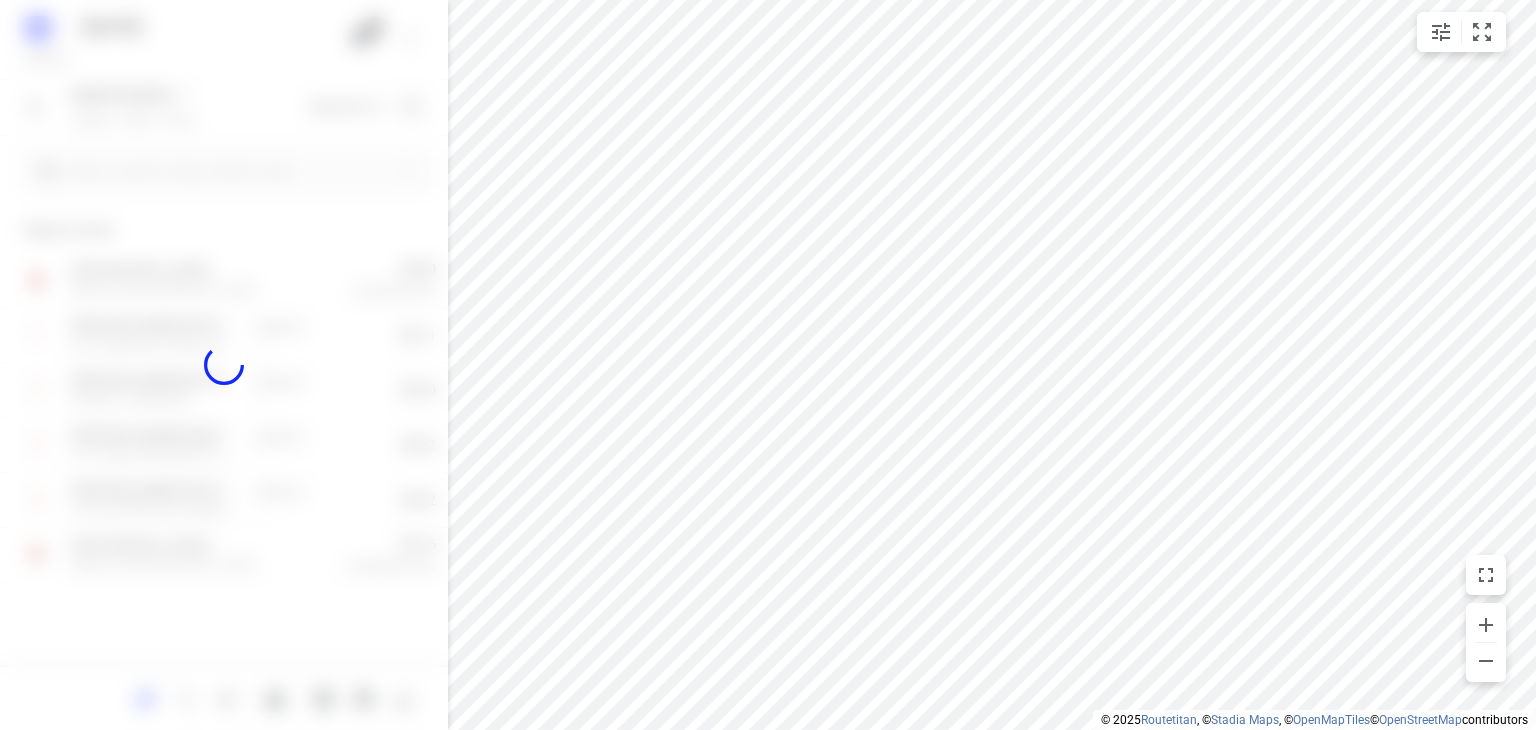click at bounding box center (224, 365) 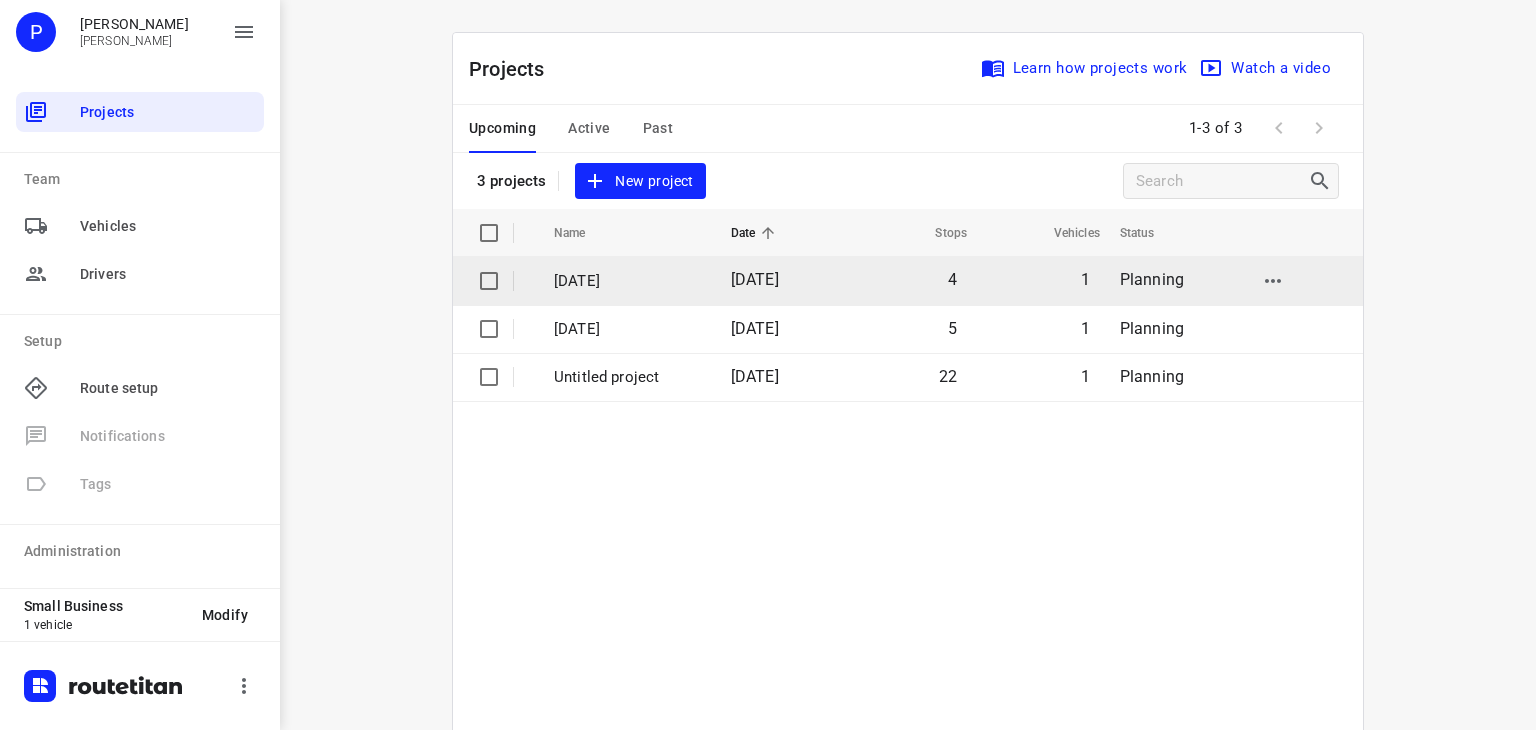 click on "[DATE]" at bounding box center [627, 281] 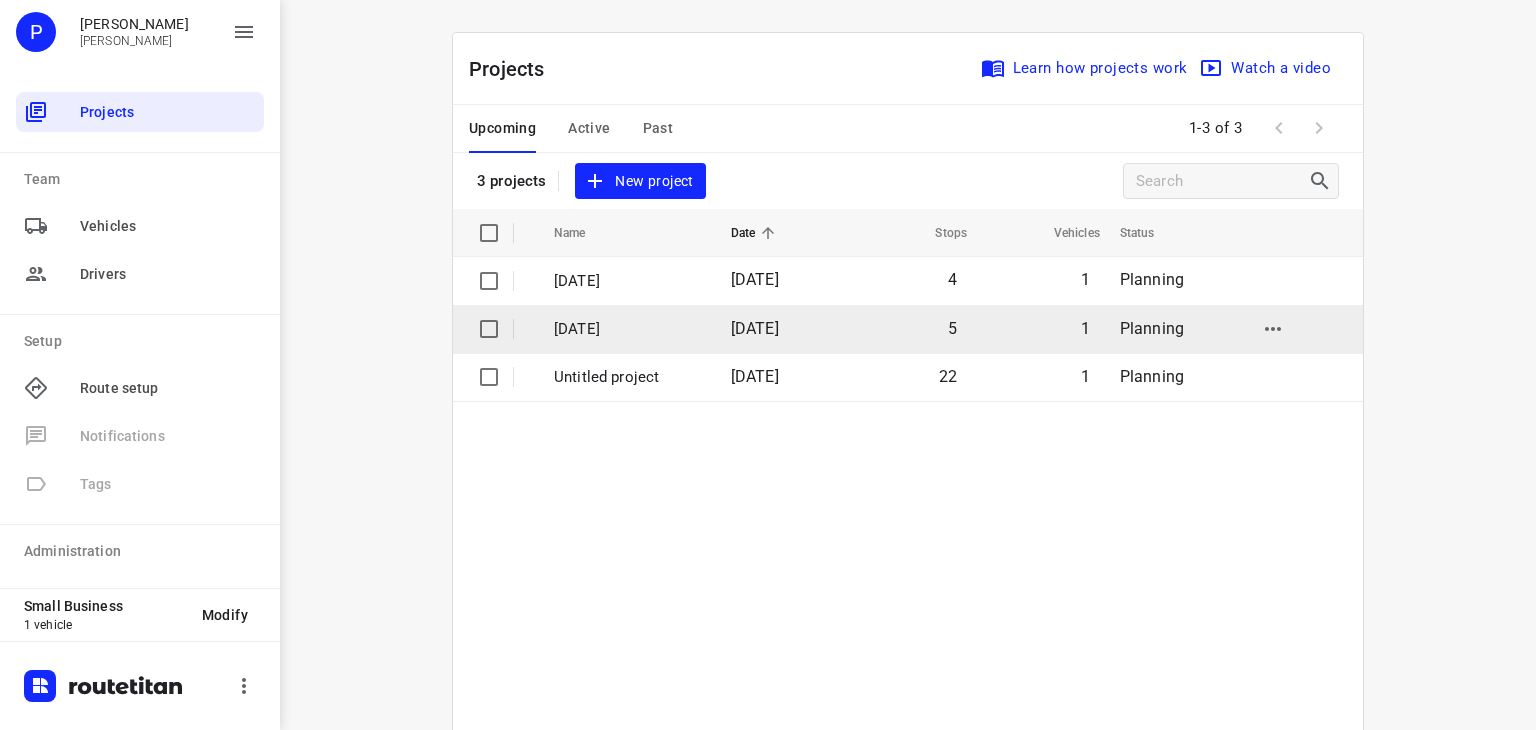 click on "[DATE]" at bounding box center [627, 329] 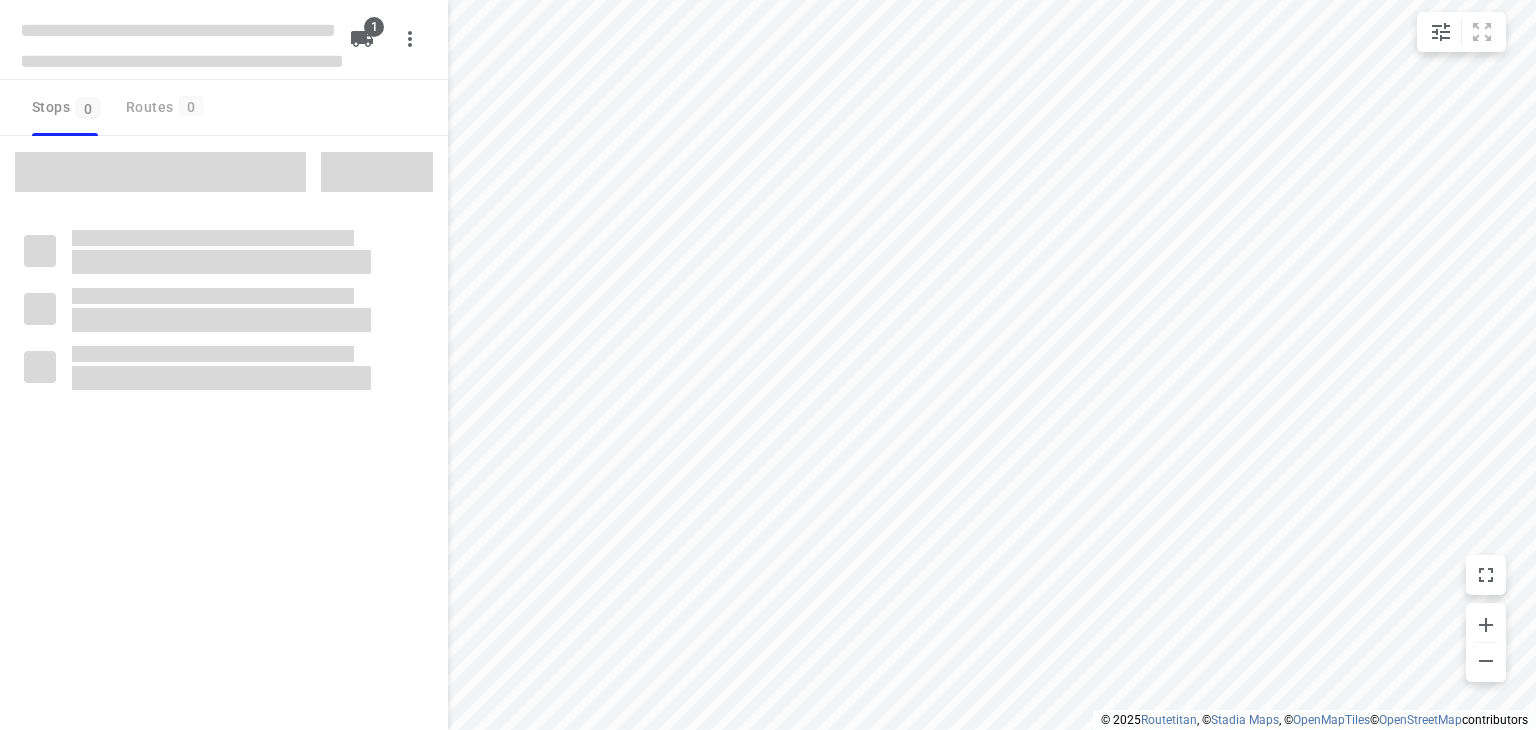 type on "distance" 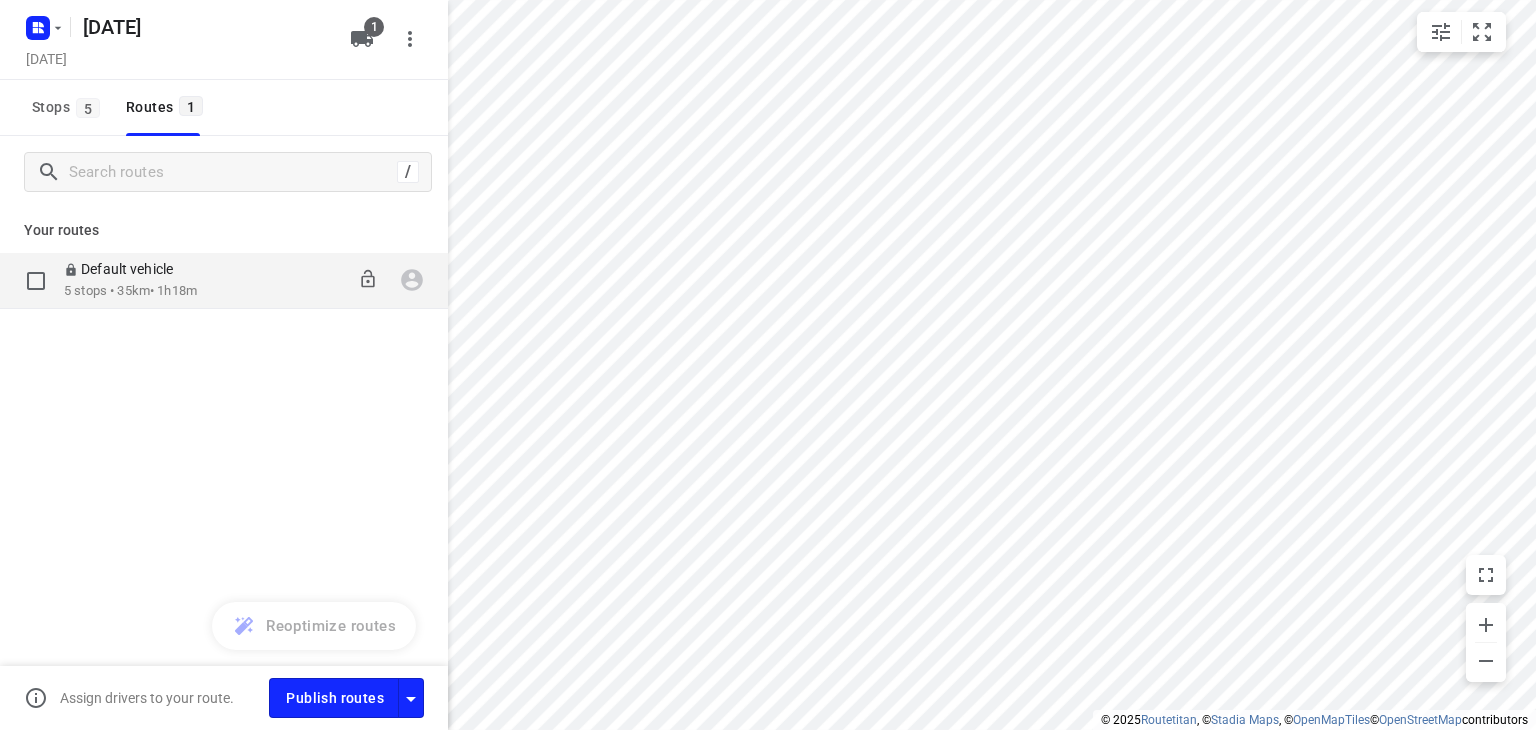 click on "Default vehicle" at bounding box center (130, 271) 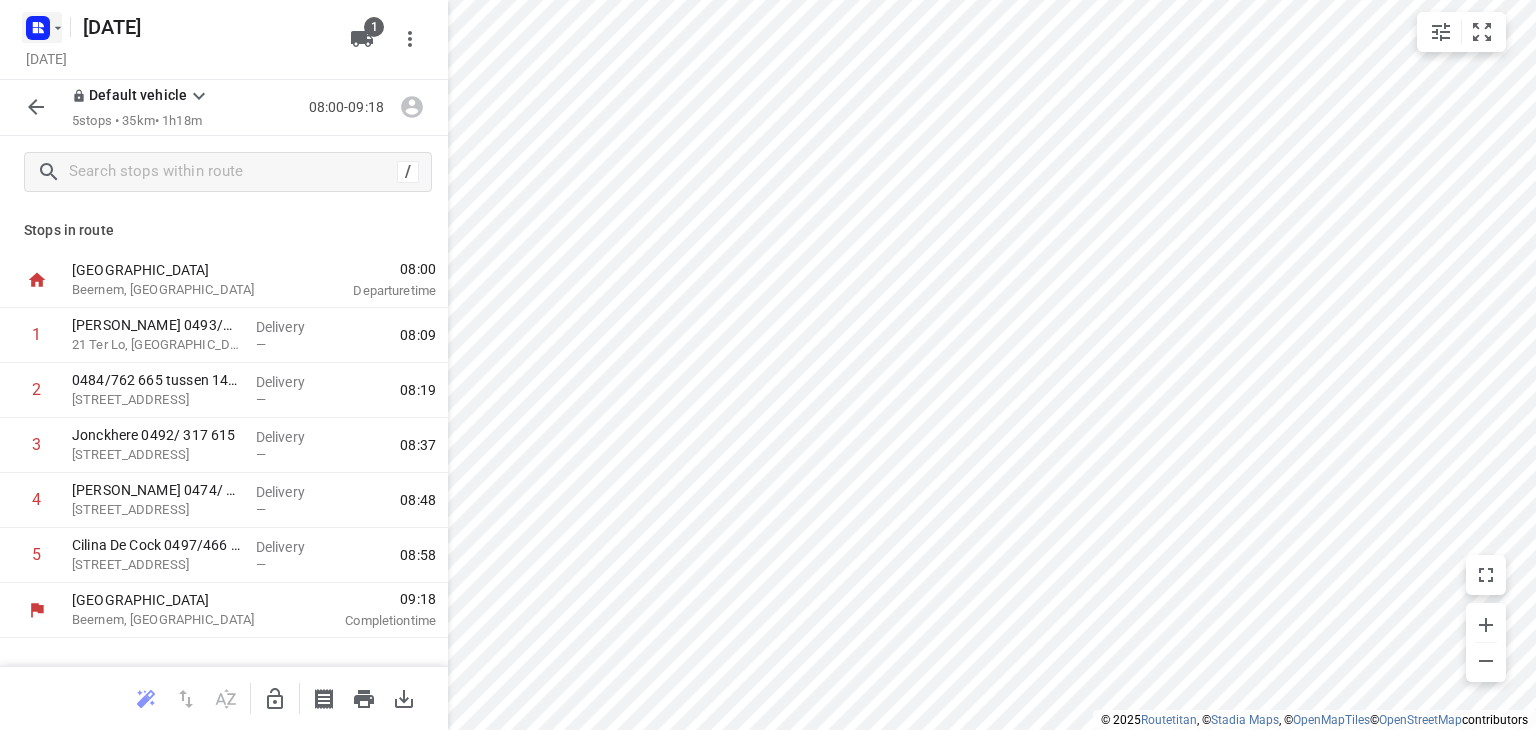 click 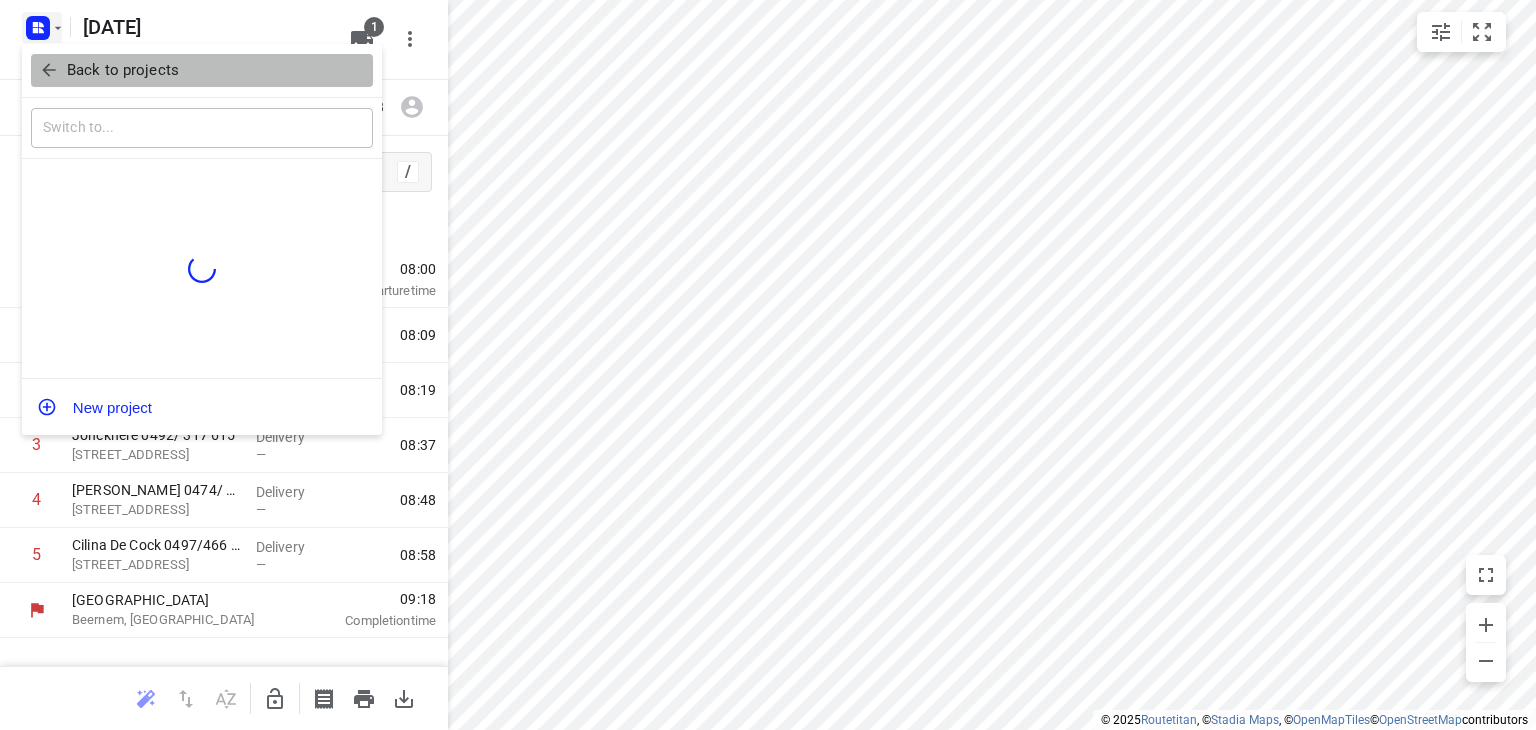 click on "Back to projects" at bounding box center (123, 70) 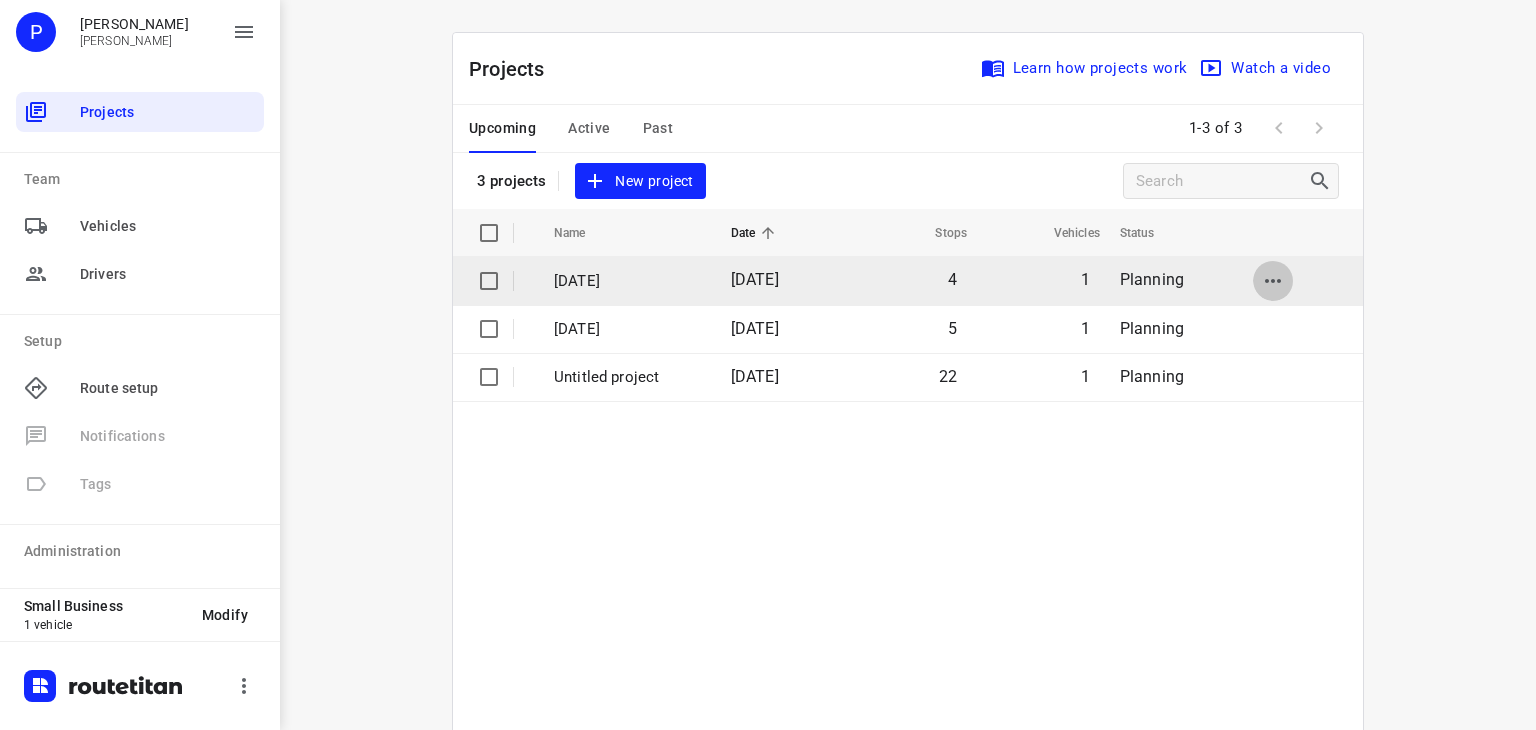 click 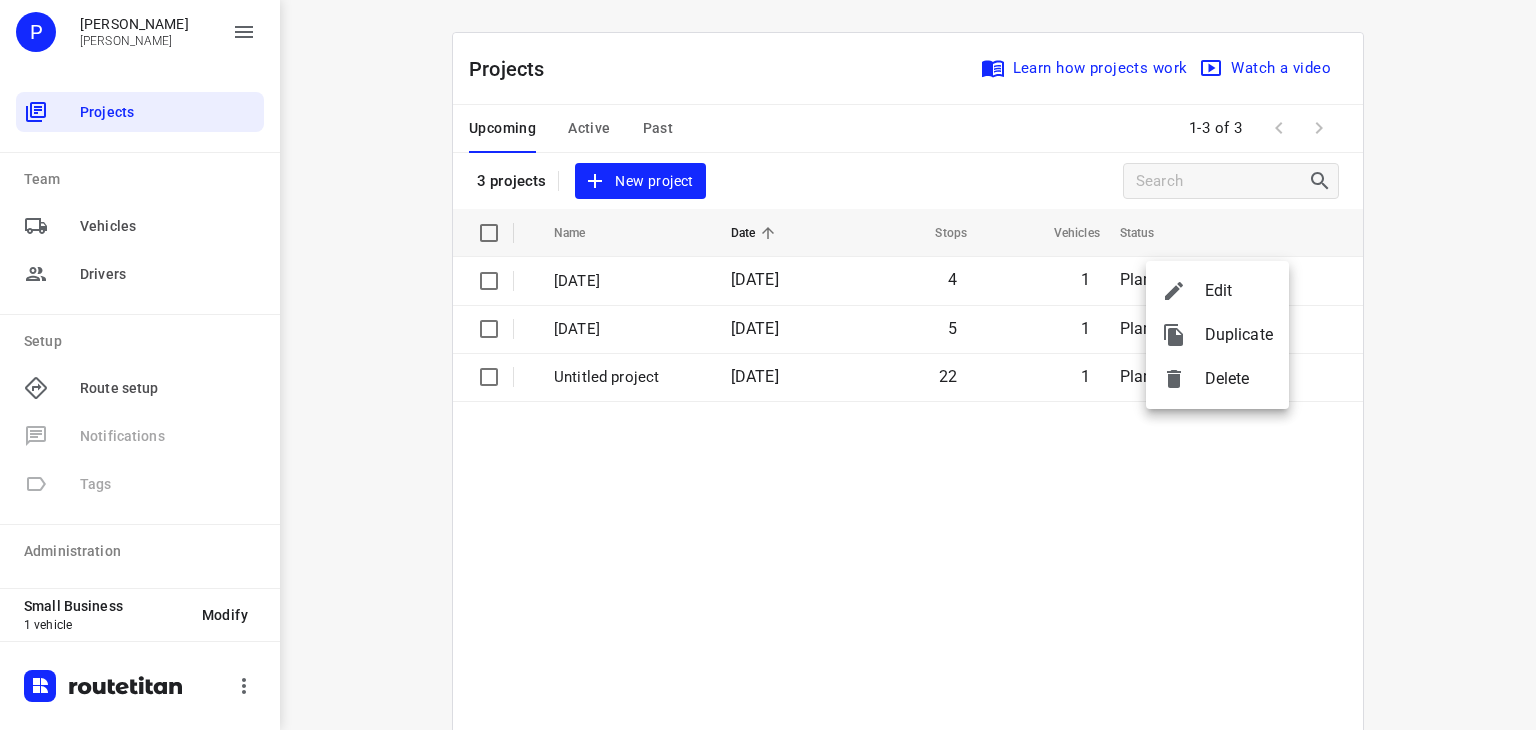 click on "Edit" at bounding box center [1239, 291] 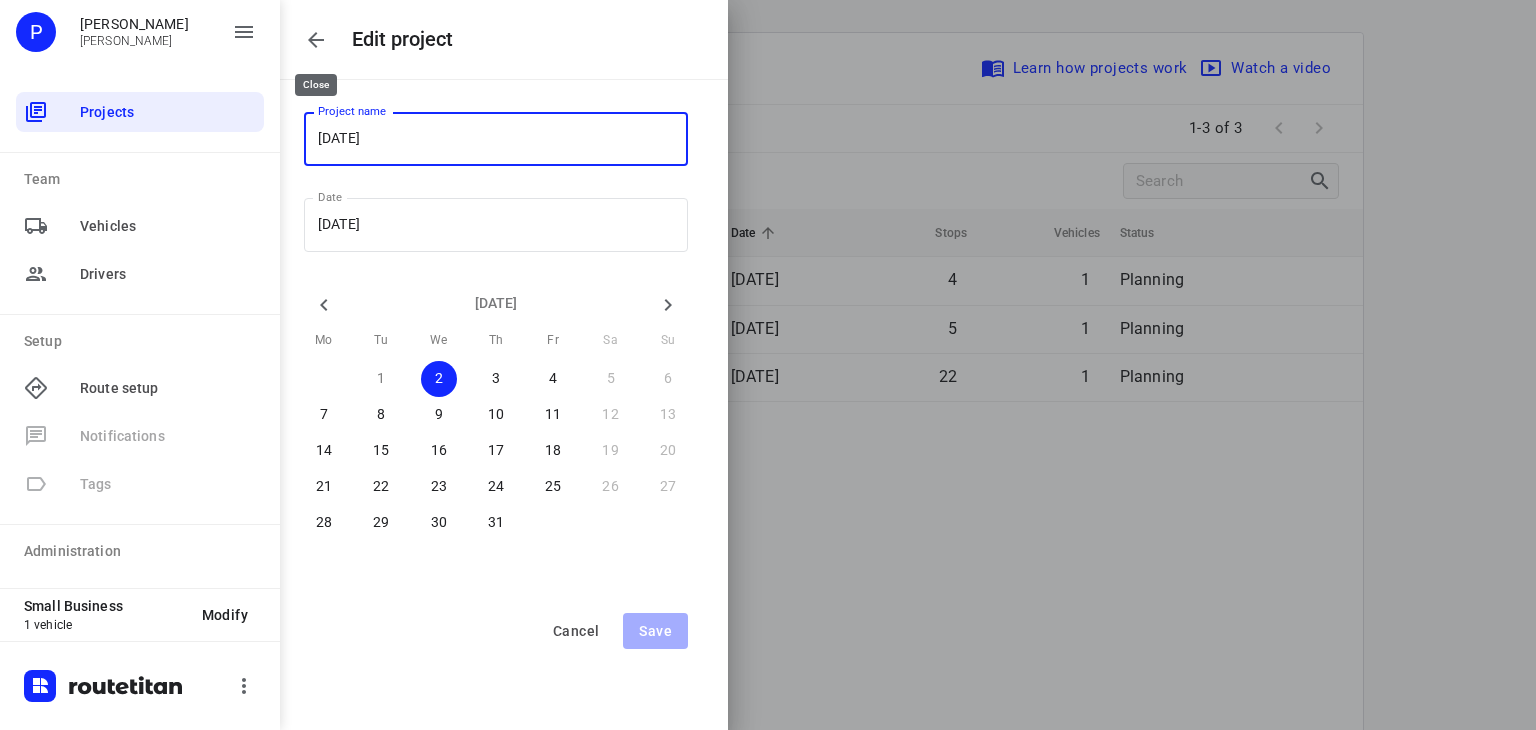 click 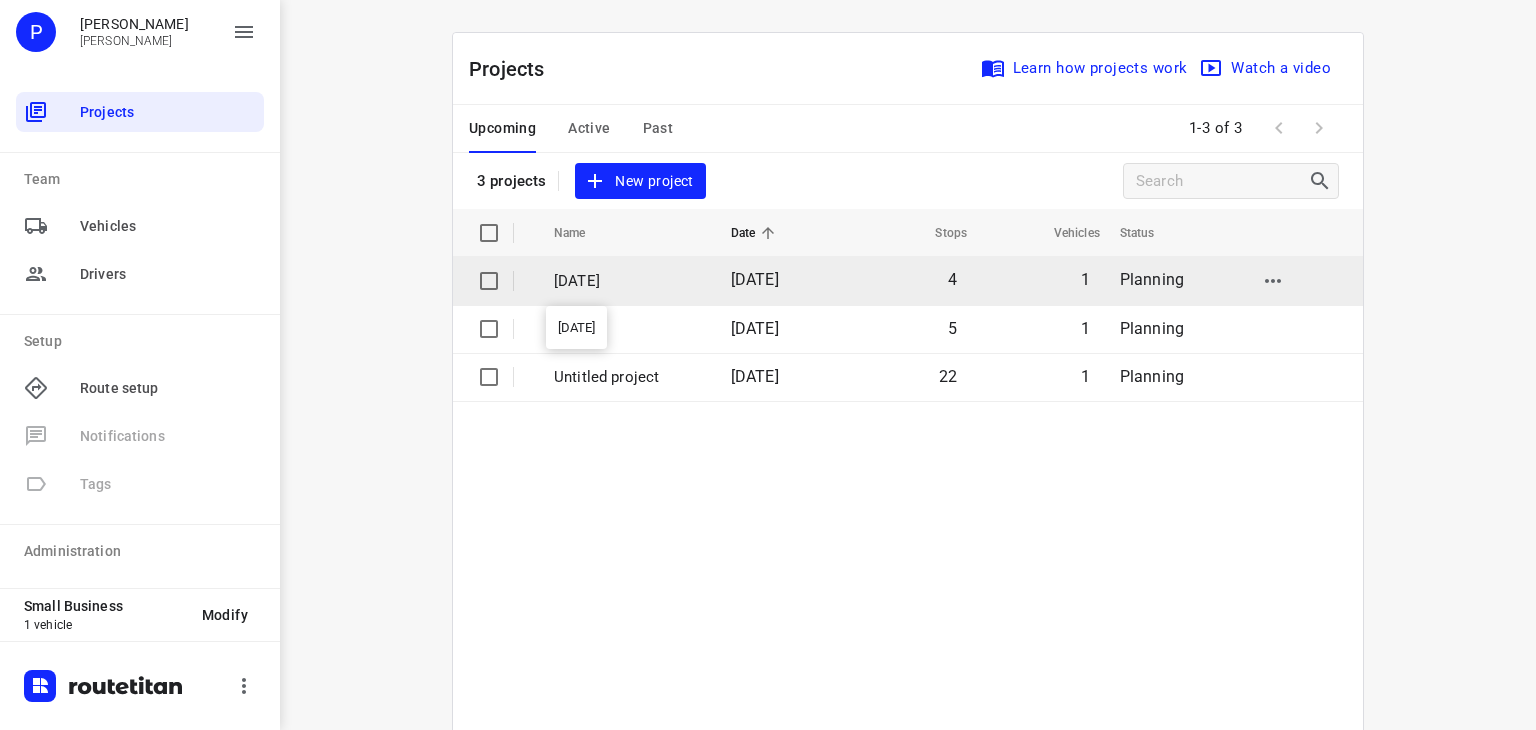 click on "[DATE]" at bounding box center (627, 281) 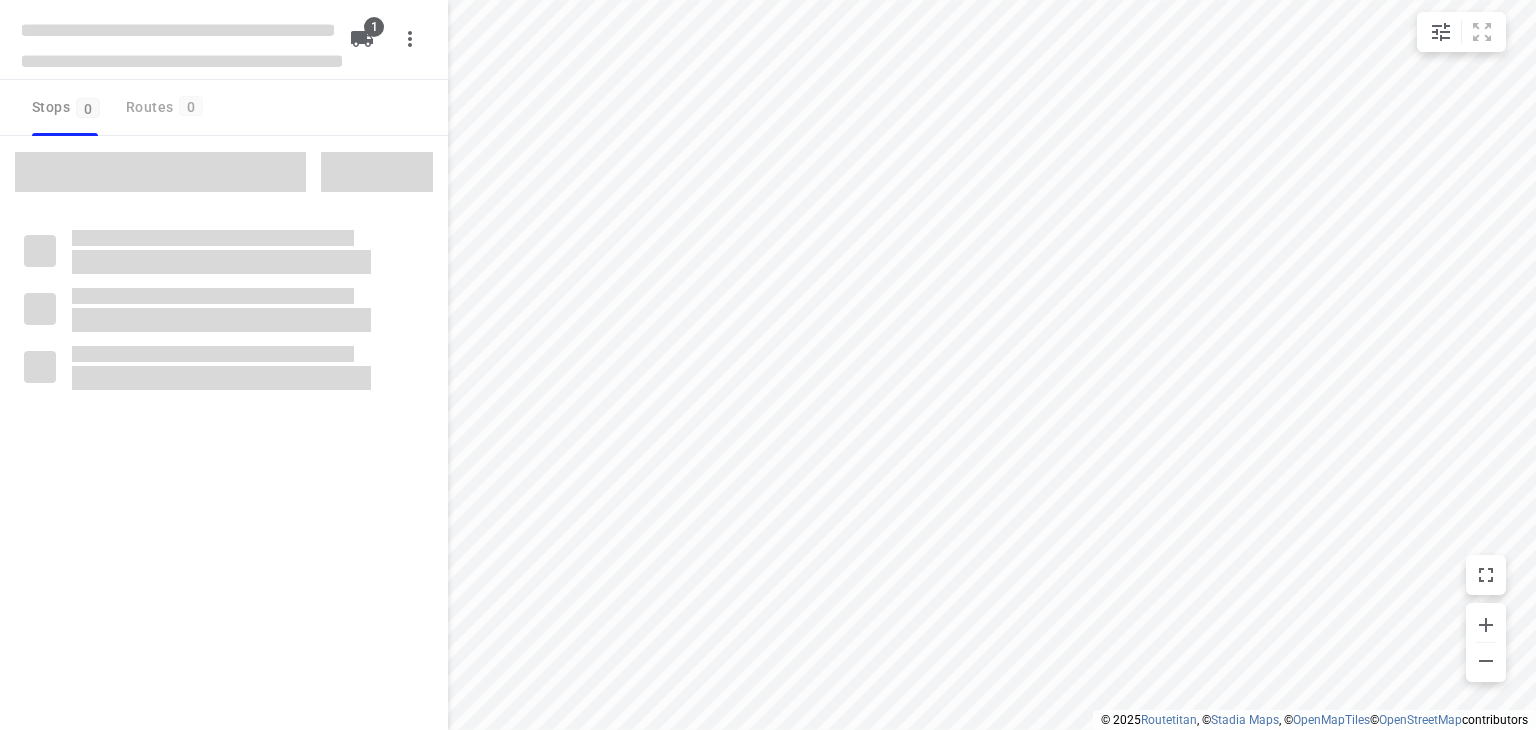 click at bounding box center [410, 39] 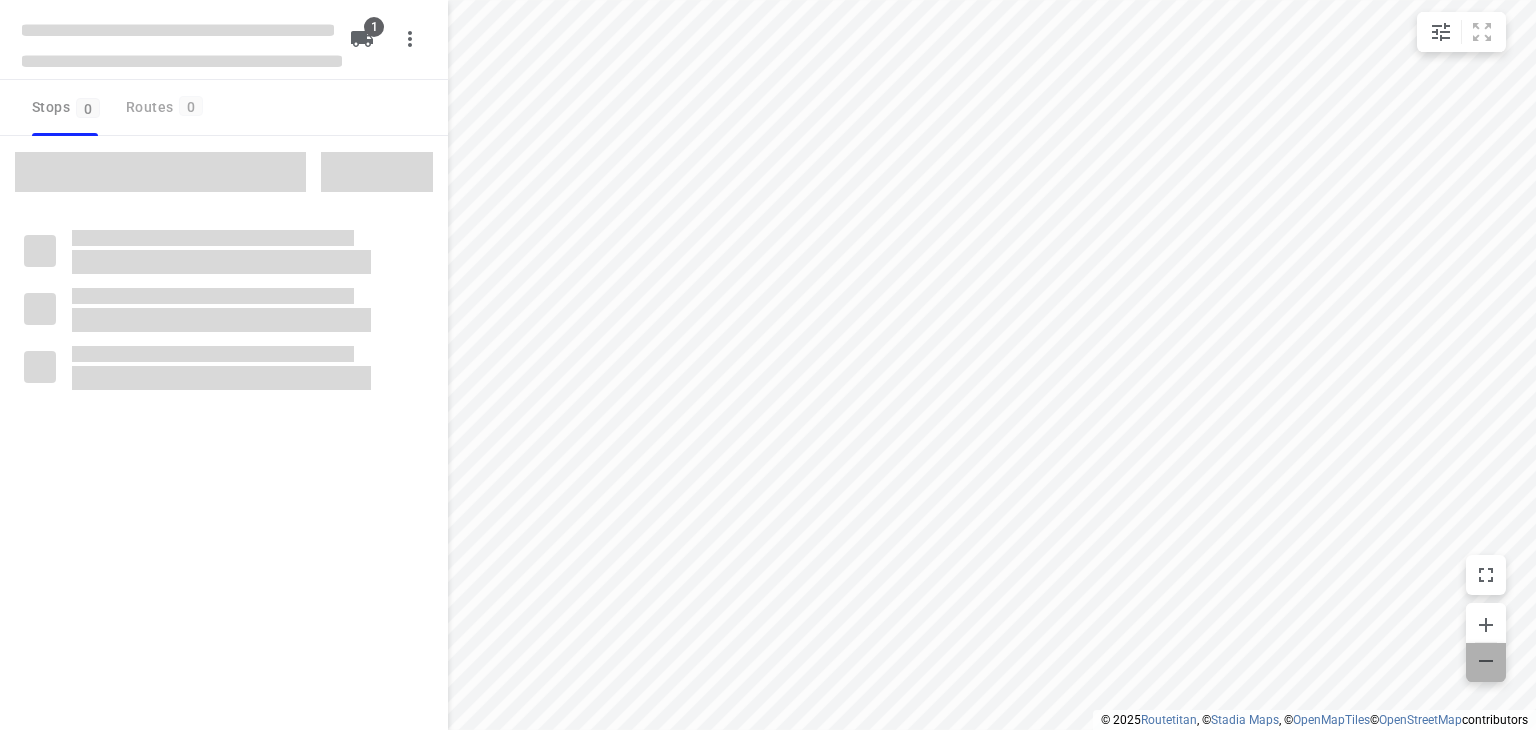 click 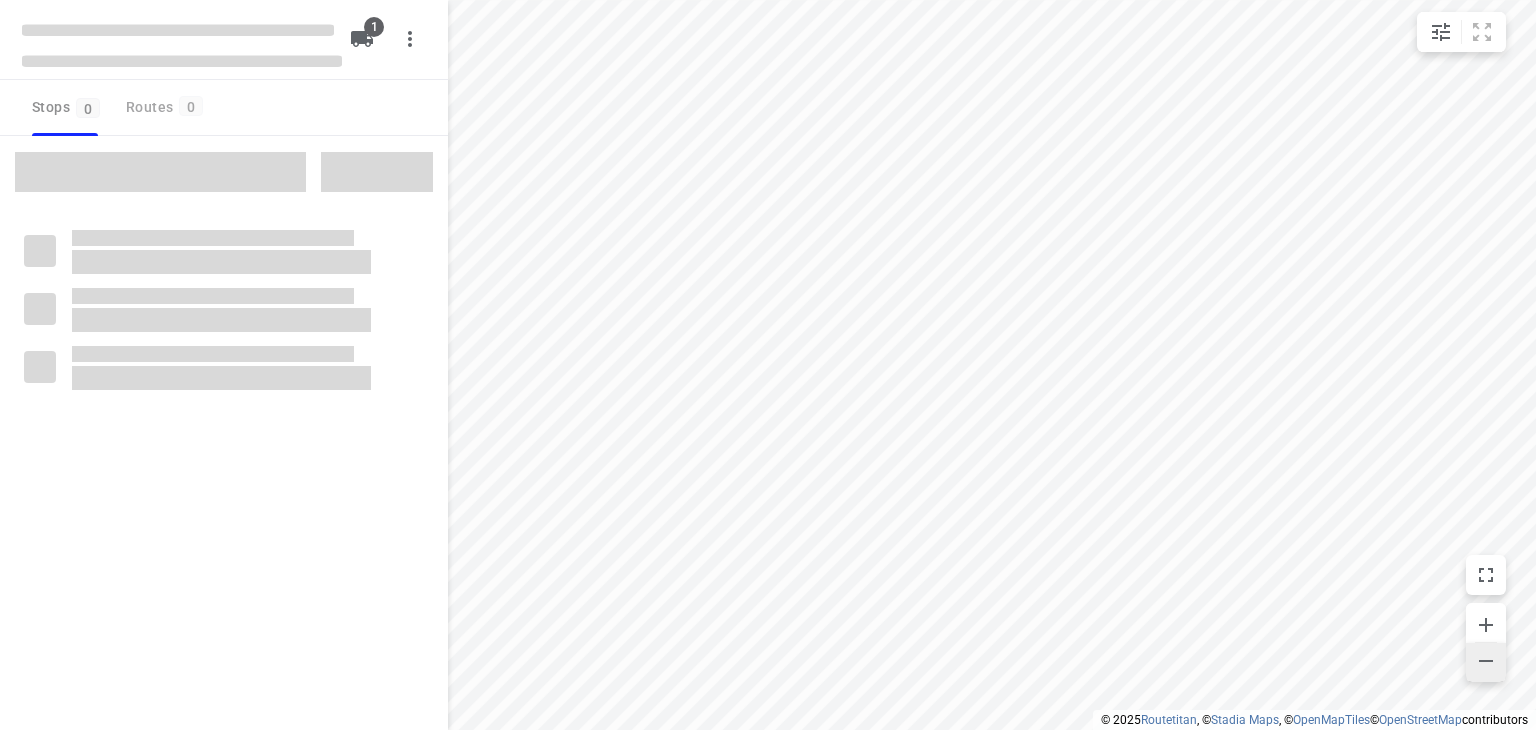 click 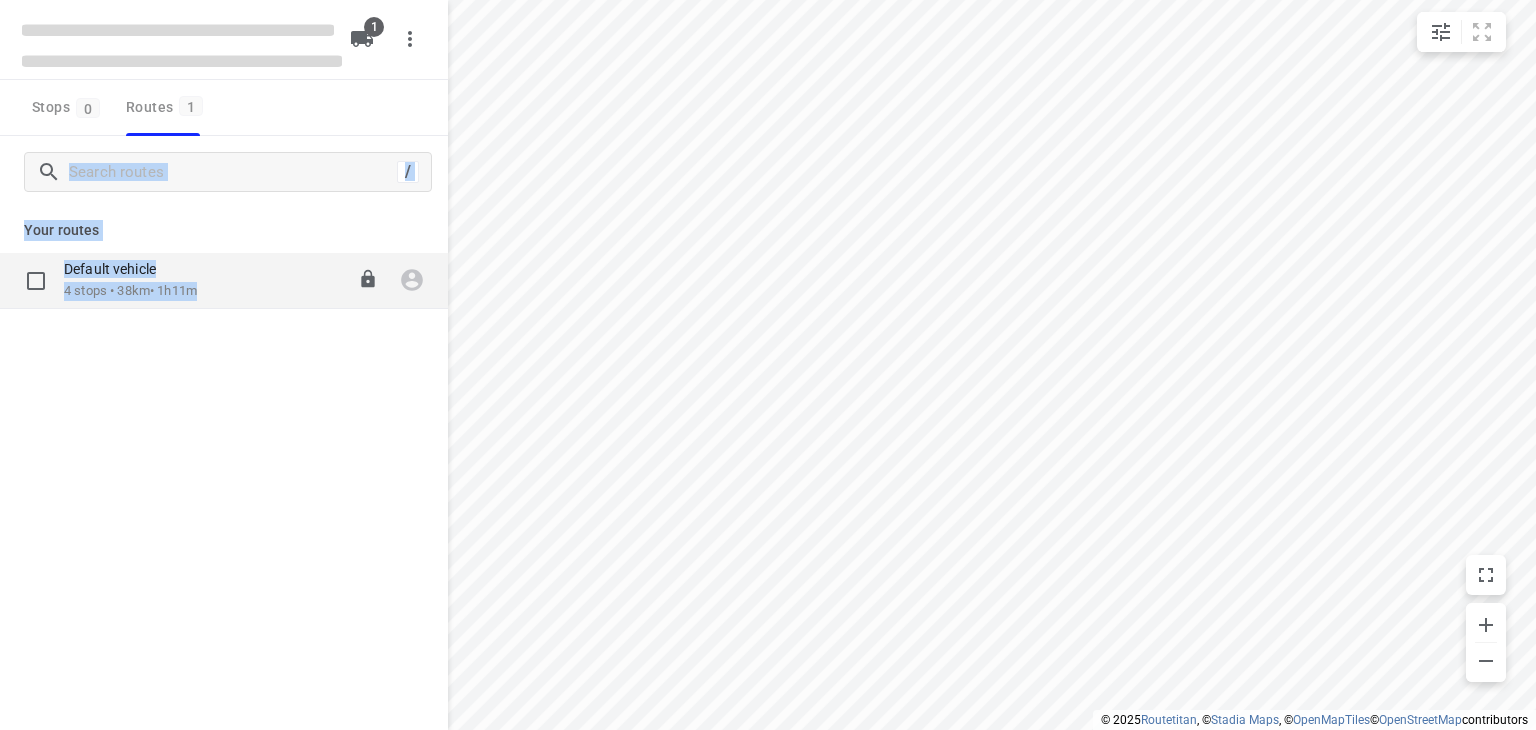 click on "4   stops •   38km  •   1h11m" at bounding box center (130, 291) 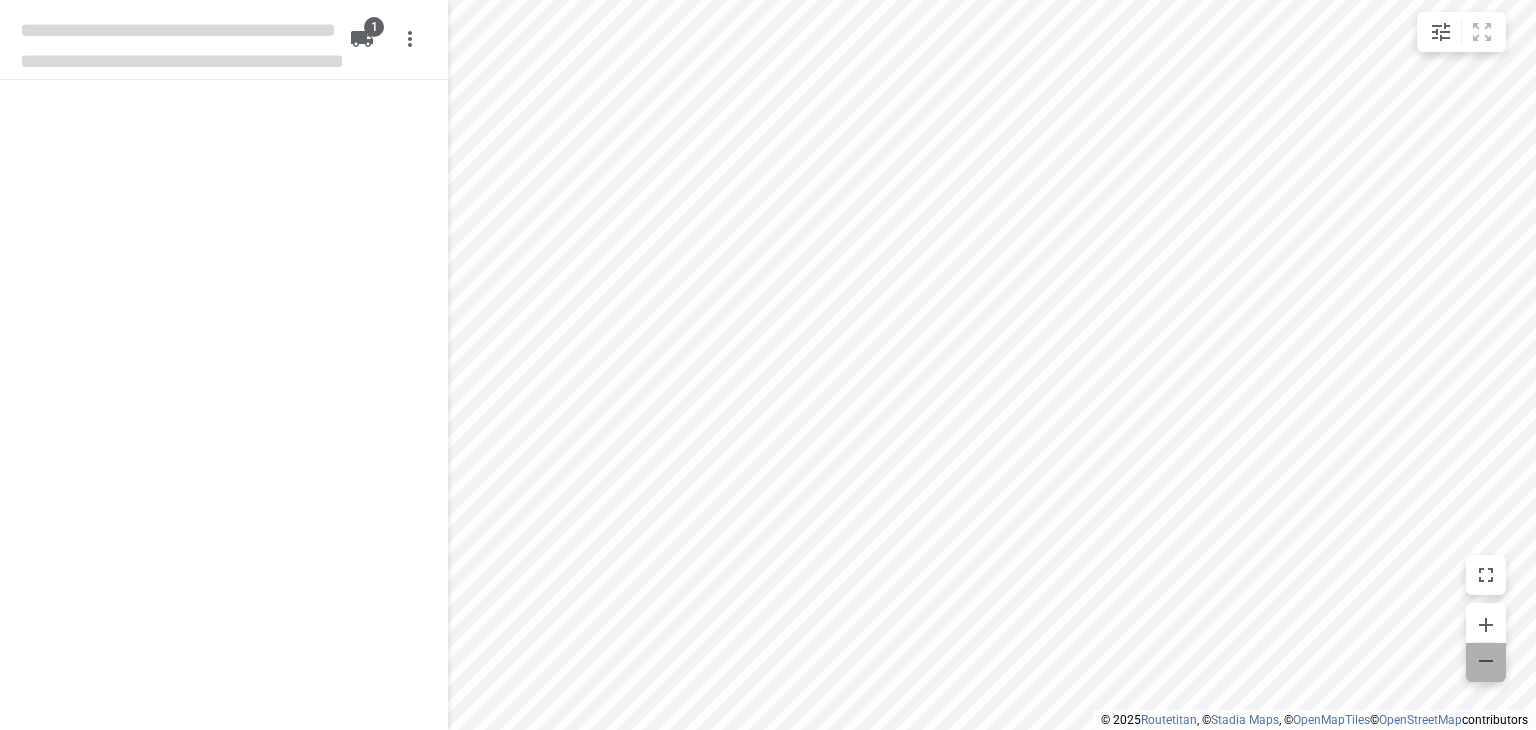 click 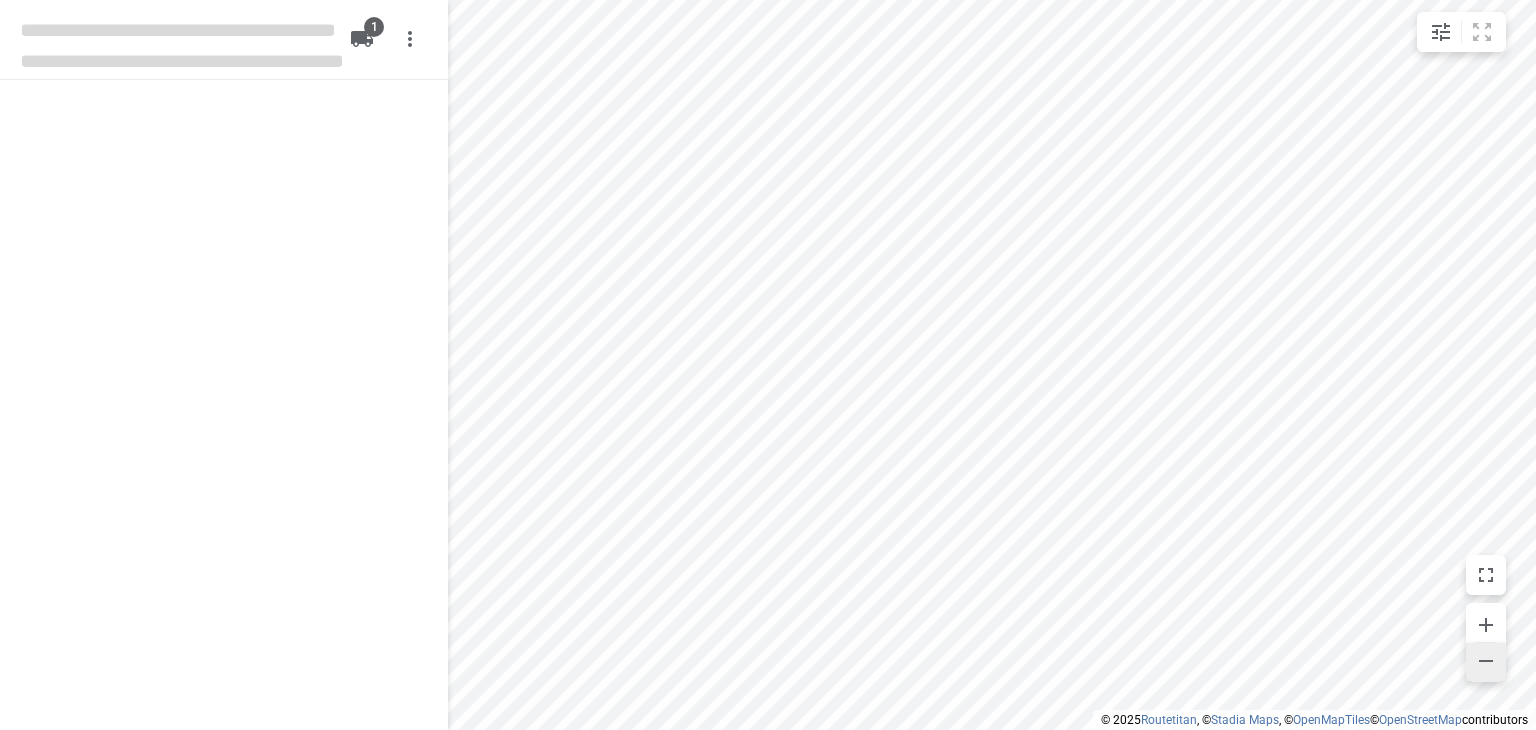 click 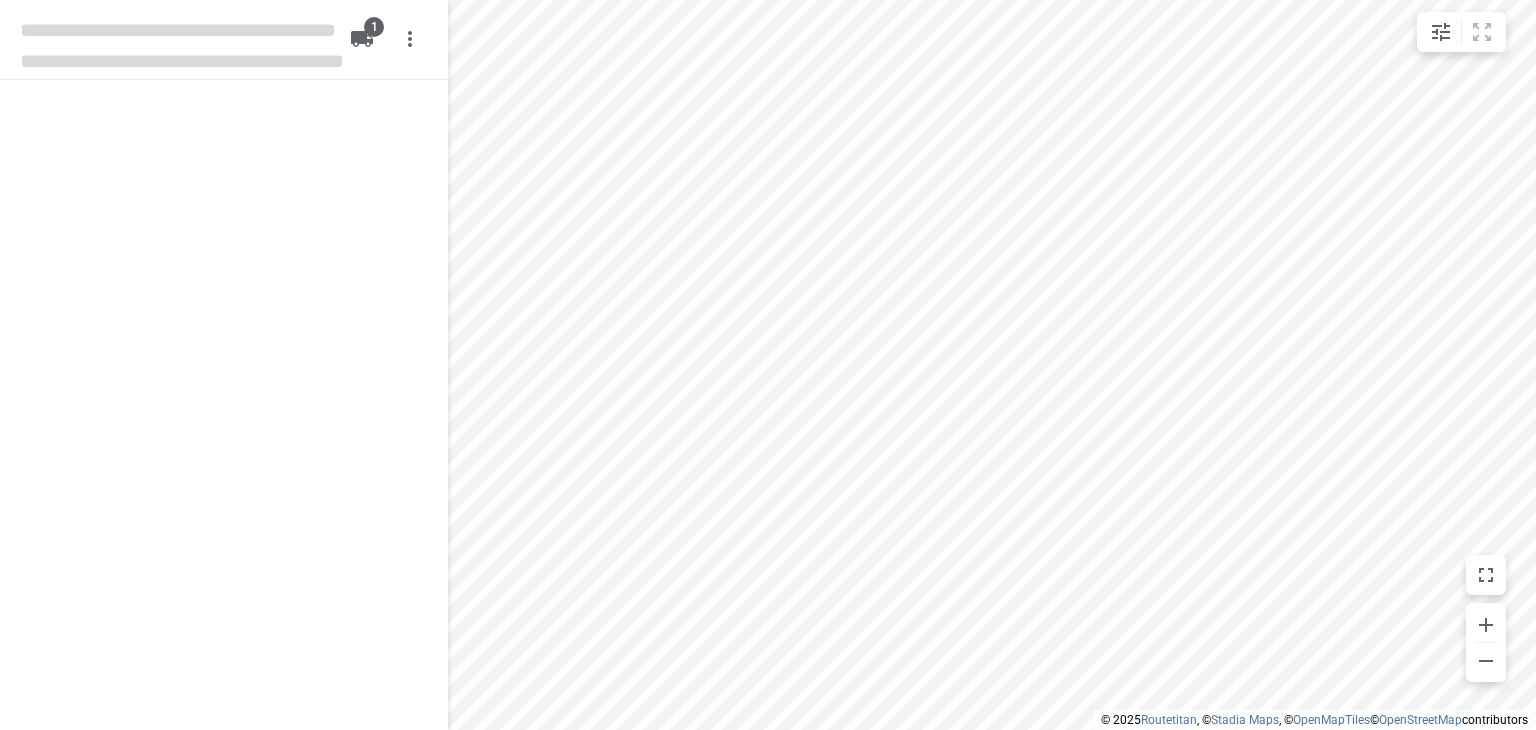 type on "distance" 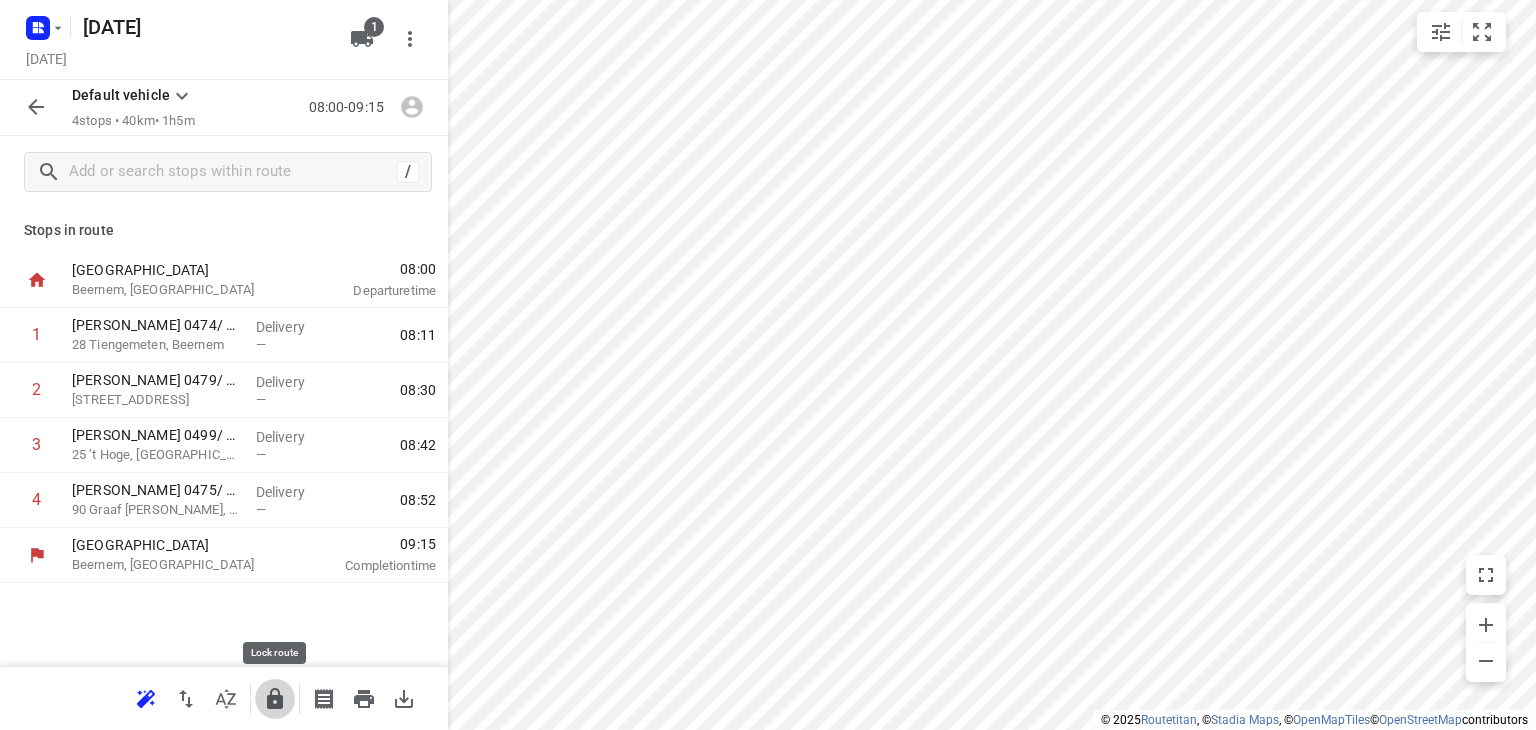 click 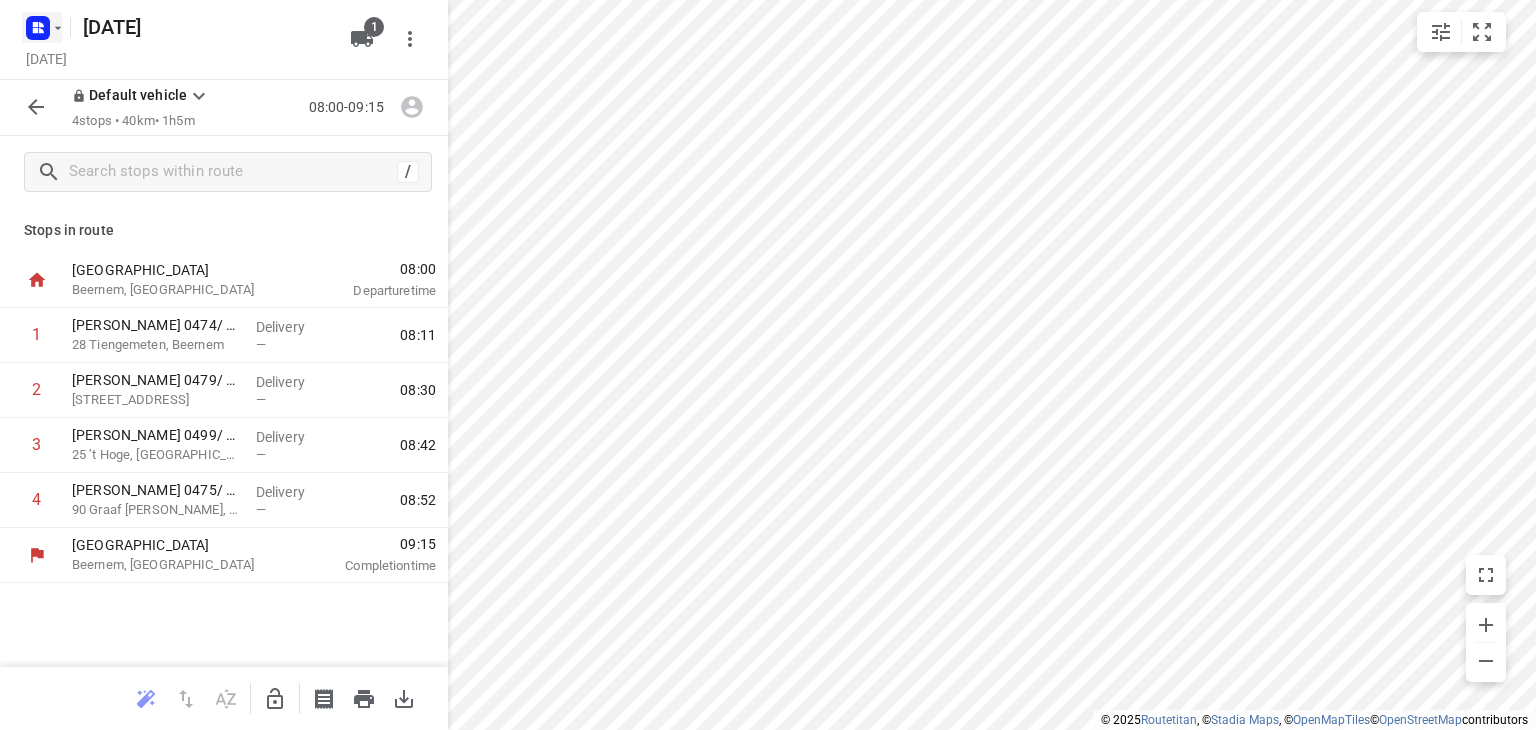click 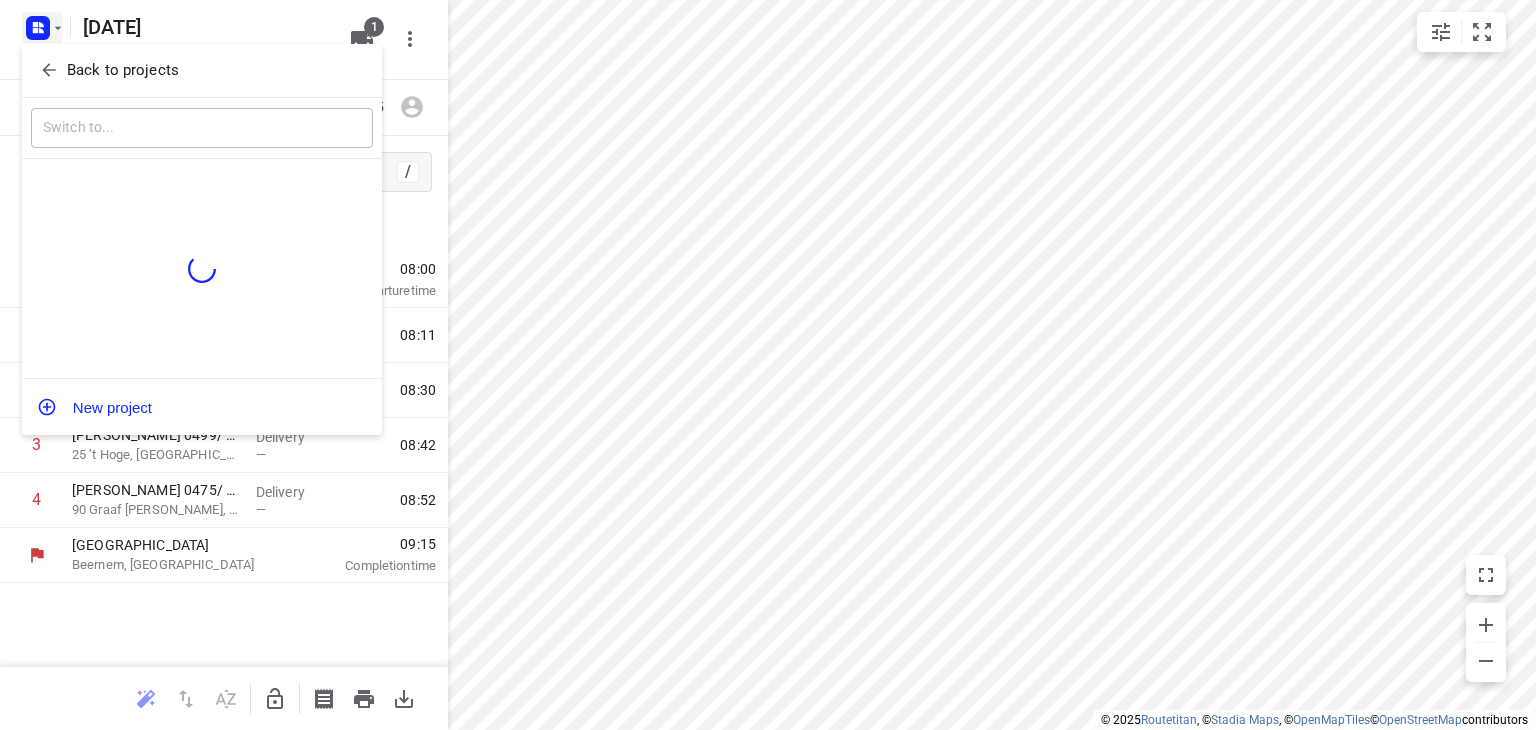 click on "Back to projects" at bounding box center (123, 70) 